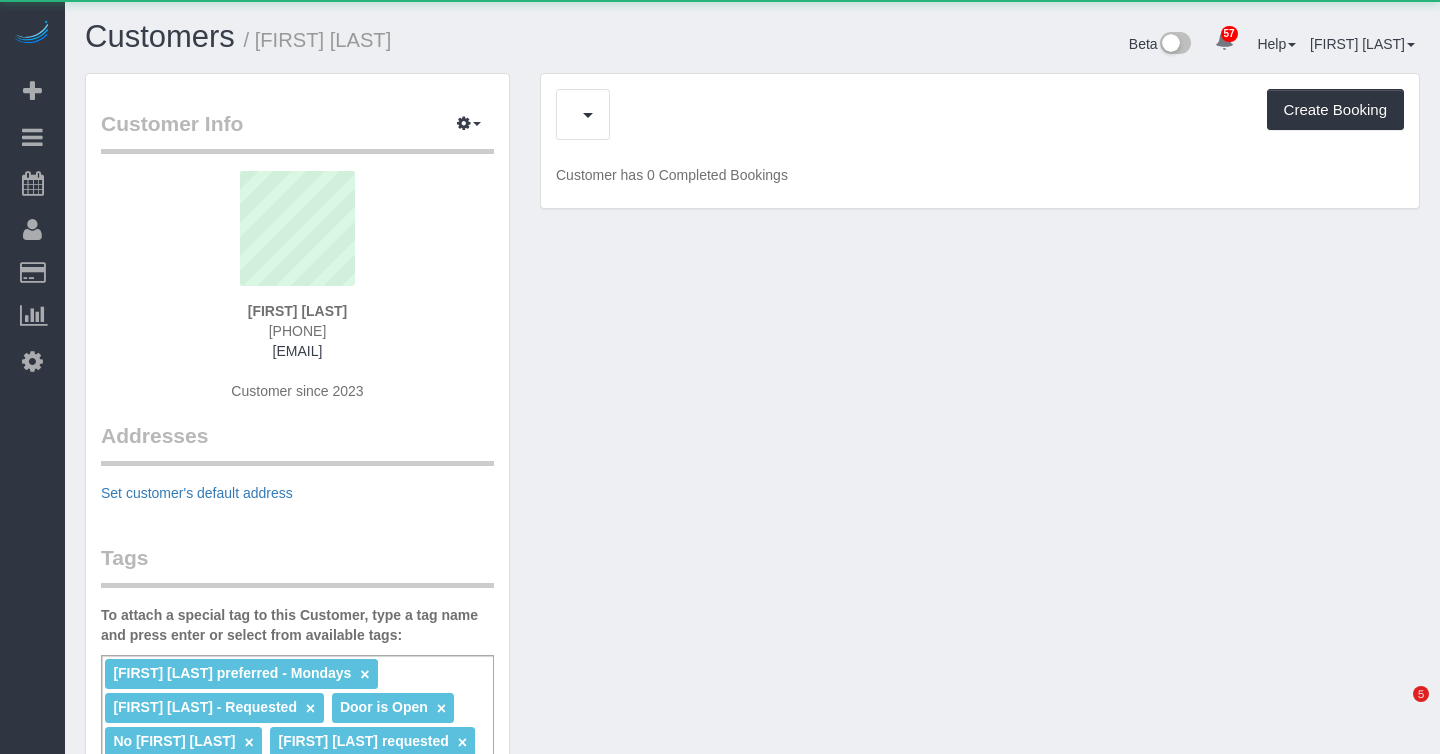 scroll, scrollTop: 0, scrollLeft: 0, axis: both 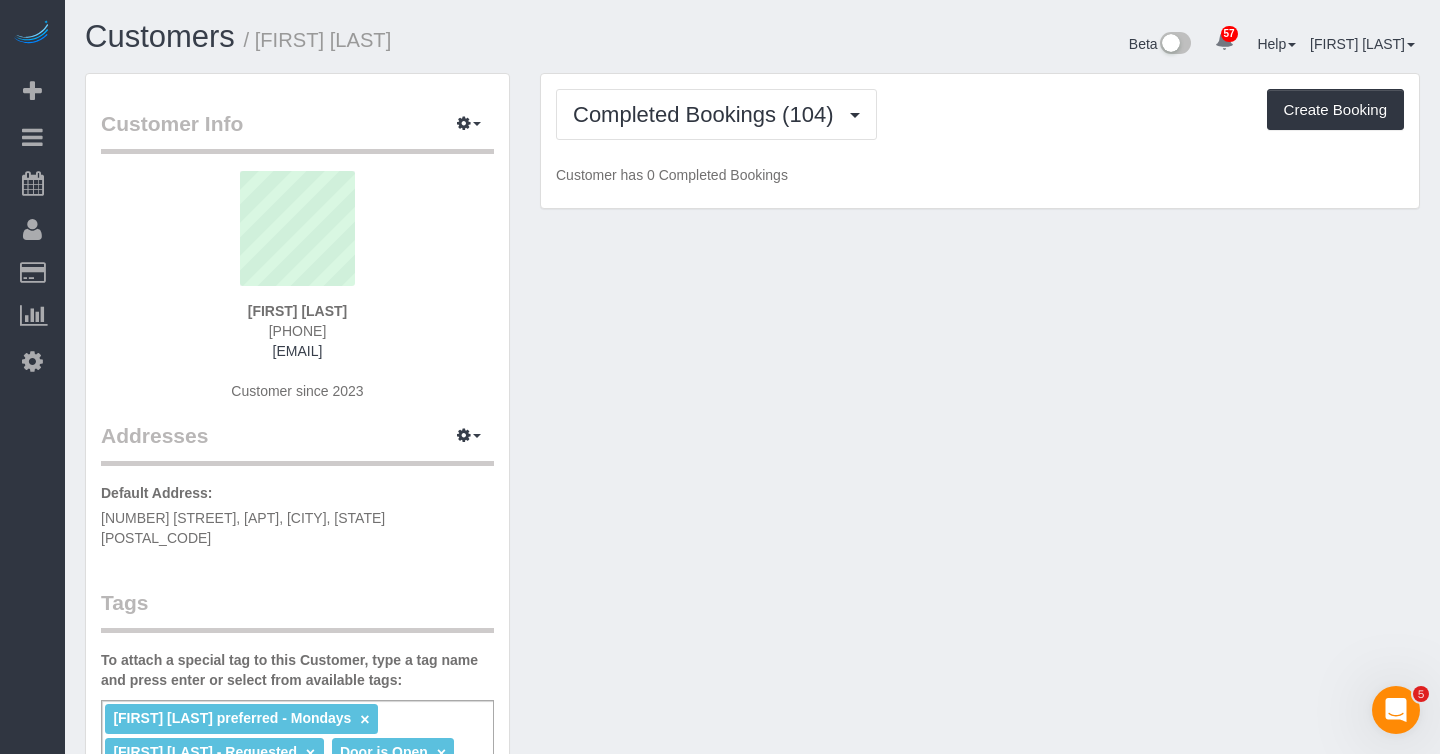 click on "Completed Bookings (104)
Completed Bookings (104)
Upcoming Bookings (12)
Cancelled Bookings (11)
Charges (108)
Feedback (1)
Create Booking" at bounding box center (980, 114) 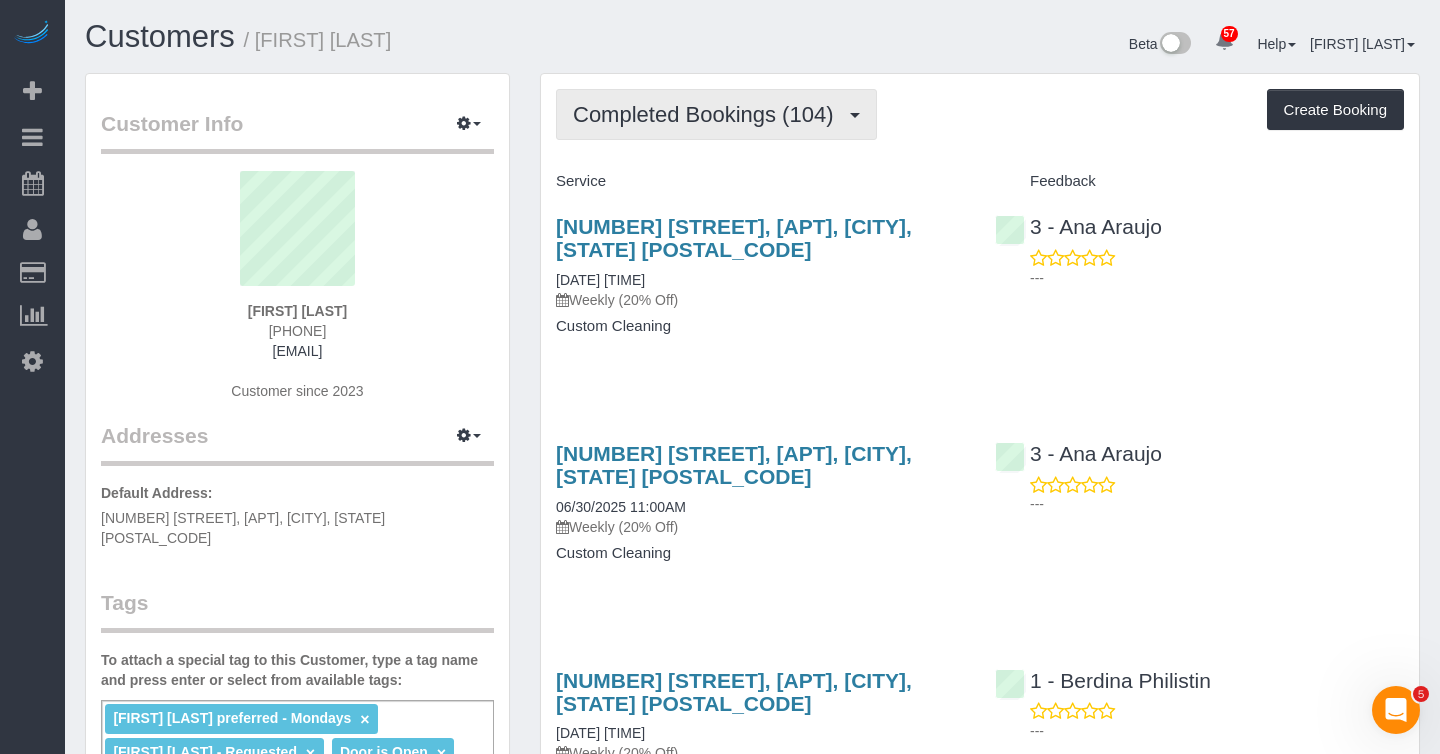 click on "Completed Bookings (104)" at bounding box center [708, 114] 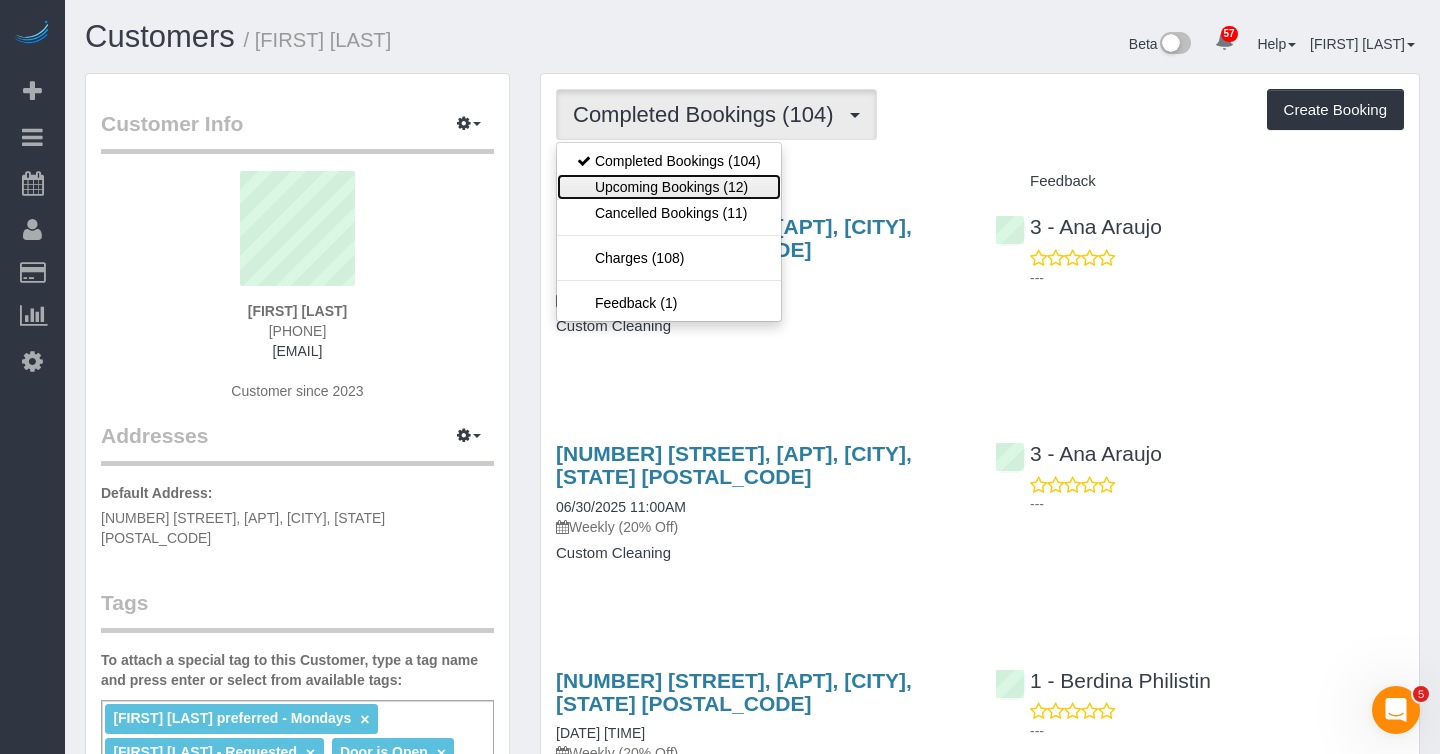 click on "Upcoming Bookings (12)" at bounding box center [669, 187] 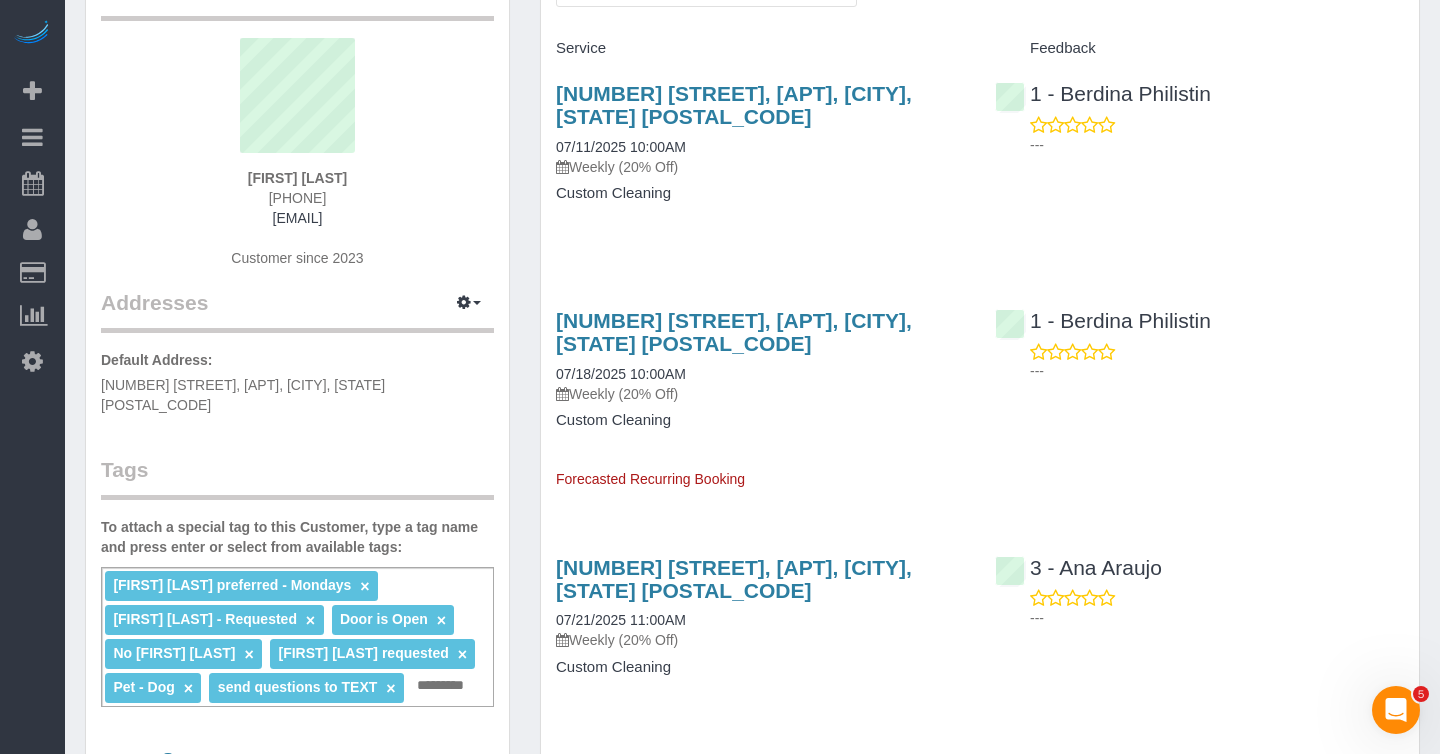 scroll, scrollTop: 167, scrollLeft: 0, axis: vertical 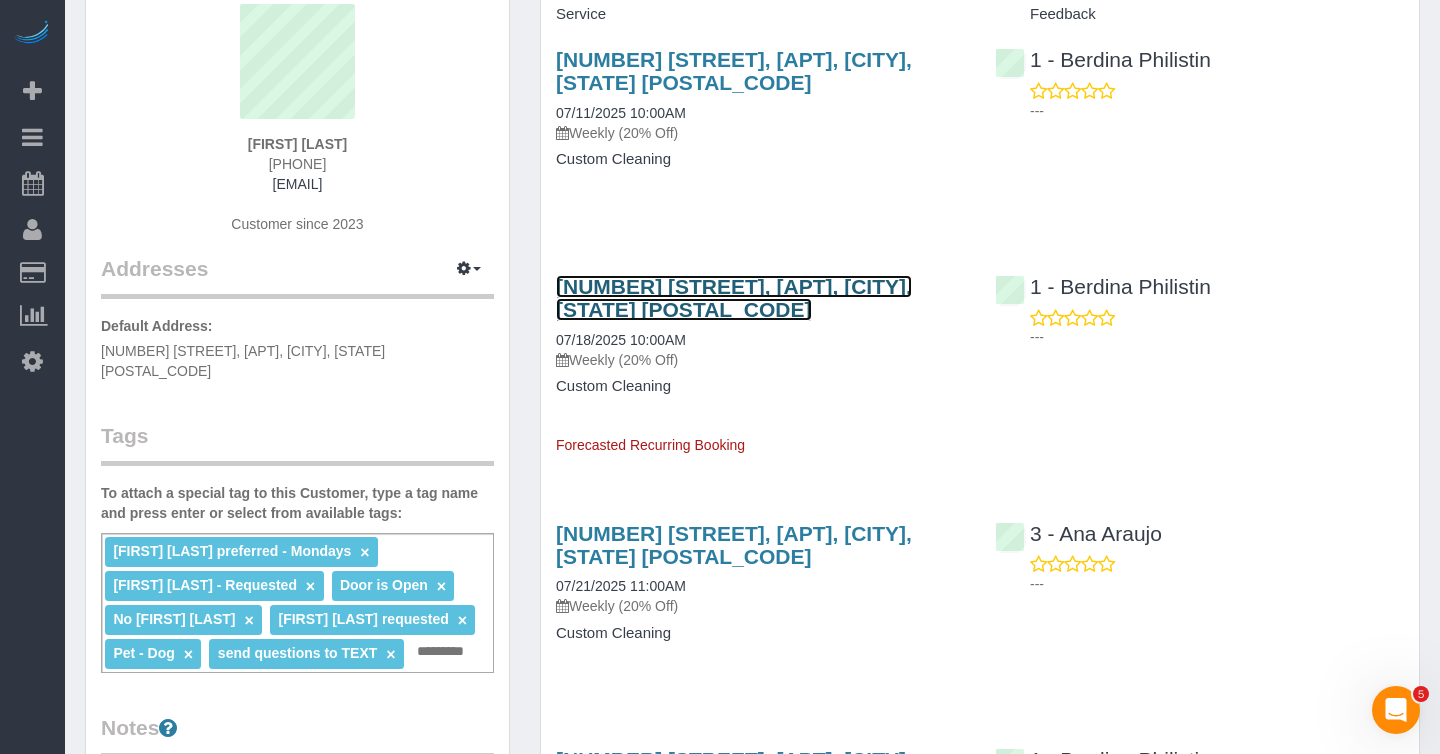 click on "336 Central Park West, Apt 5e, New York, NY 10025" at bounding box center [734, 298] 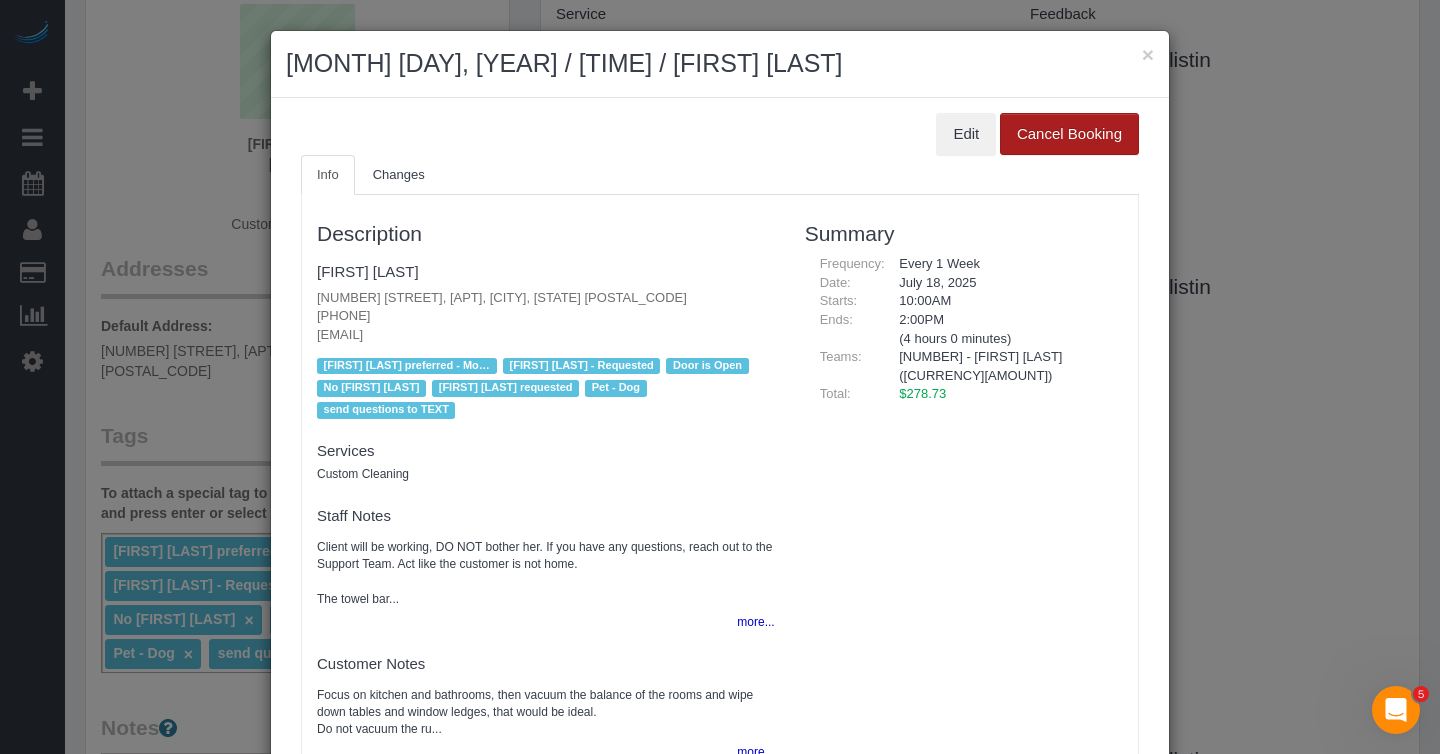 click on "Cancel Booking" at bounding box center (1069, 134) 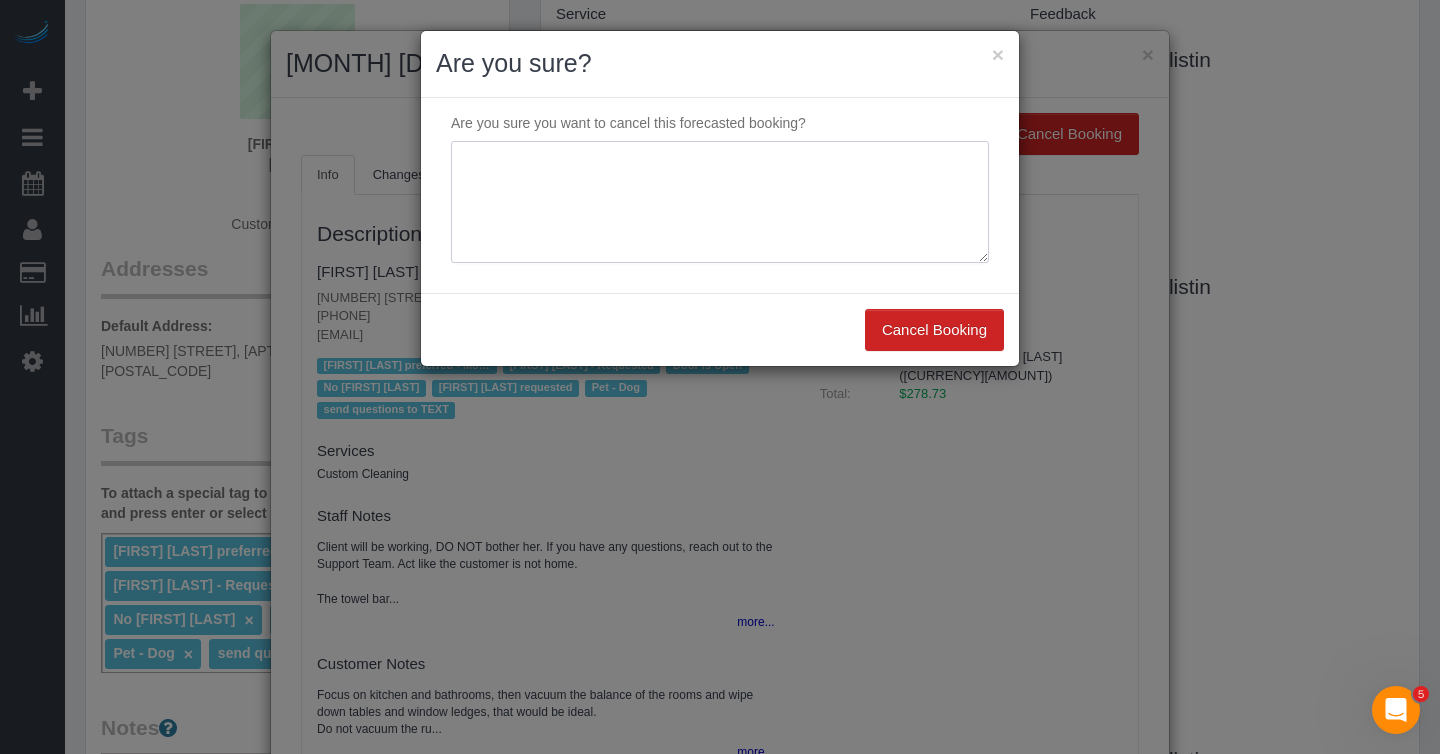 click at bounding box center (720, 202) 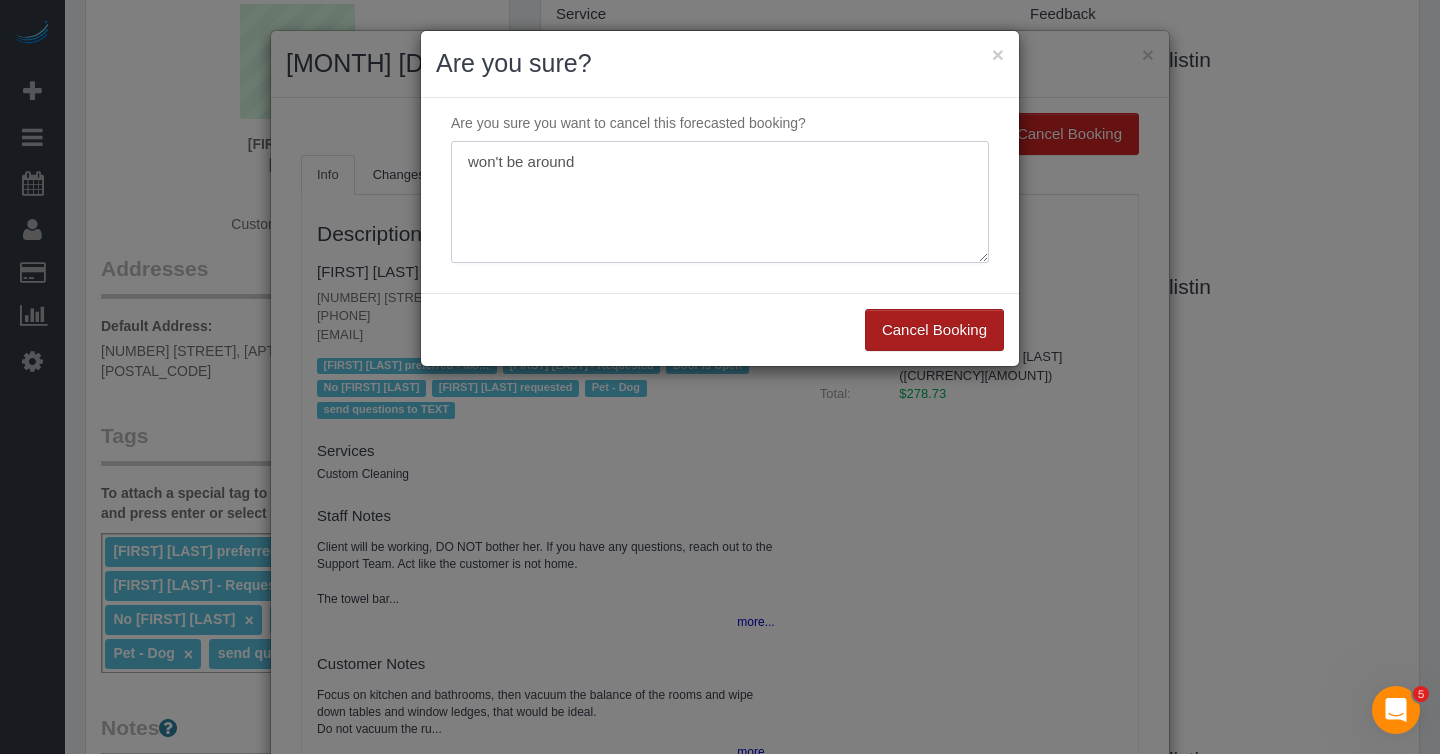 type on "won't be around" 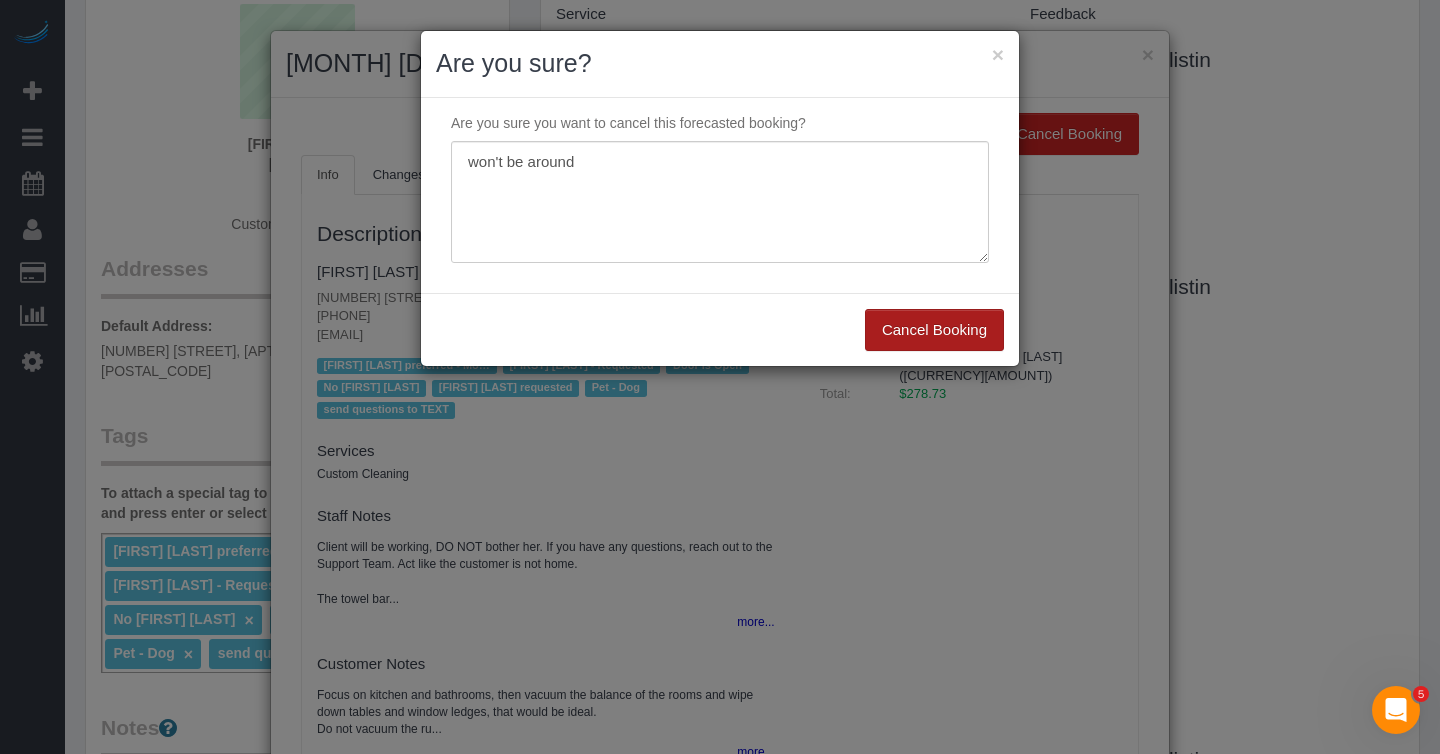 click on "Cancel Booking" at bounding box center (934, 330) 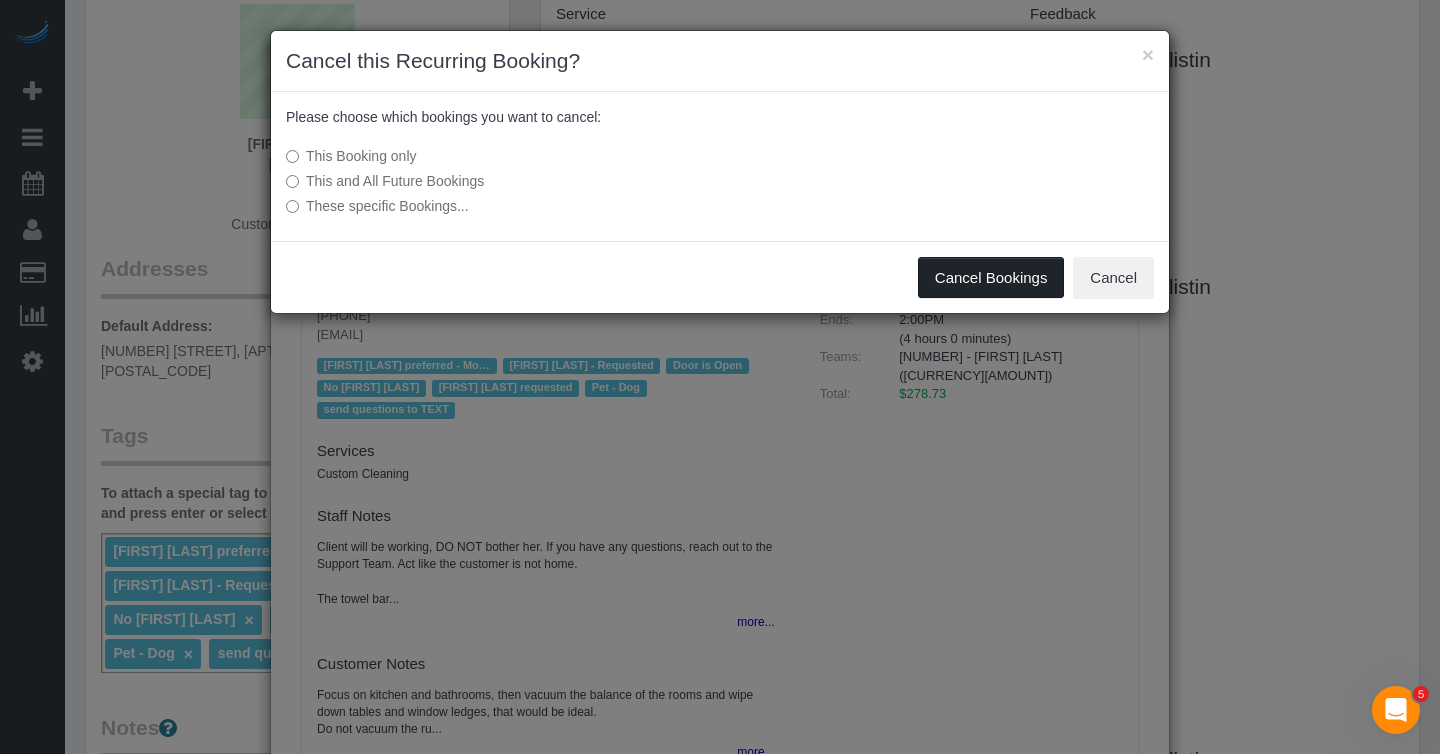 click on "Cancel Bookings" at bounding box center (991, 278) 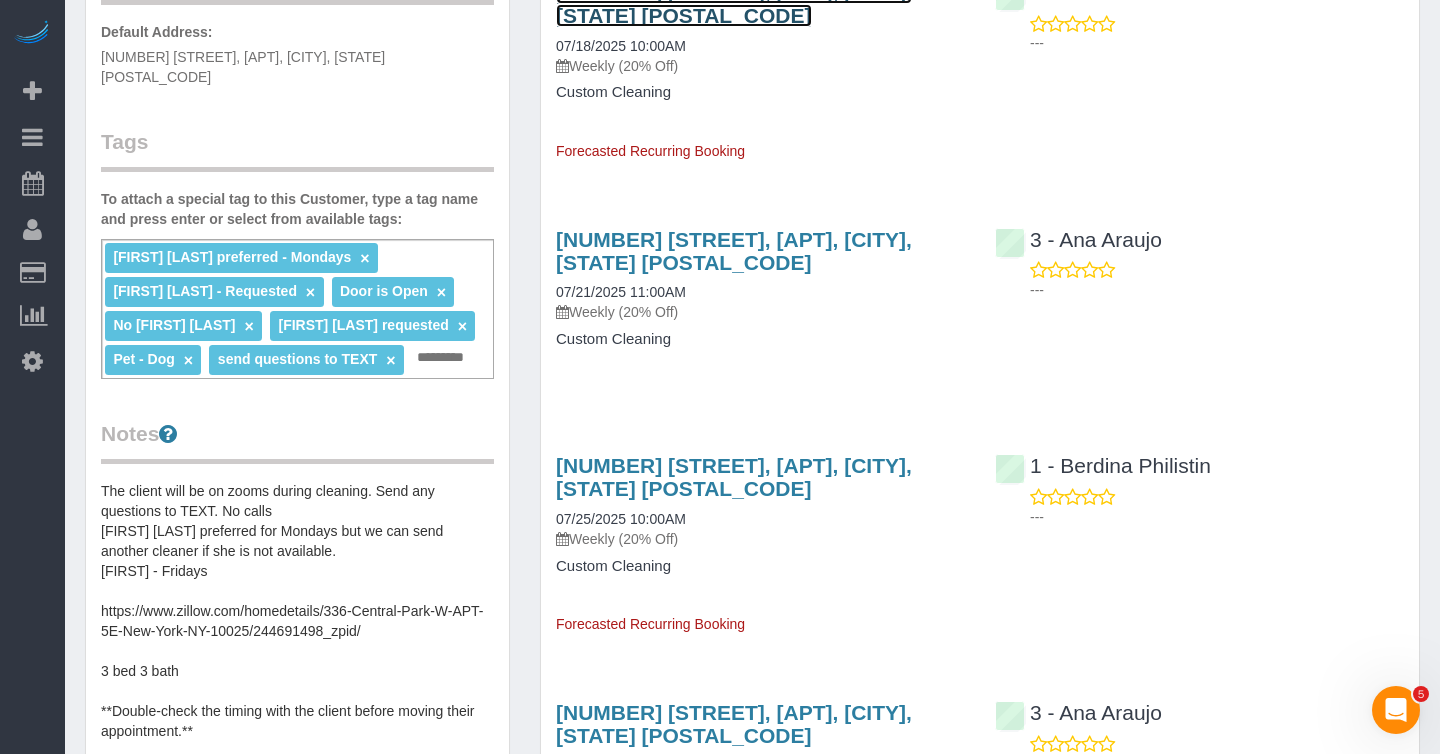 scroll, scrollTop: 470, scrollLeft: 0, axis: vertical 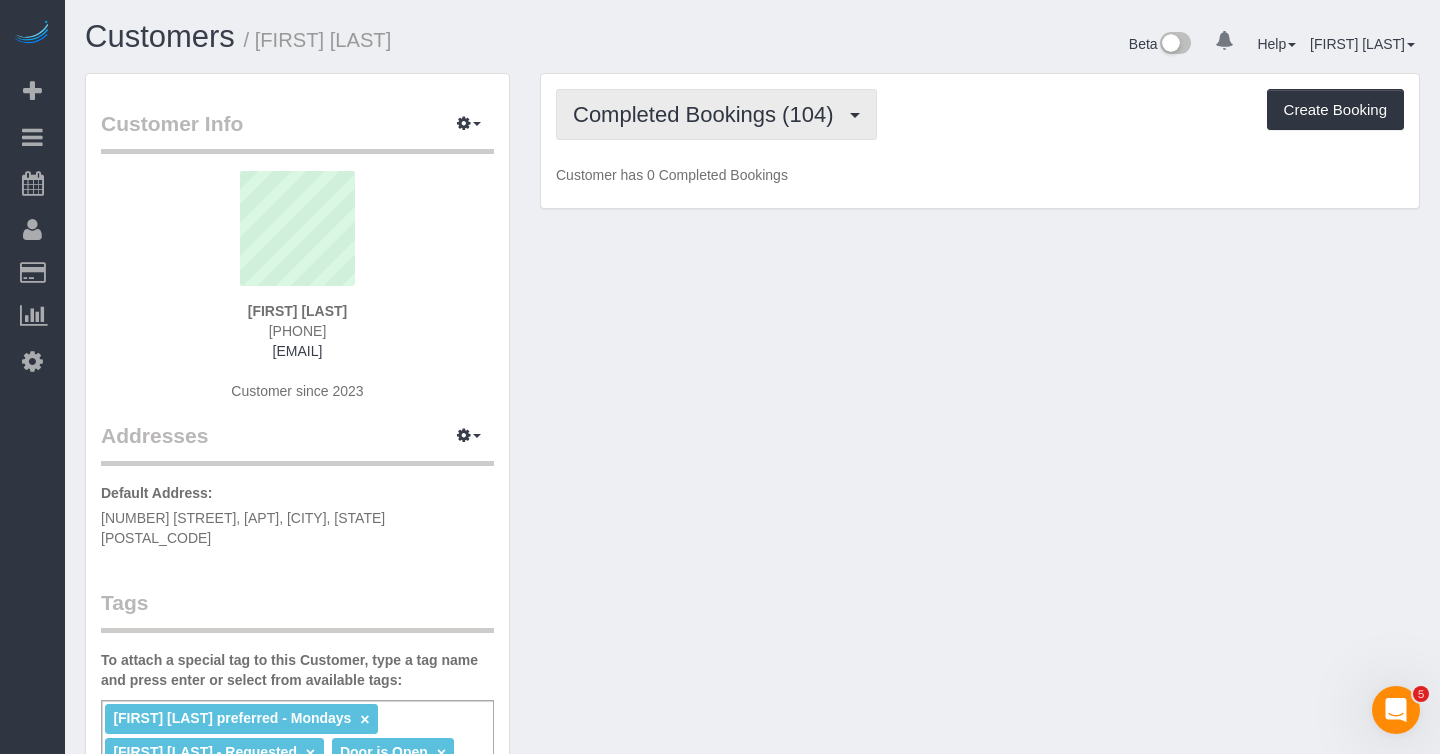 click on "Completed Bookings (104)" at bounding box center (716, 114) 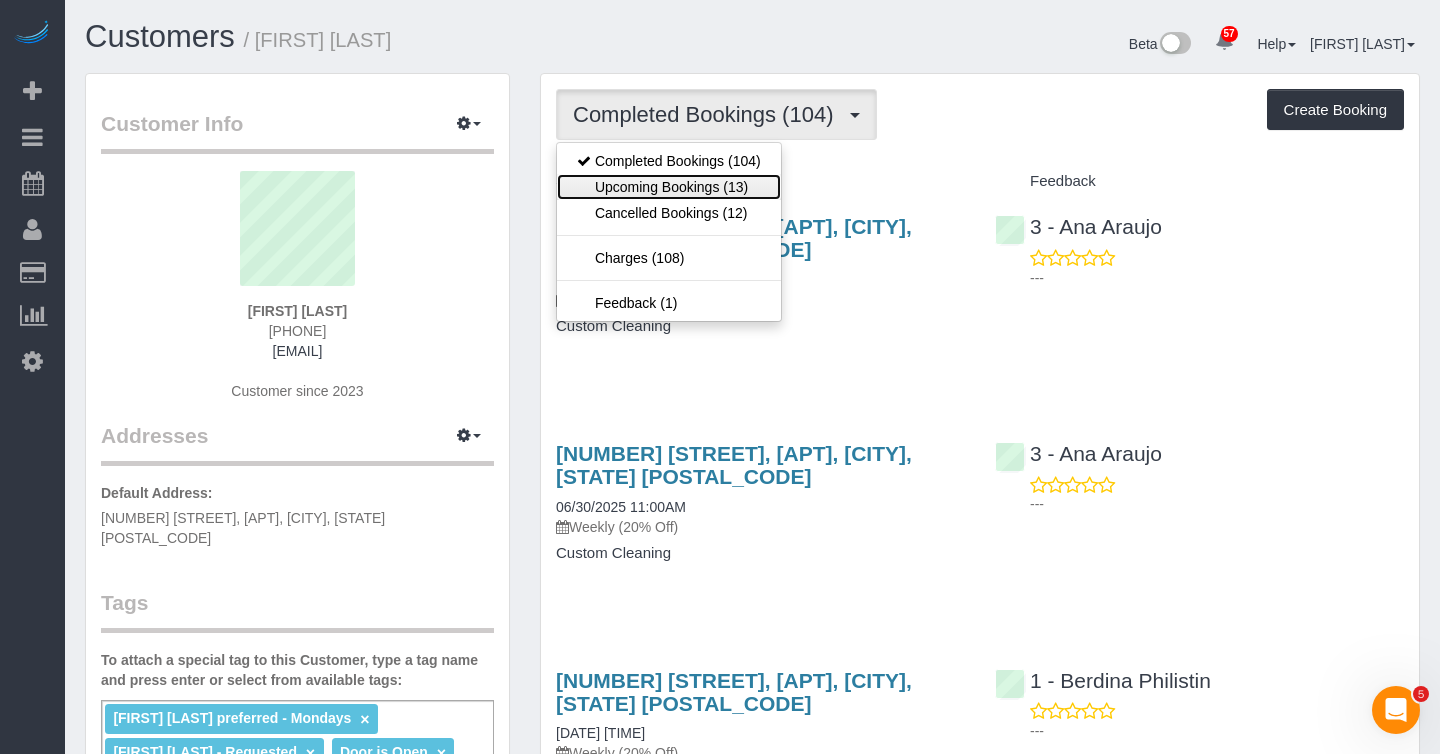 click on "Upcoming Bookings (13)" at bounding box center [669, 187] 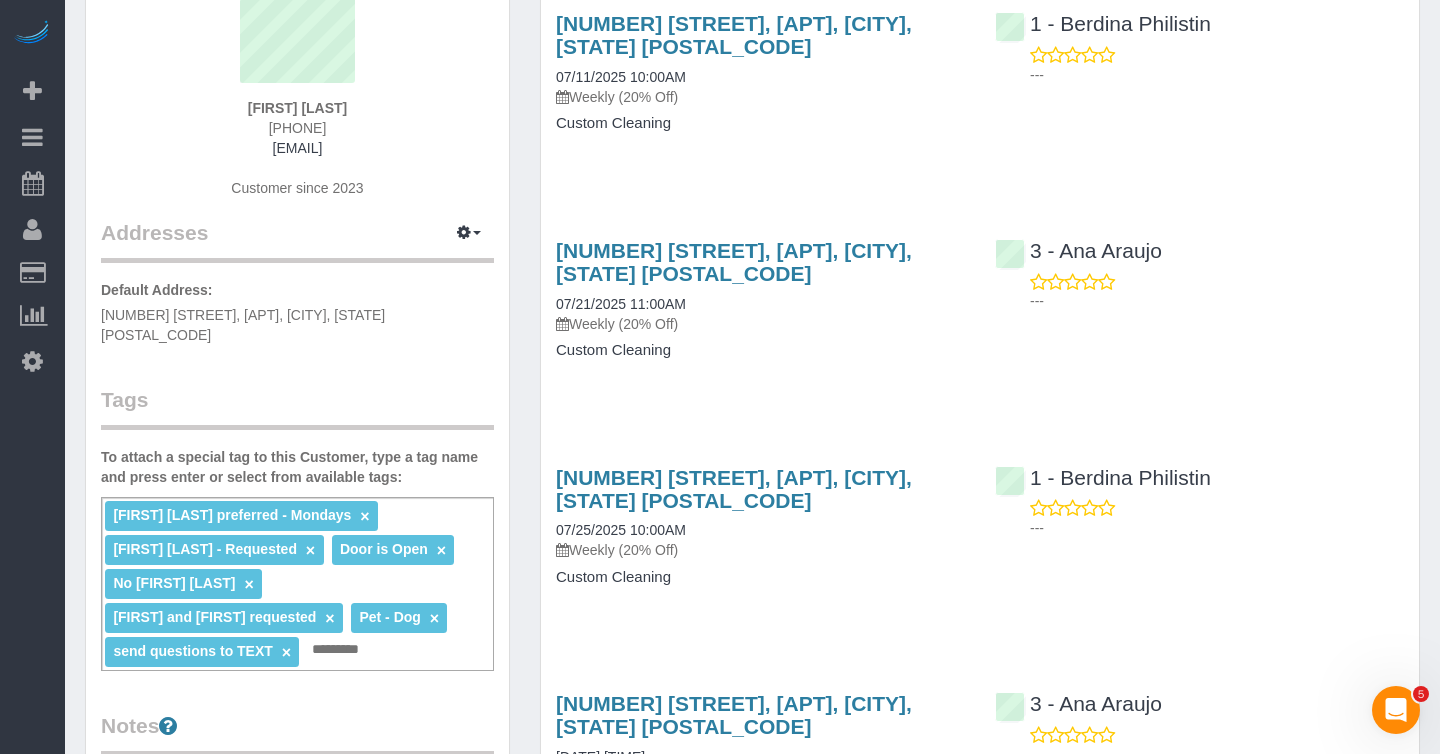 scroll, scrollTop: 211, scrollLeft: 0, axis: vertical 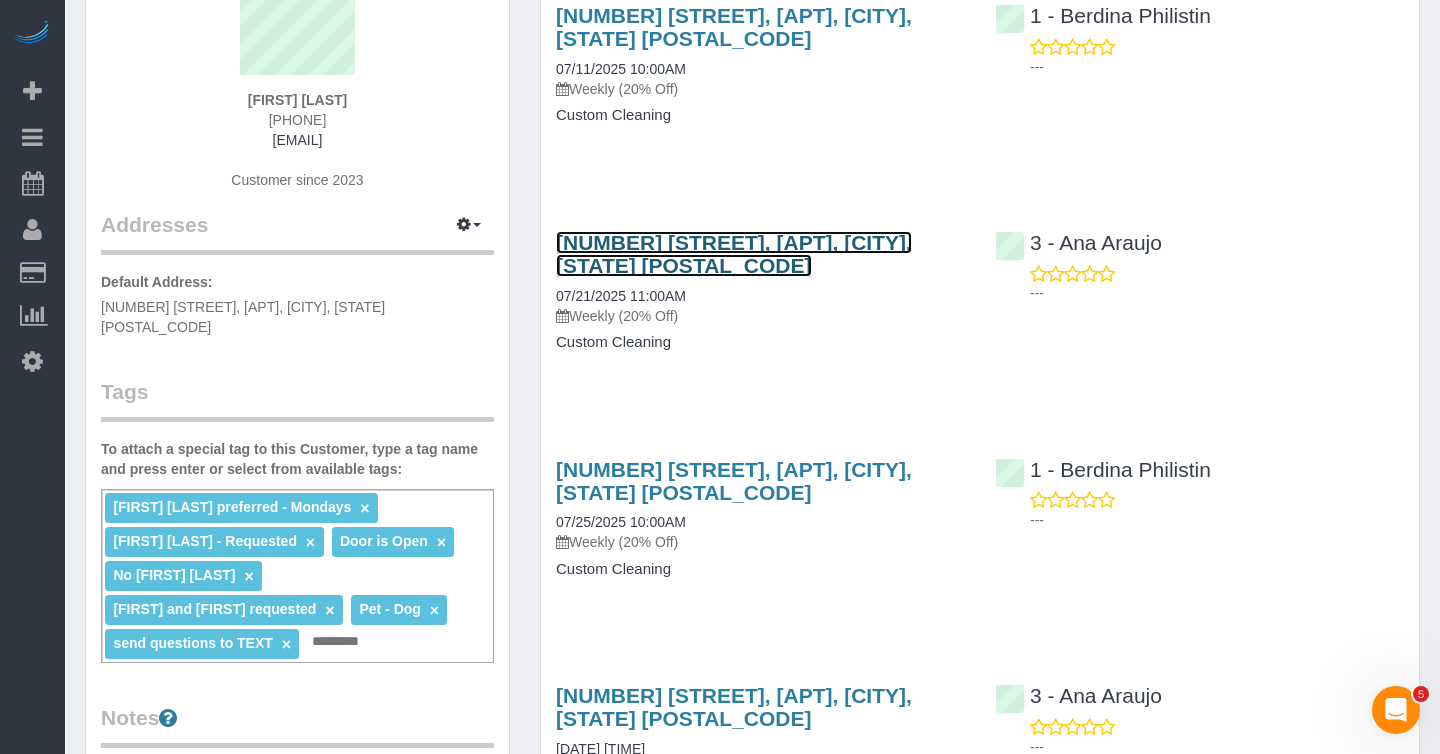 click on "336 Central Park West, Apt 5e, New York, NY 10025" at bounding box center [734, 254] 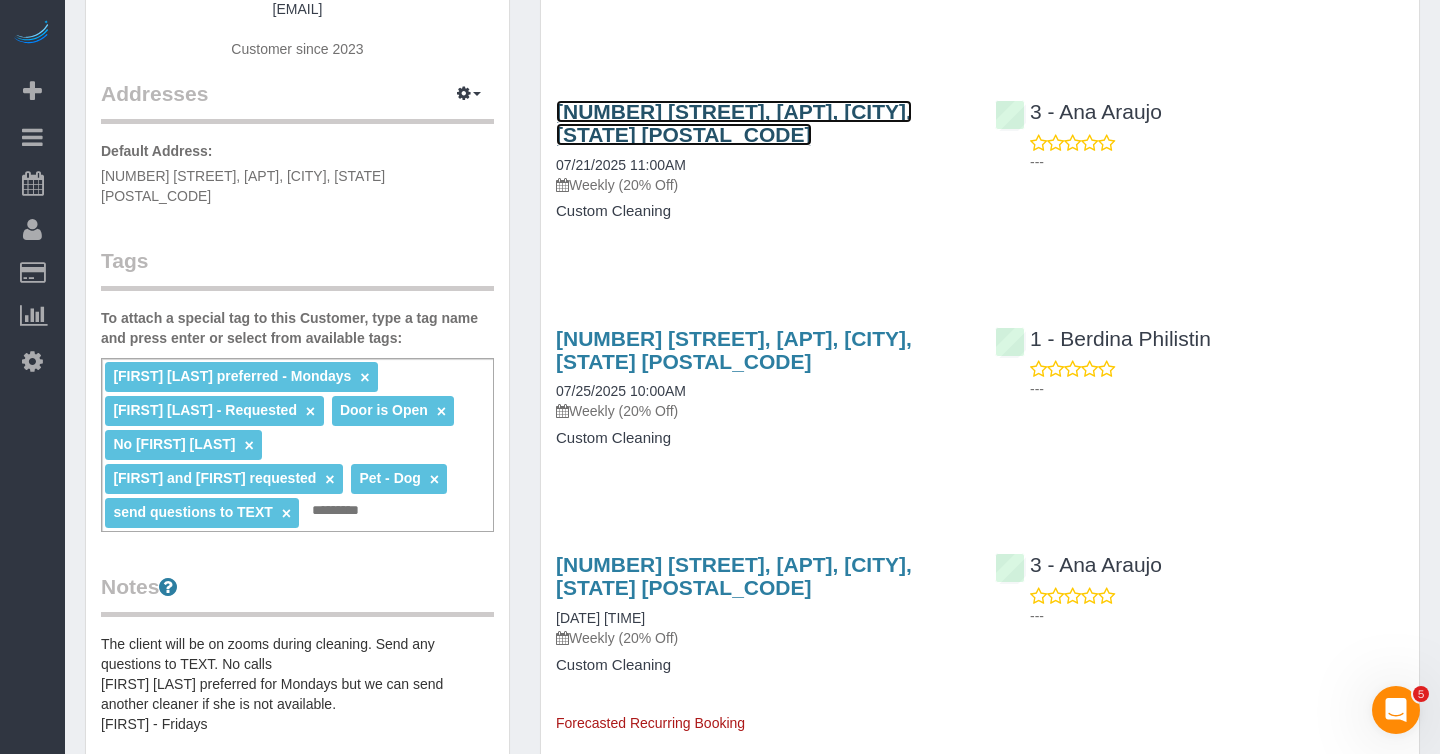 scroll, scrollTop: 378, scrollLeft: 0, axis: vertical 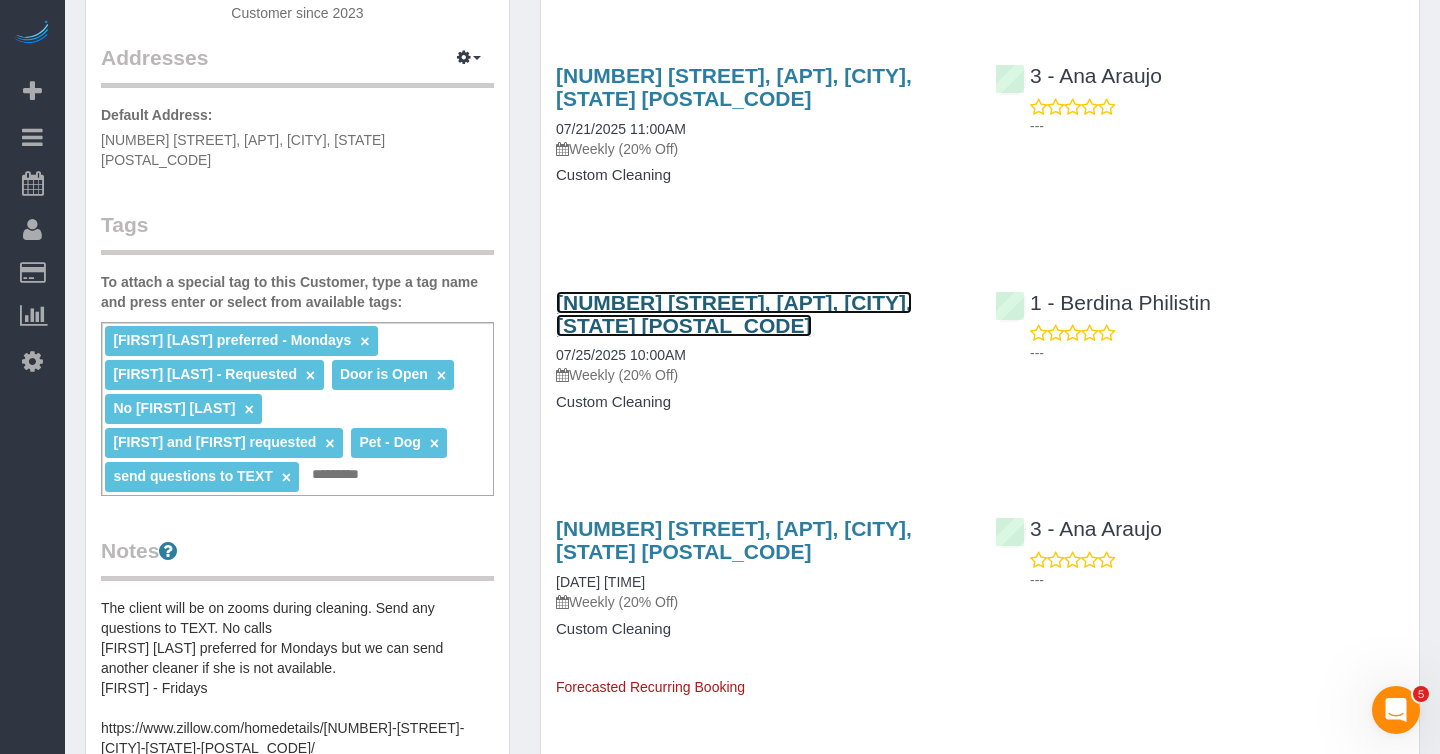 click on "336 Central Park West, Apt 5e, New York, NY 10025" at bounding box center (734, 314) 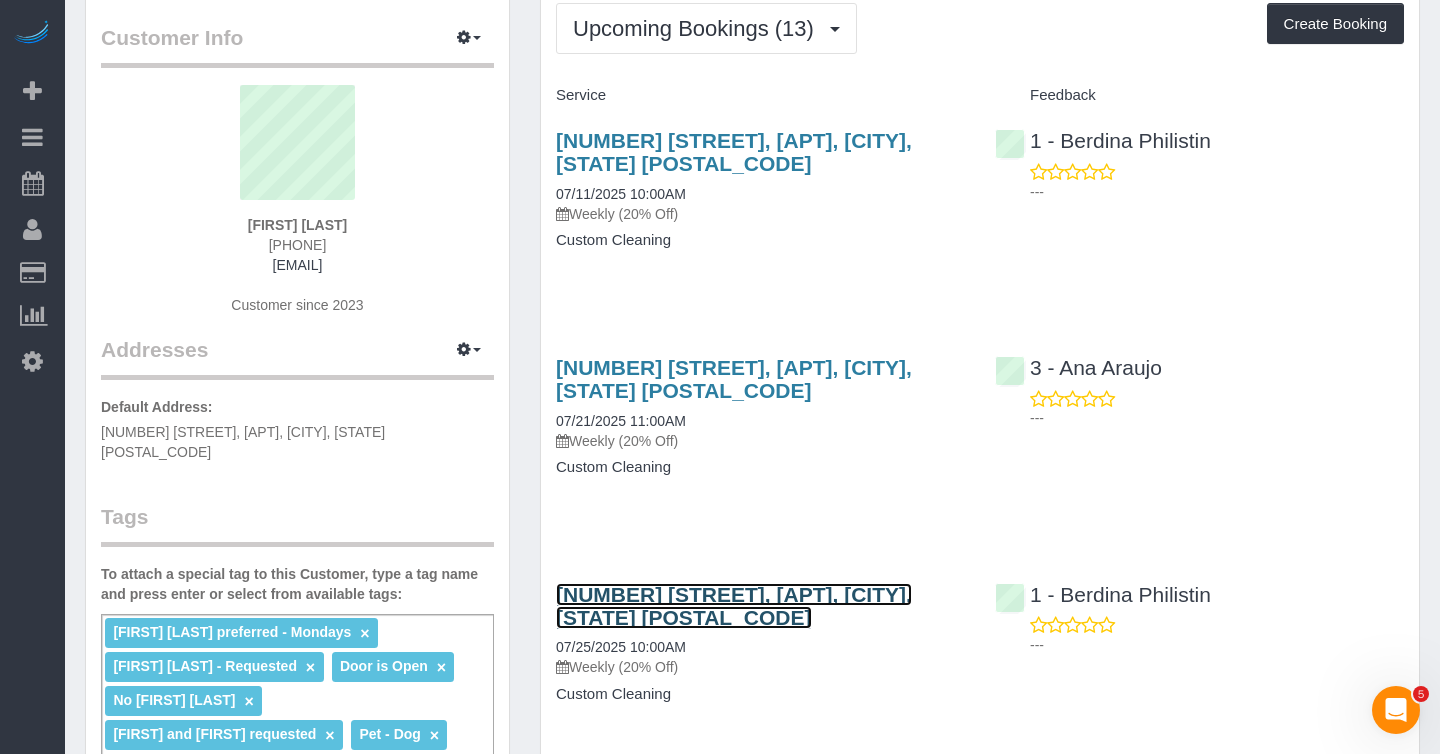 scroll, scrollTop: 71, scrollLeft: 0, axis: vertical 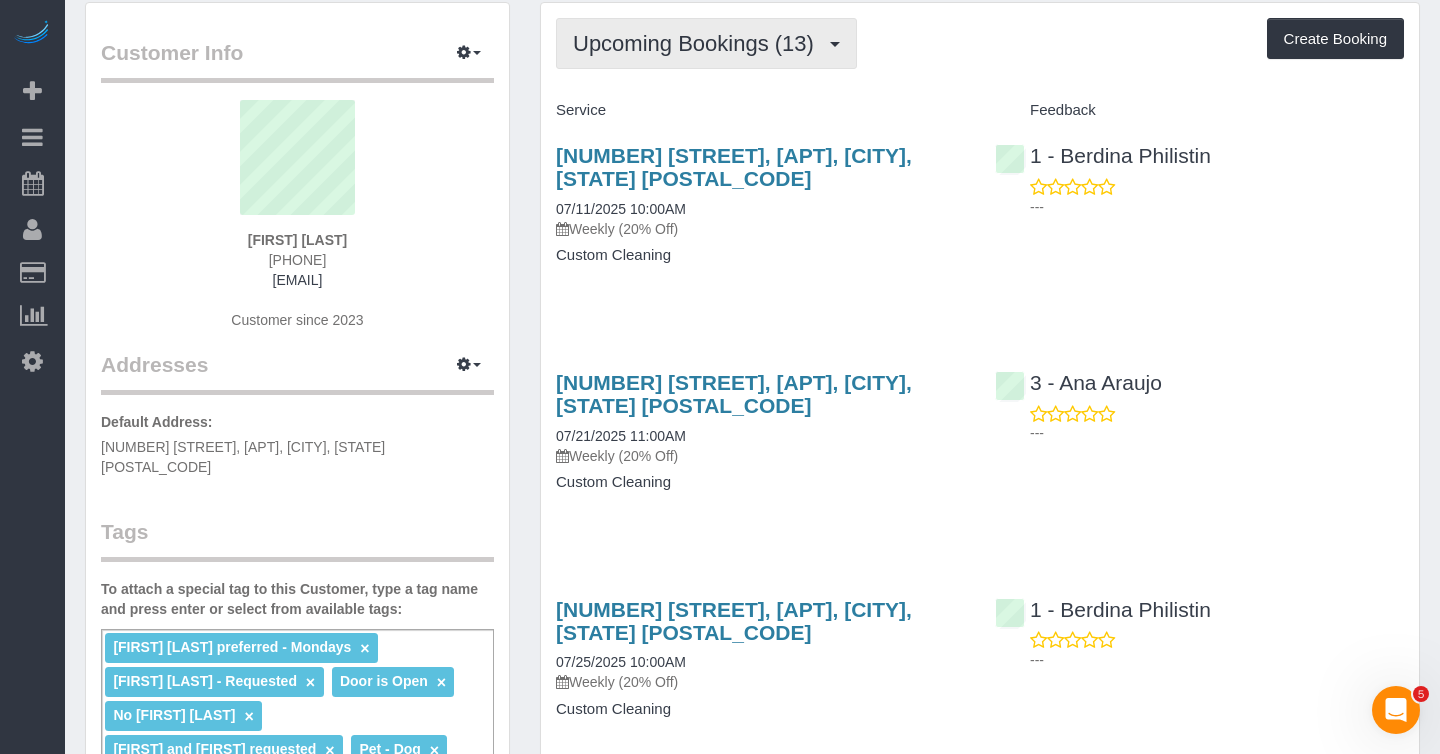click on "Upcoming Bookings (13)" at bounding box center [698, 43] 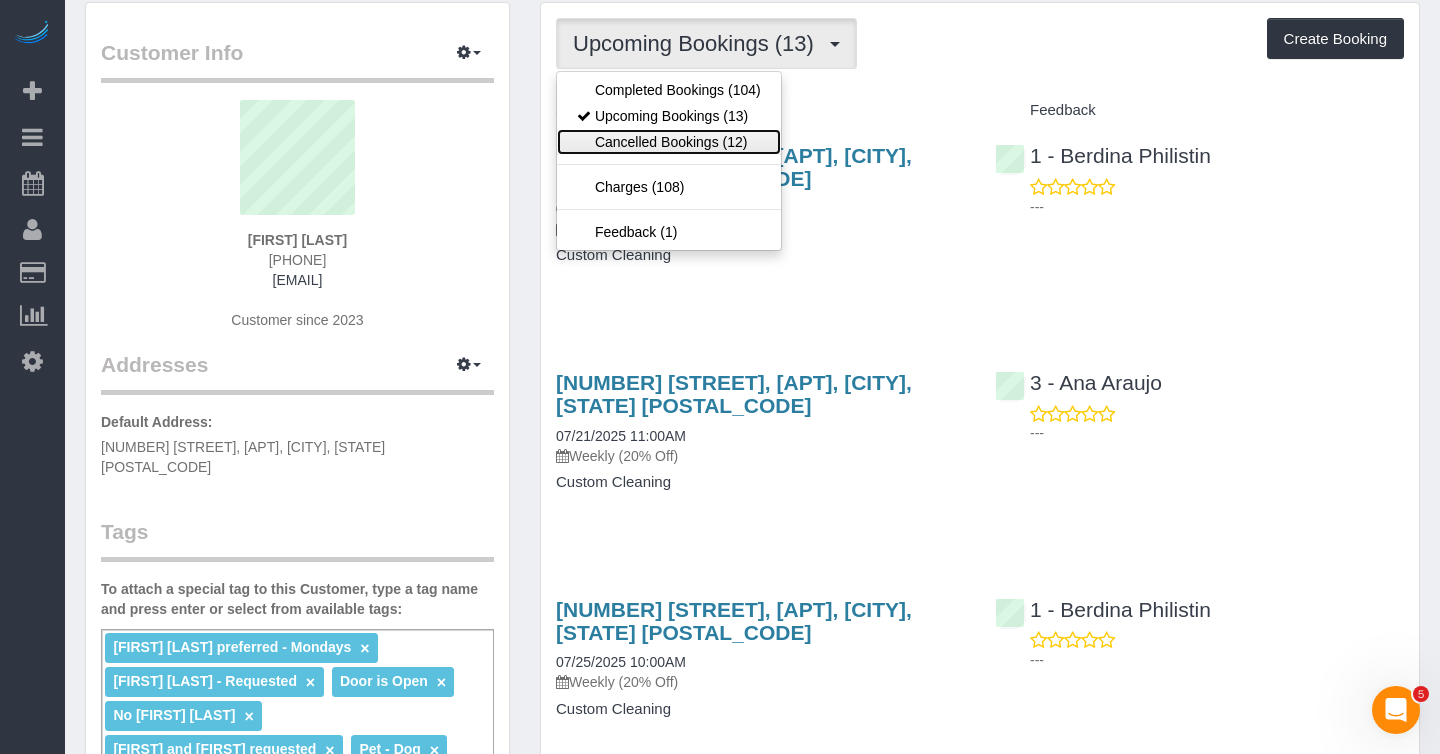 click on "Cancelled Bookings (12)" at bounding box center [669, 142] 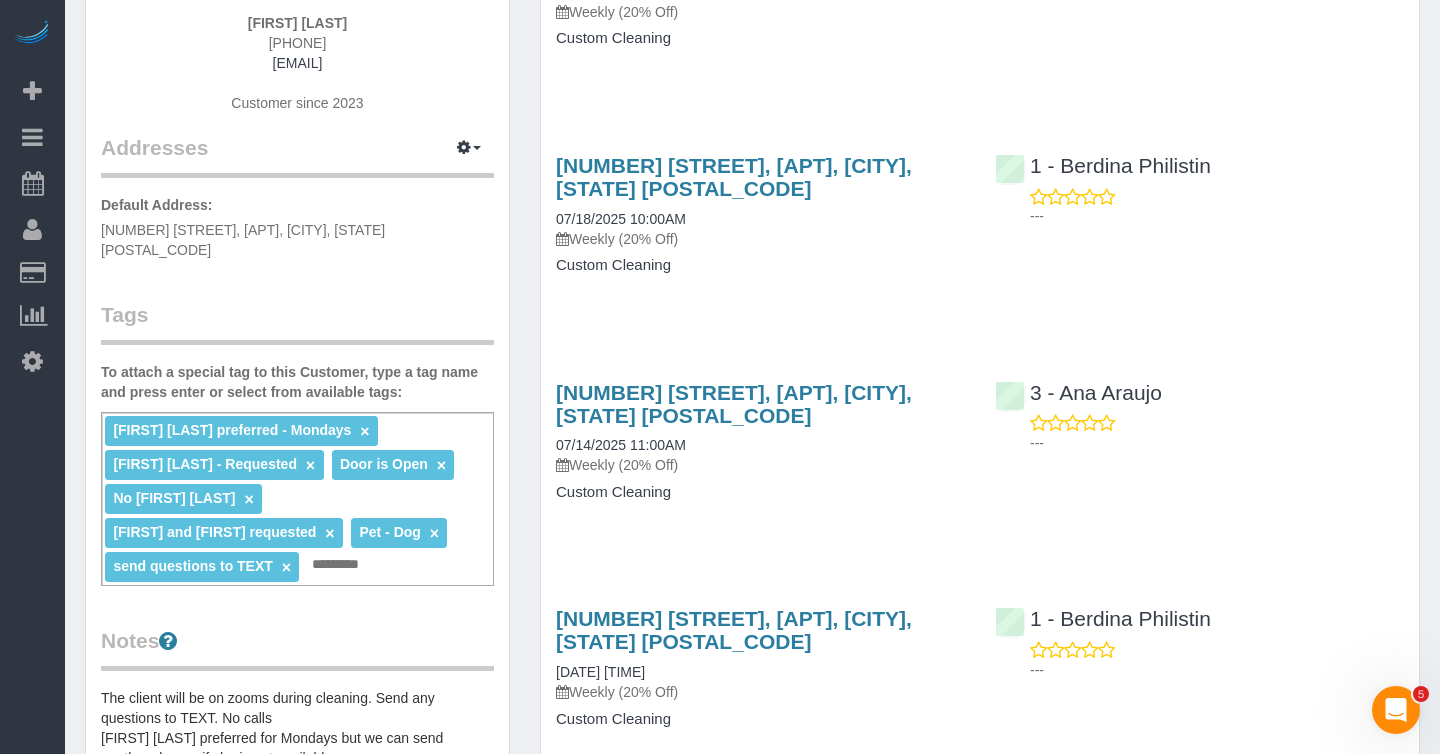 scroll, scrollTop: 0, scrollLeft: 0, axis: both 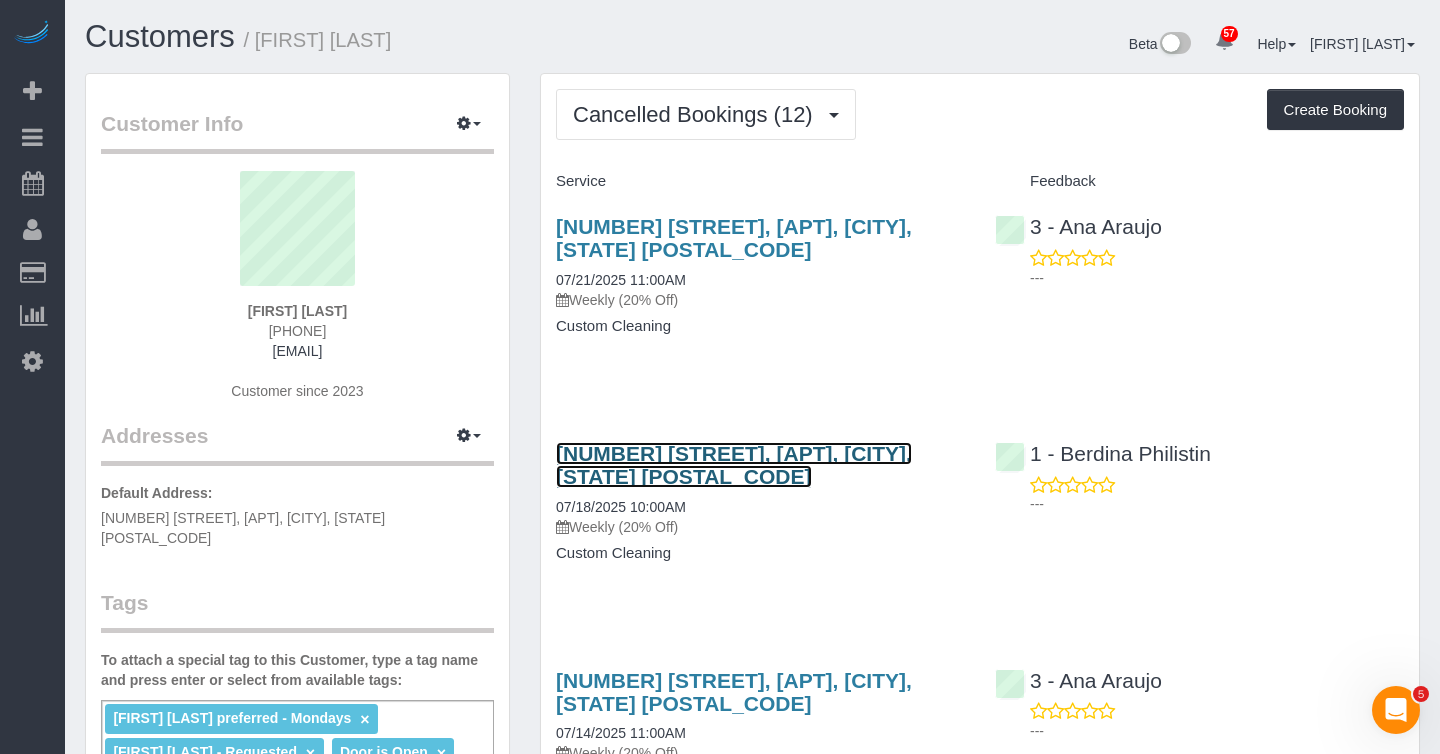 click on "336 Central Park West, Apt 5e, New York, NY 10025" at bounding box center [734, 465] 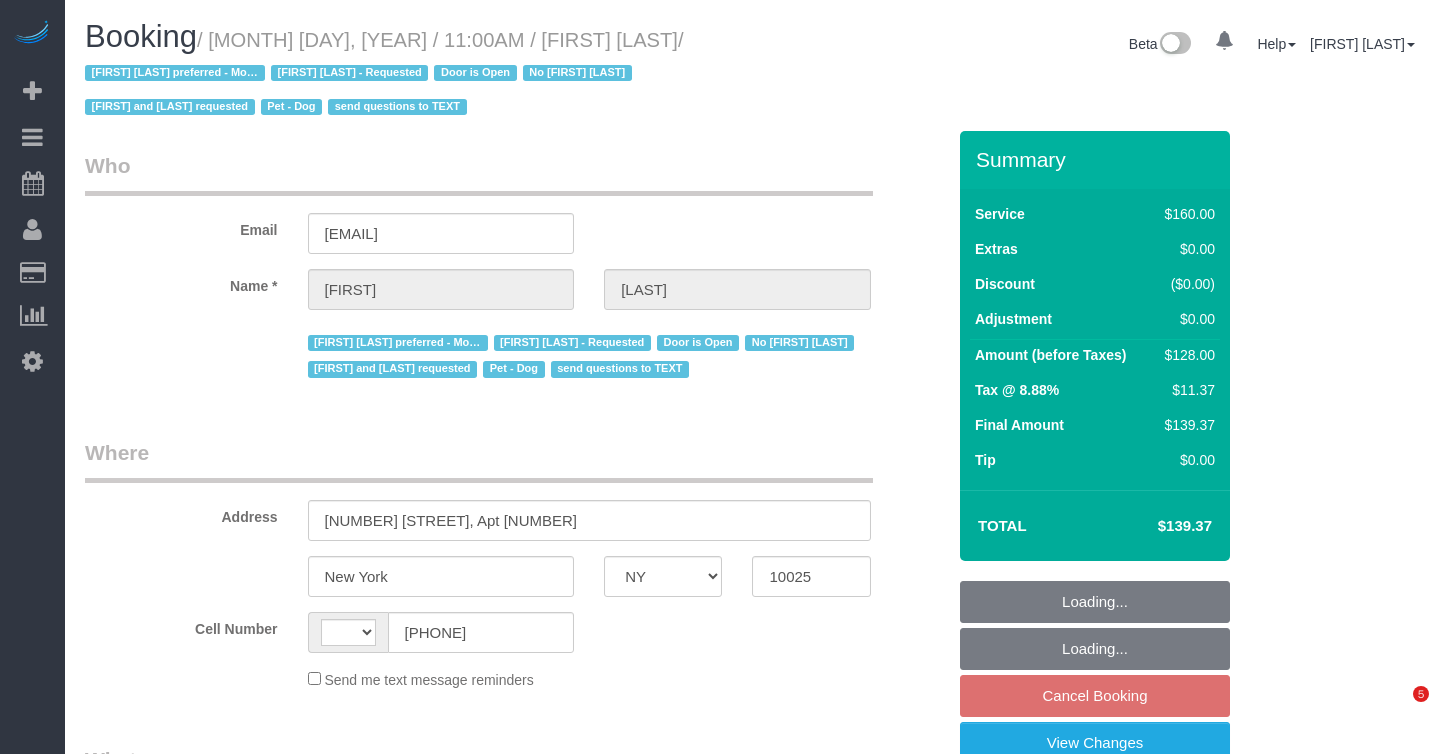 select on "NY" 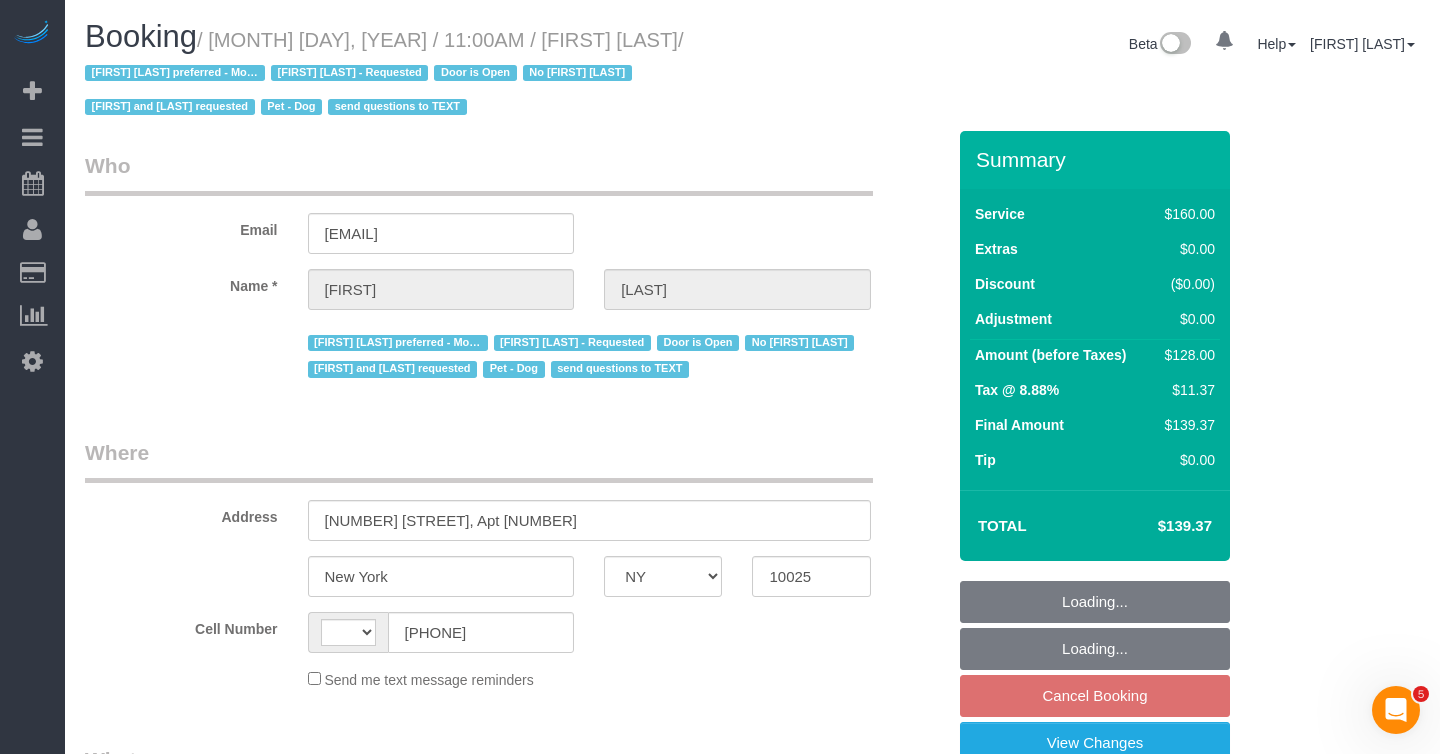 scroll, scrollTop: 0, scrollLeft: 0, axis: both 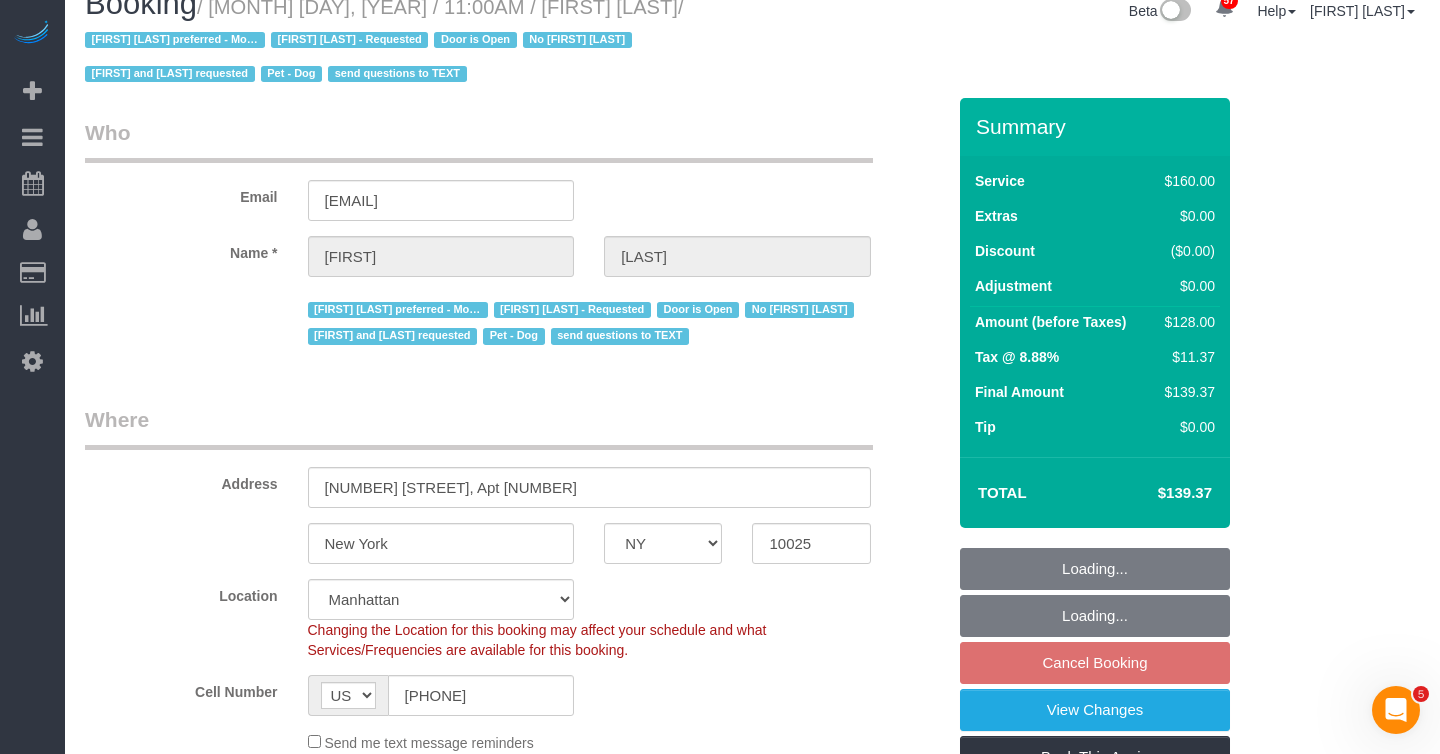 select on "string:stripe-pm_1RfNyY4VGloSiKo7jWnzrFGY" 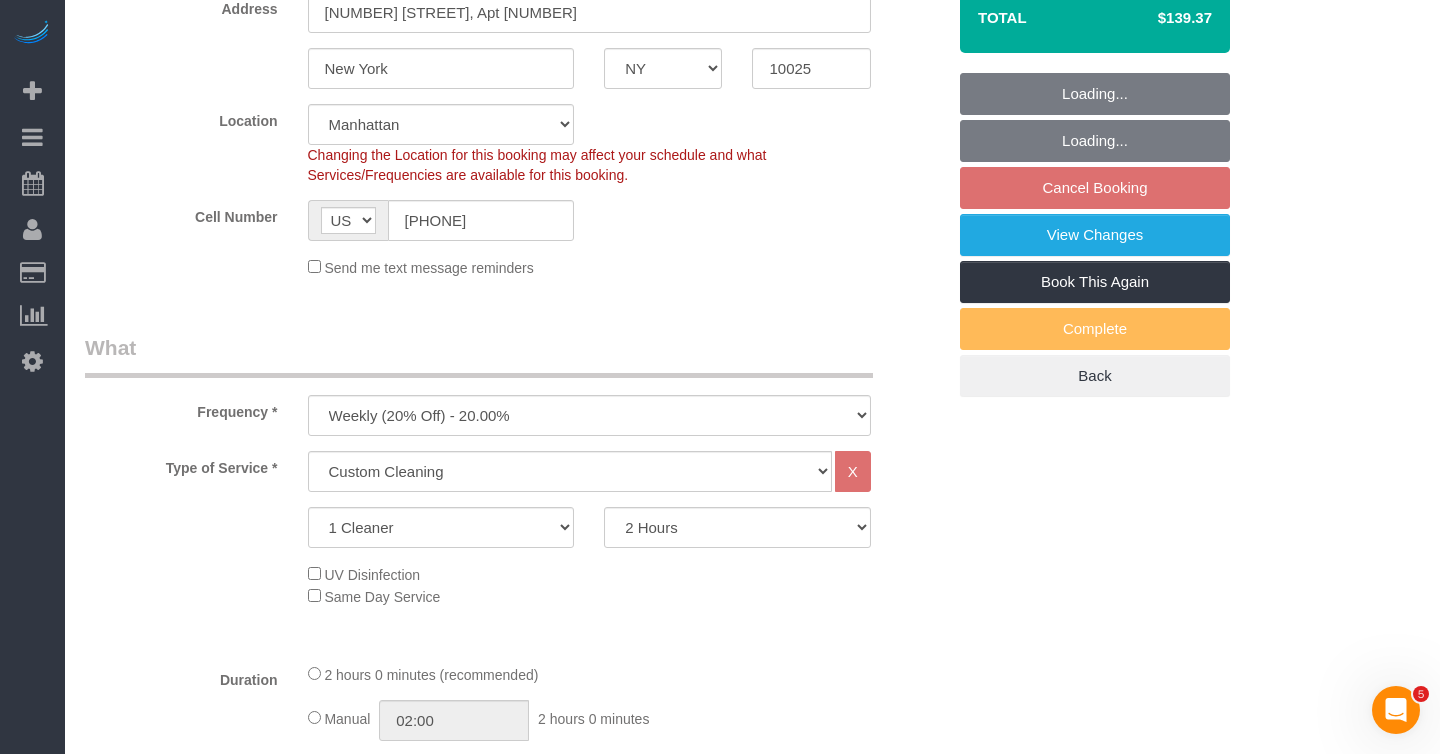 scroll, scrollTop: 506, scrollLeft: 0, axis: vertical 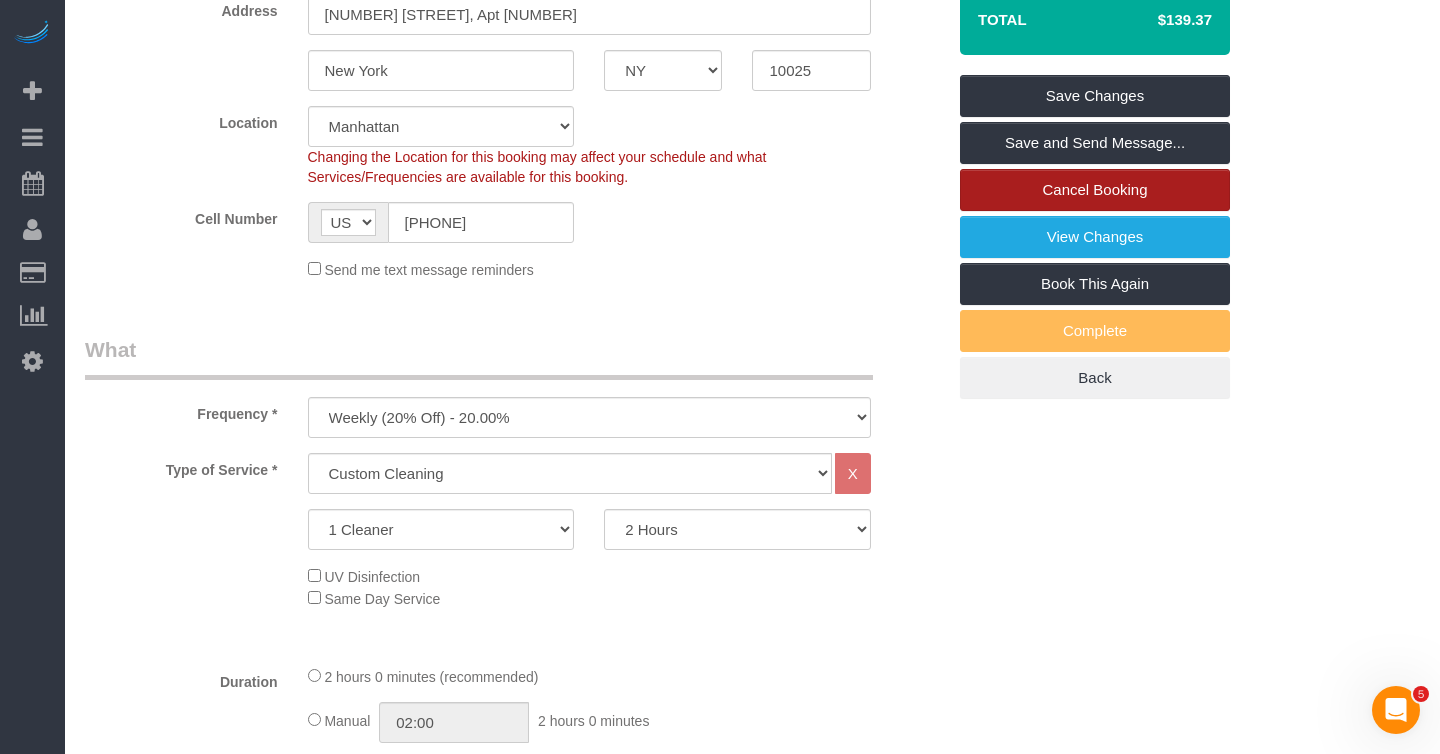 click on "Cancel Booking" at bounding box center (1095, 190) 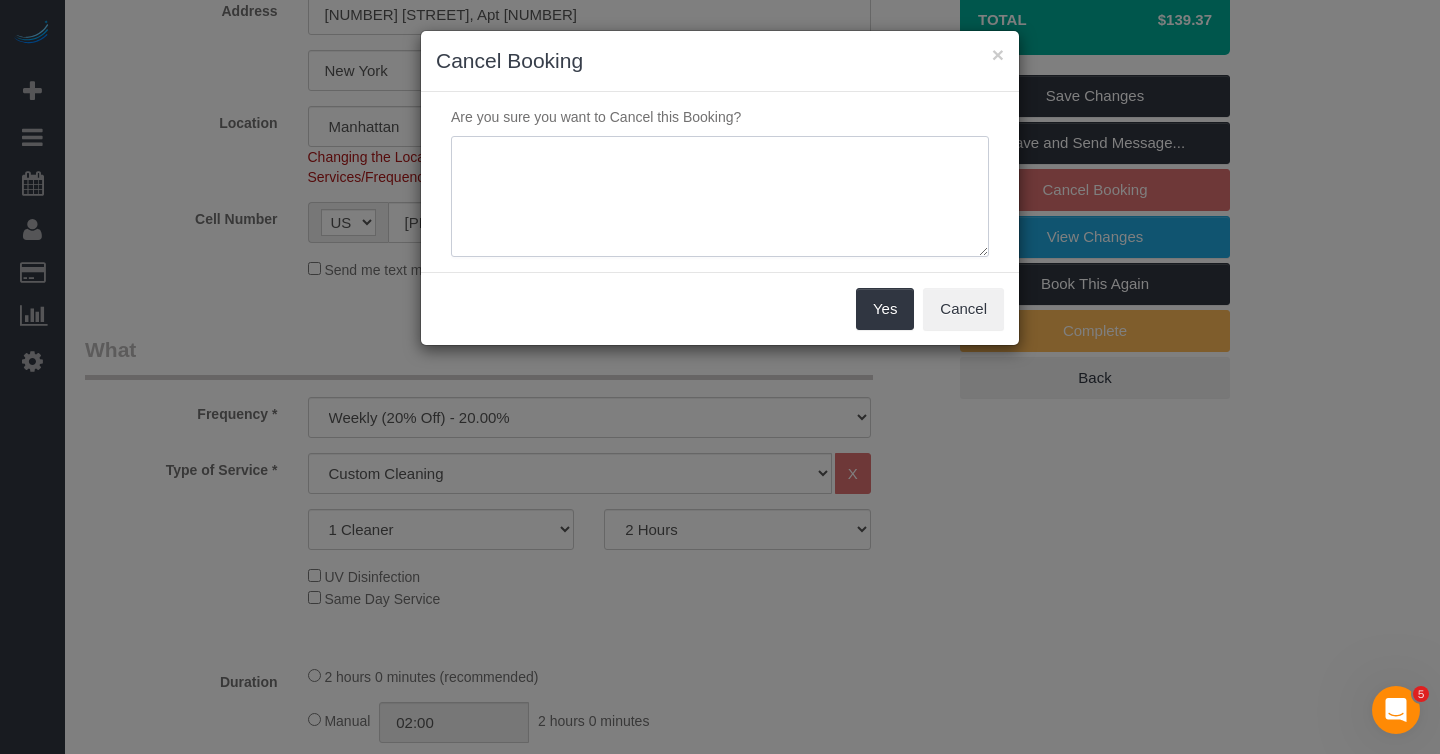 click at bounding box center [720, 197] 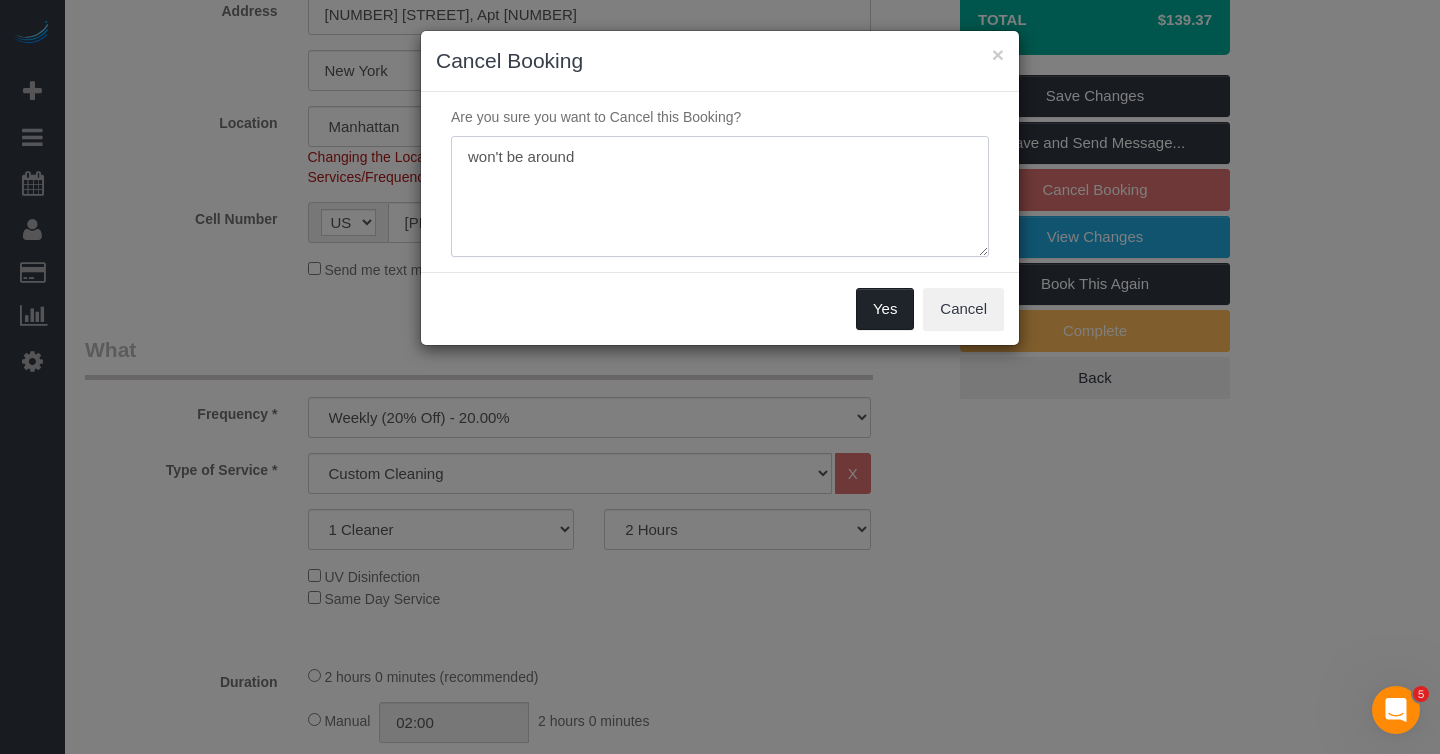 type on "won't be around" 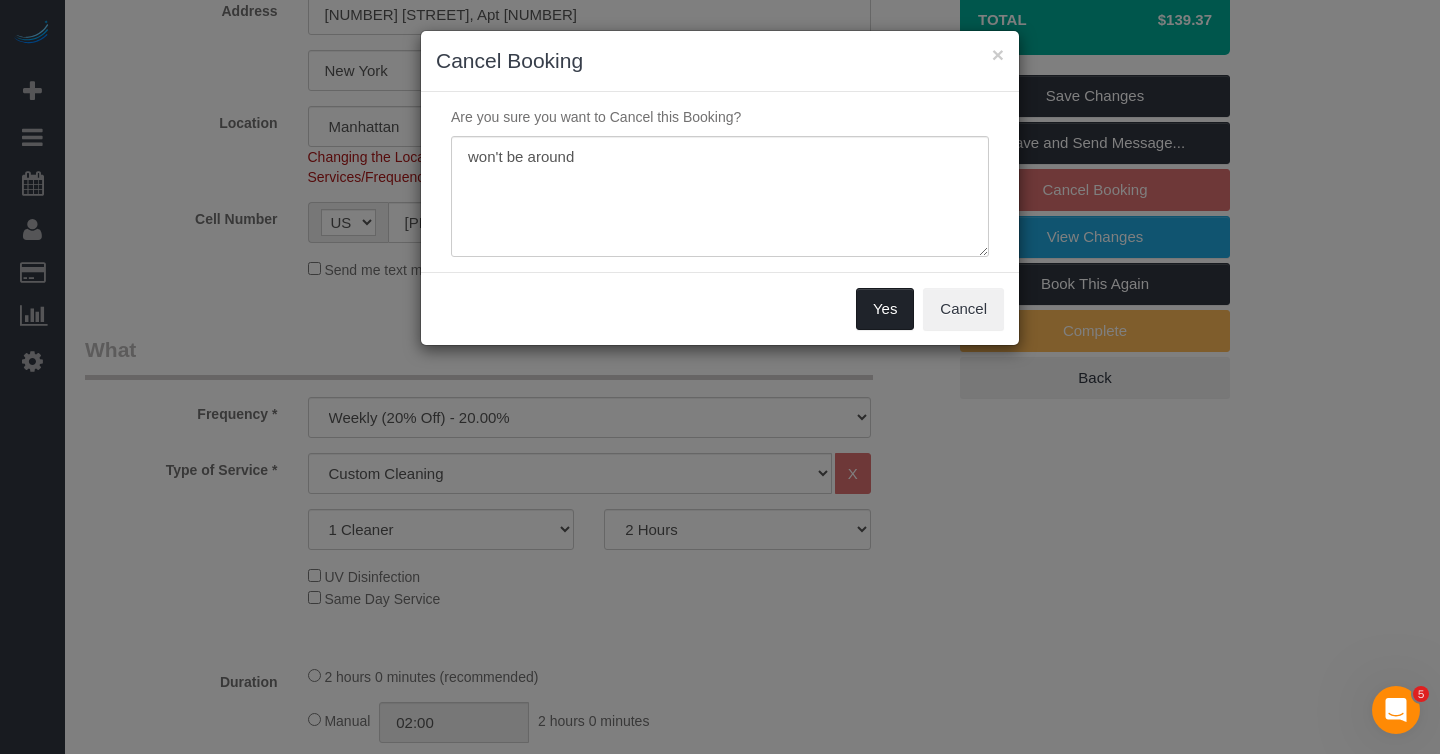 click on "Yes" at bounding box center [885, 309] 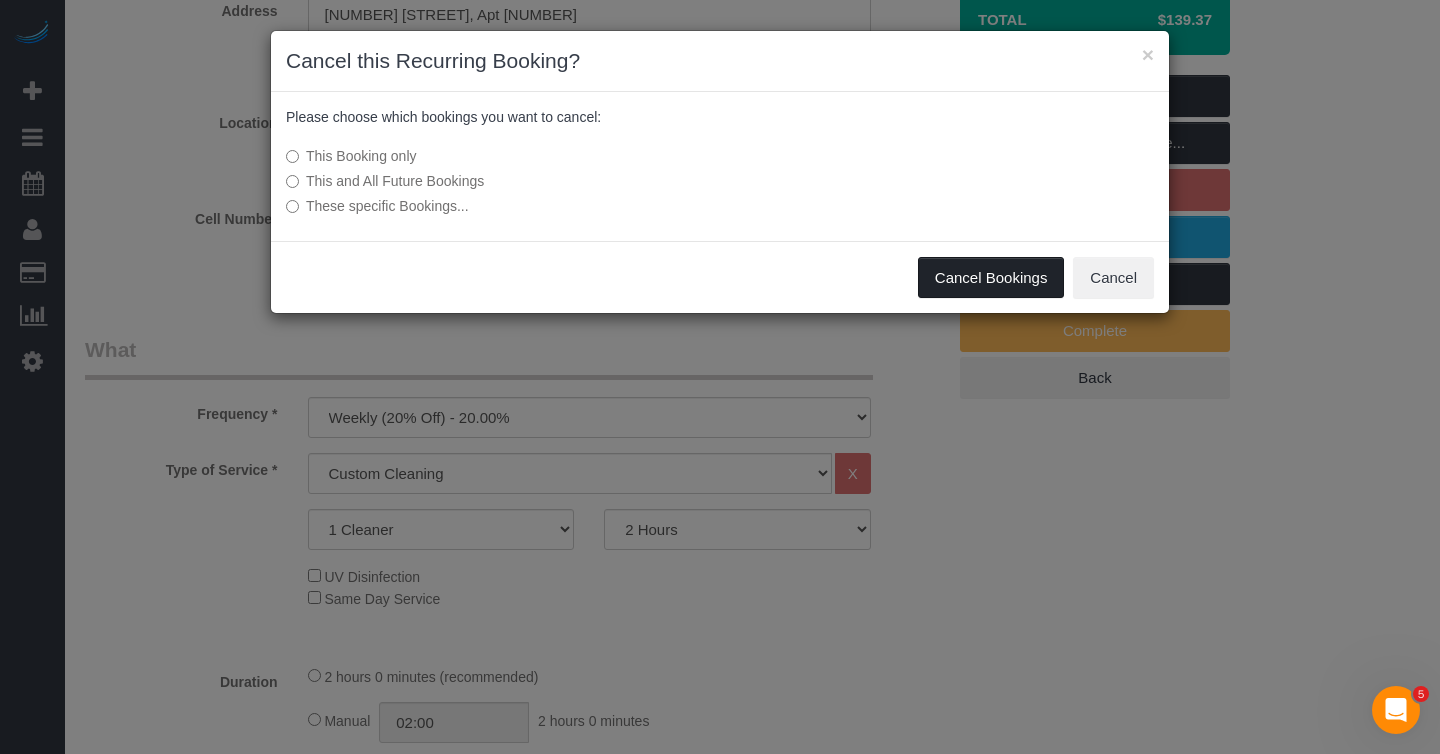 click on "Cancel Bookings" at bounding box center (991, 278) 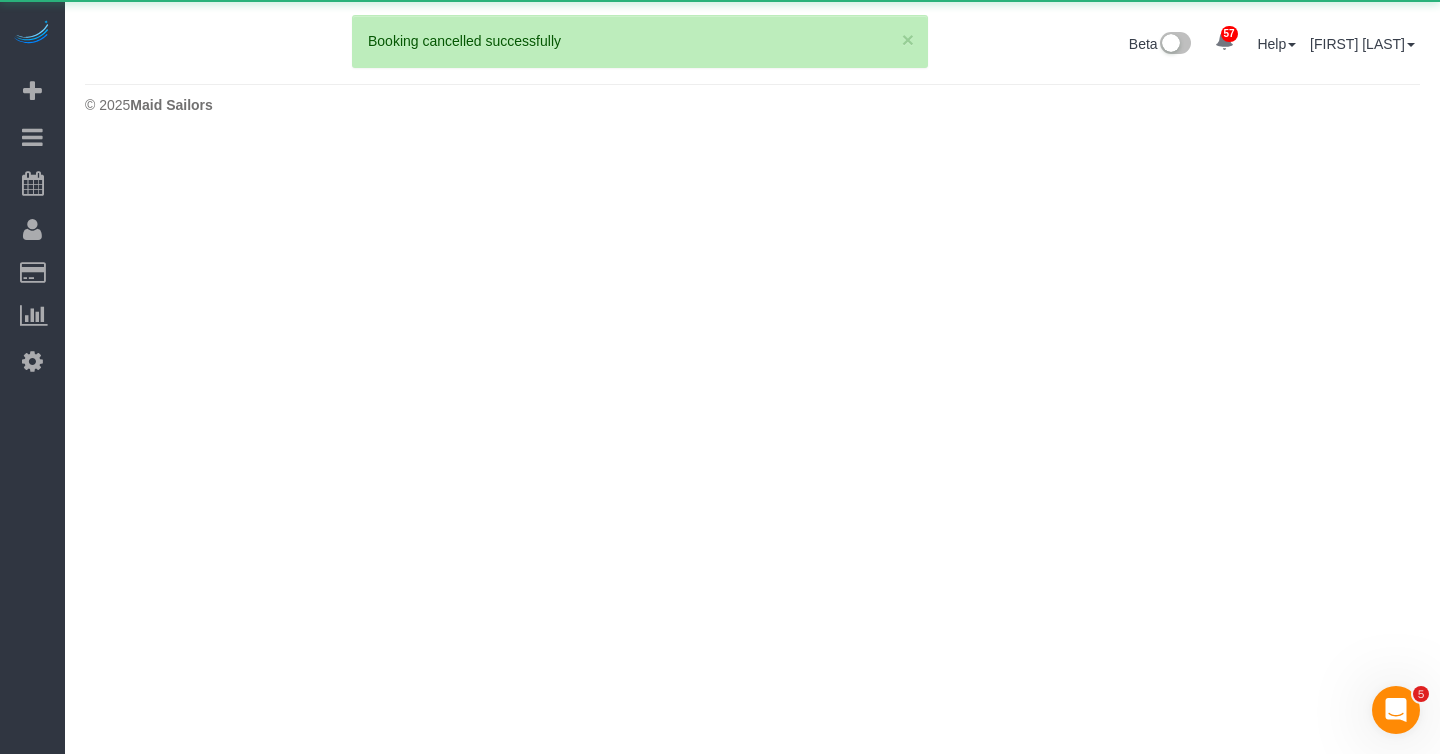 scroll, scrollTop: 0, scrollLeft: 0, axis: both 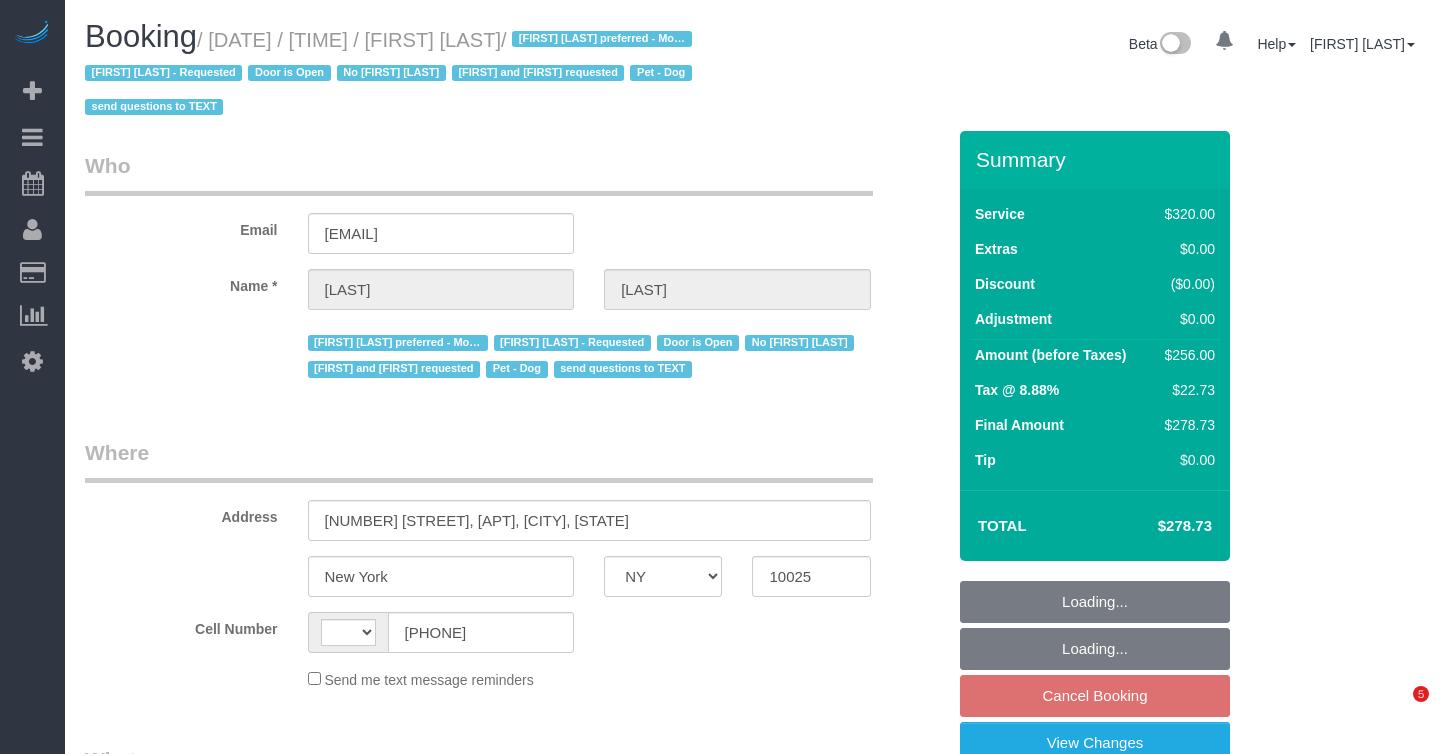 select on "NY" 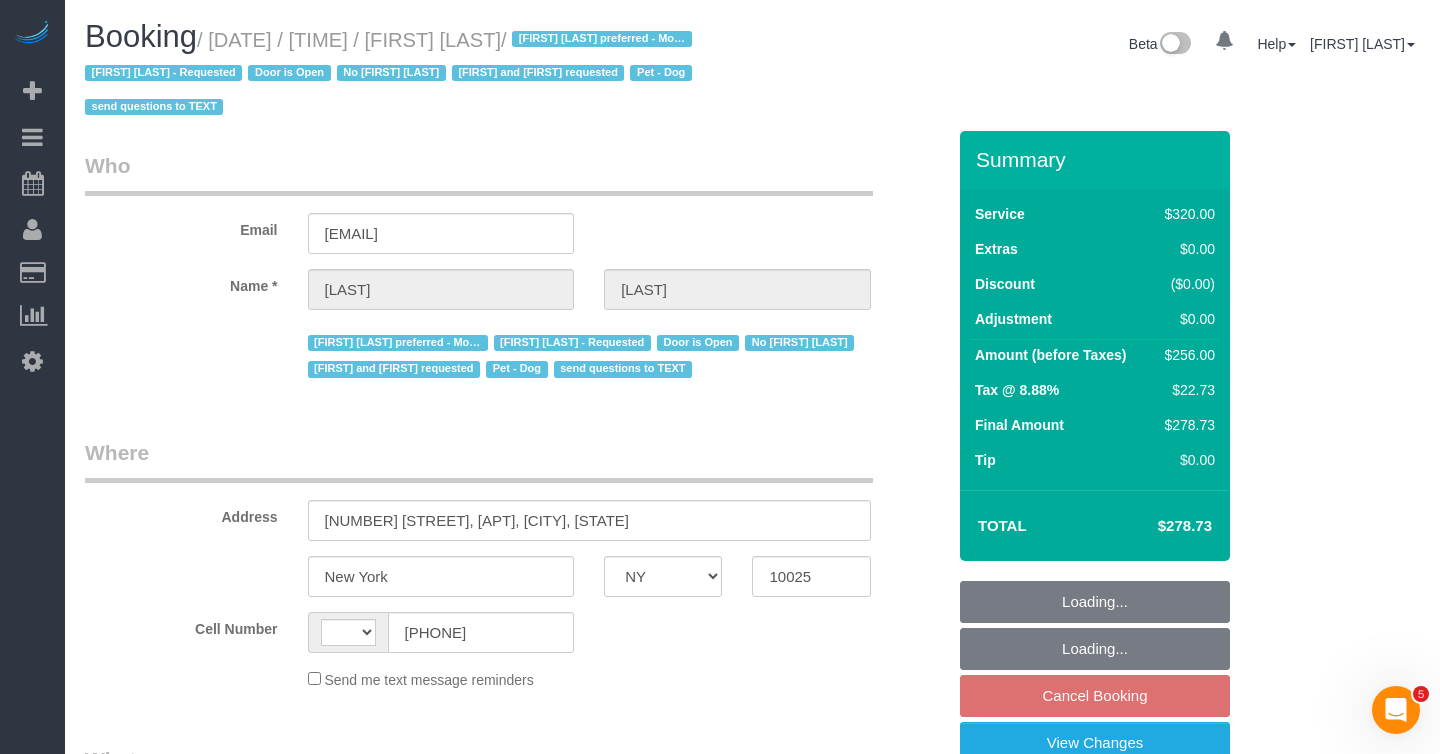 scroll, scrollTop: 0, scrollLeft: 0, axis: both 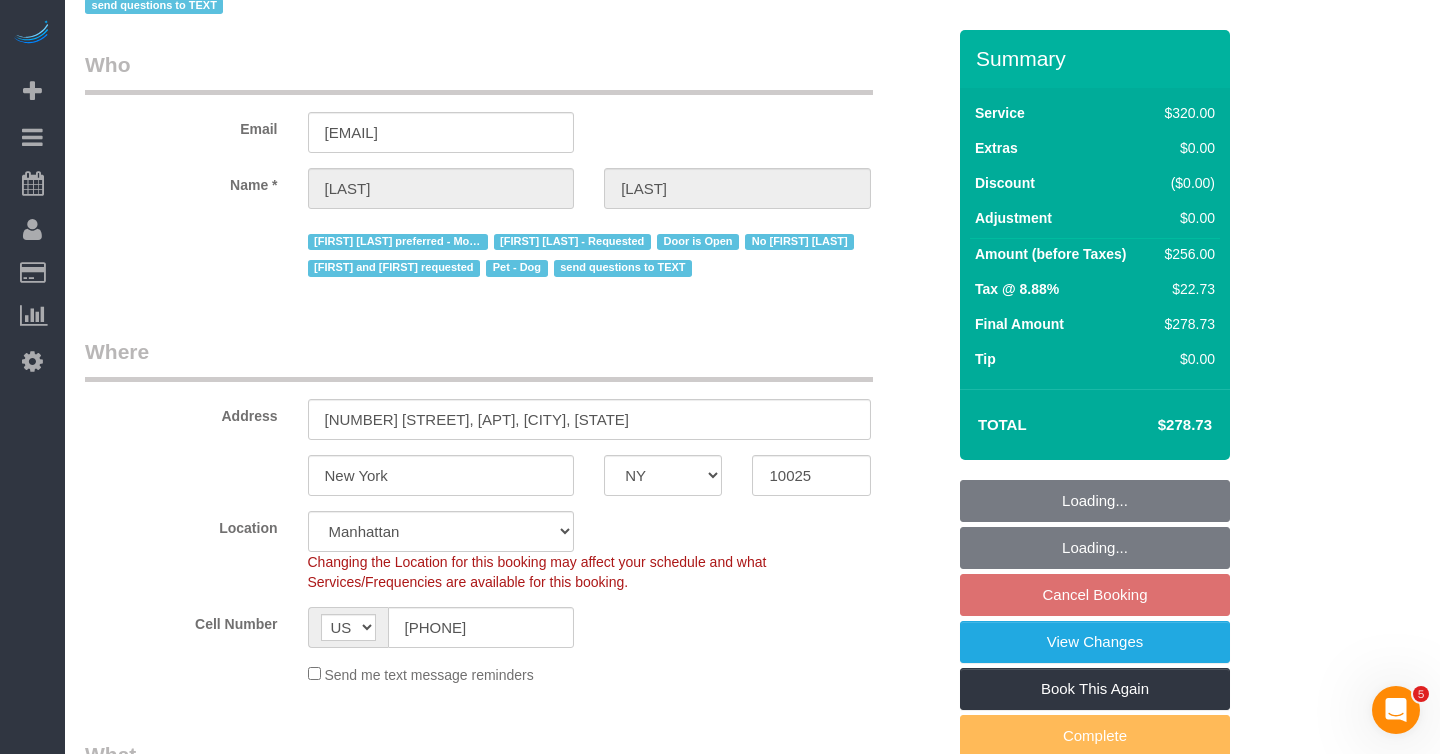 select on "object:986" 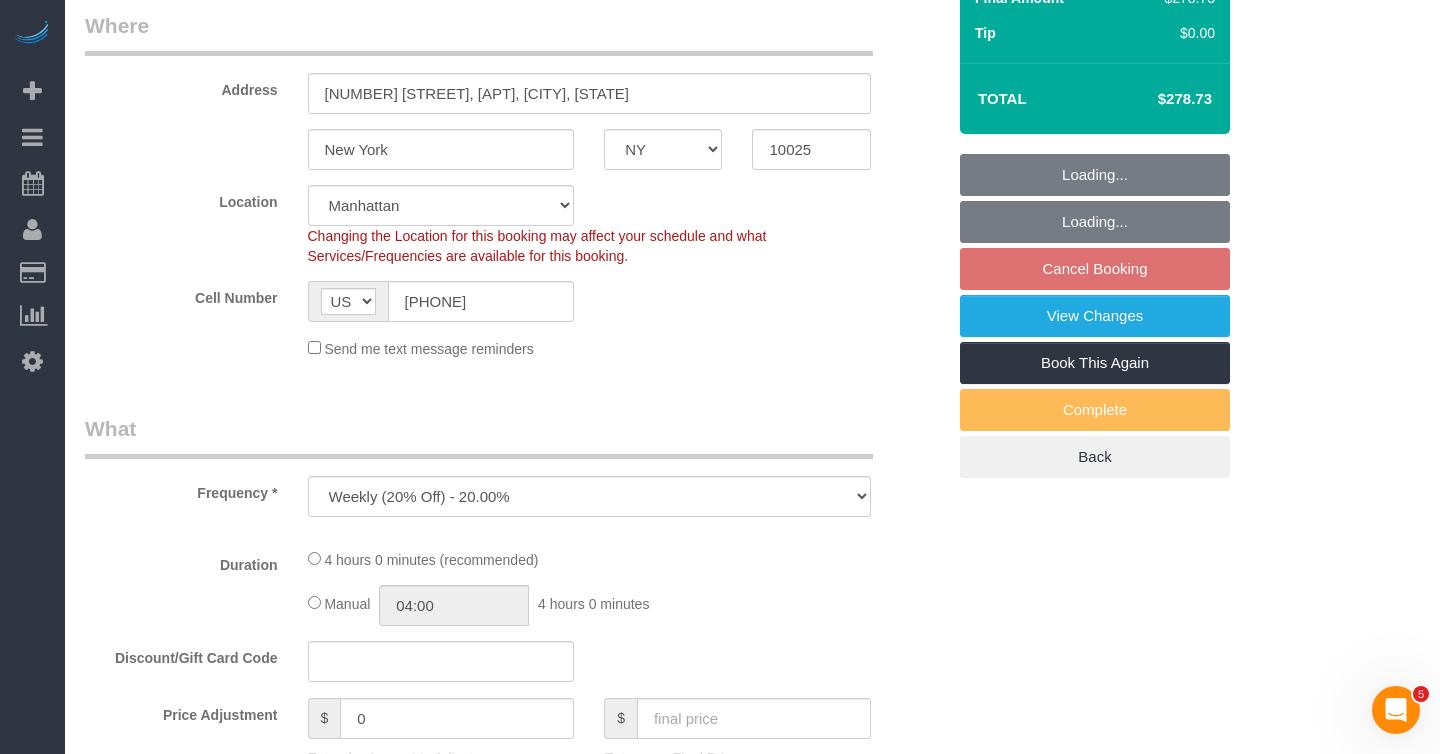 select on "240" 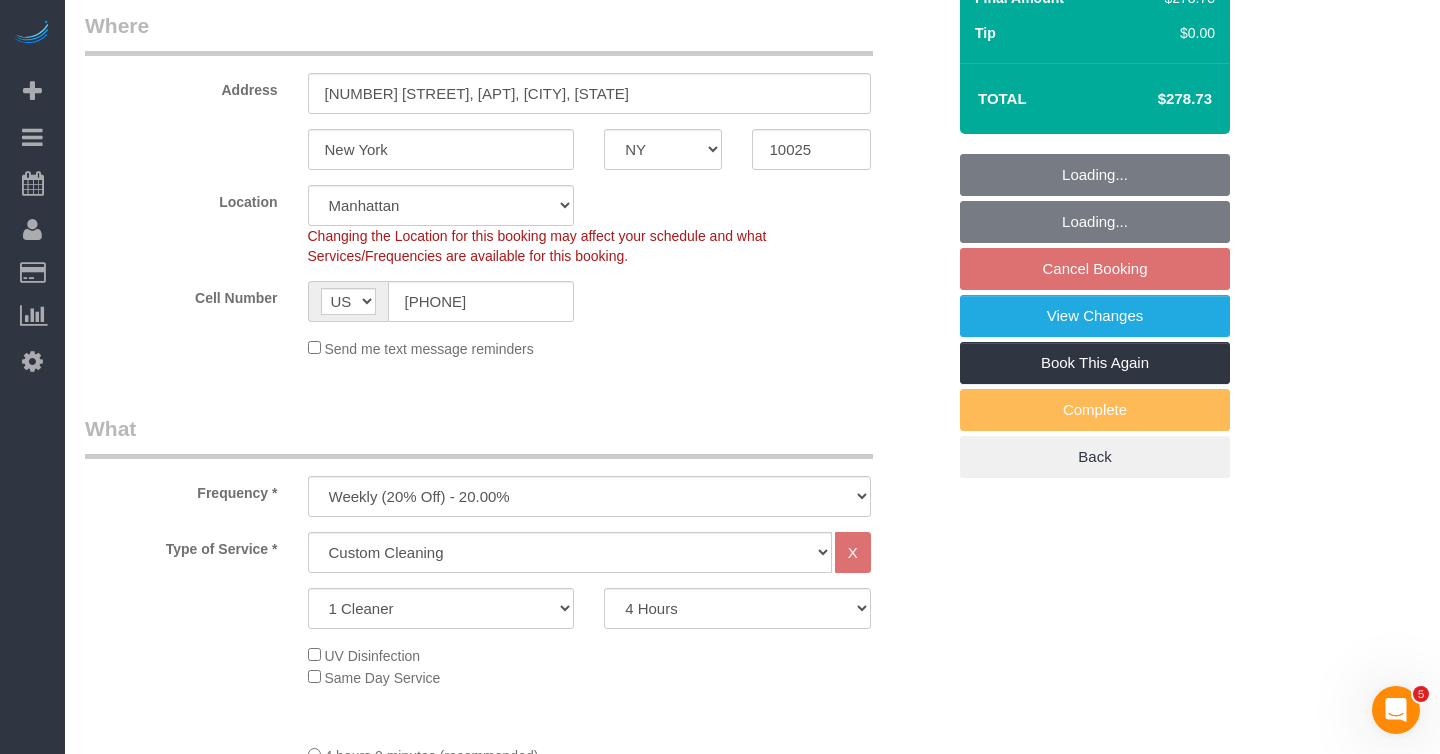 select on "object:1124" 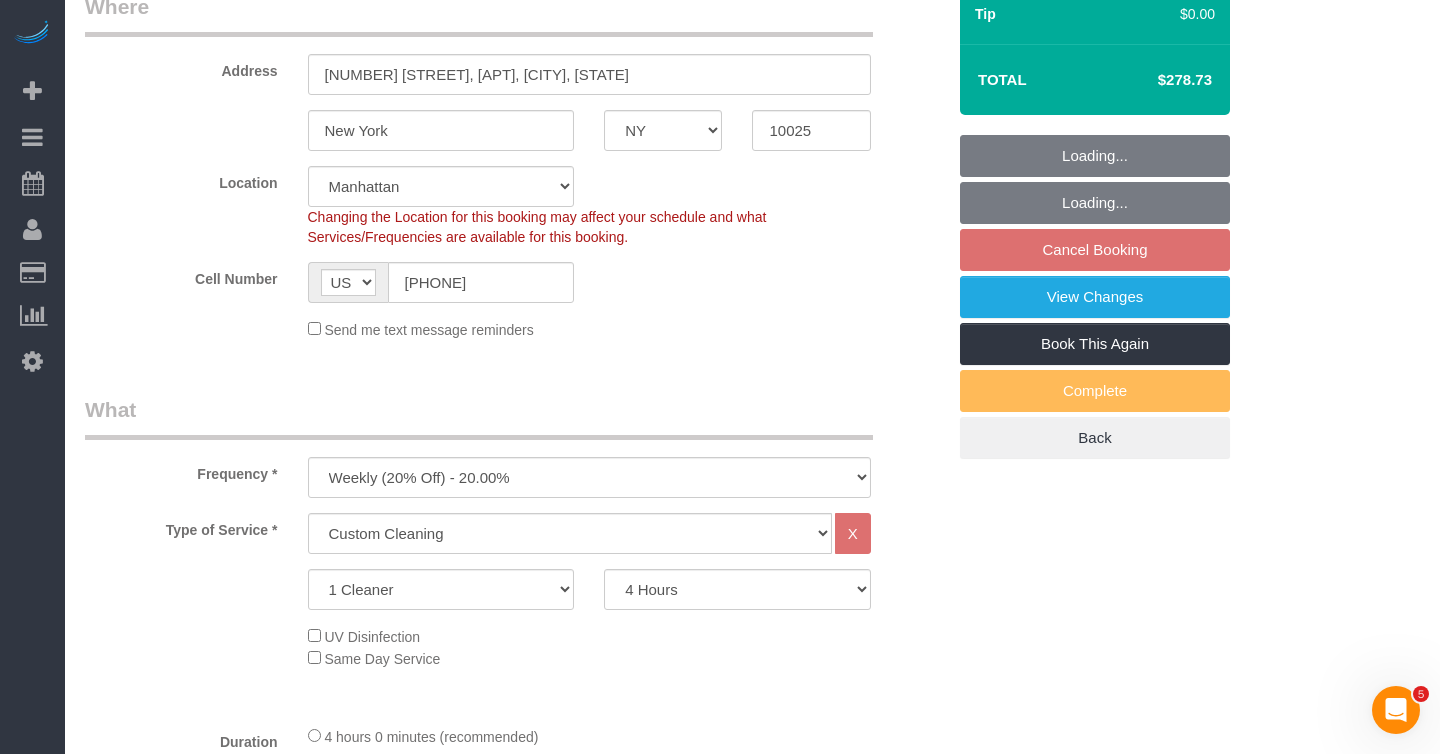 select on "spot3" 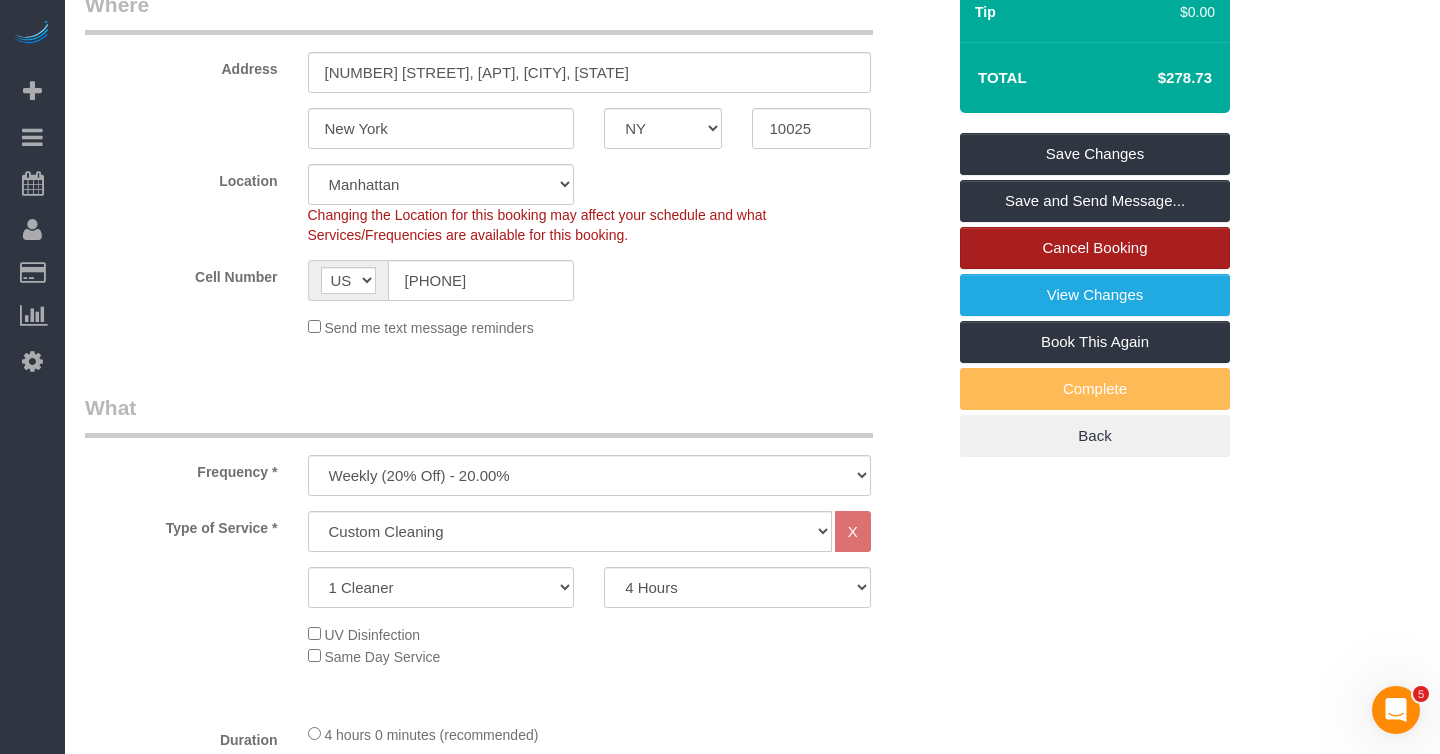 click on "Cancel Booking" at bounding box center (1095, 248) 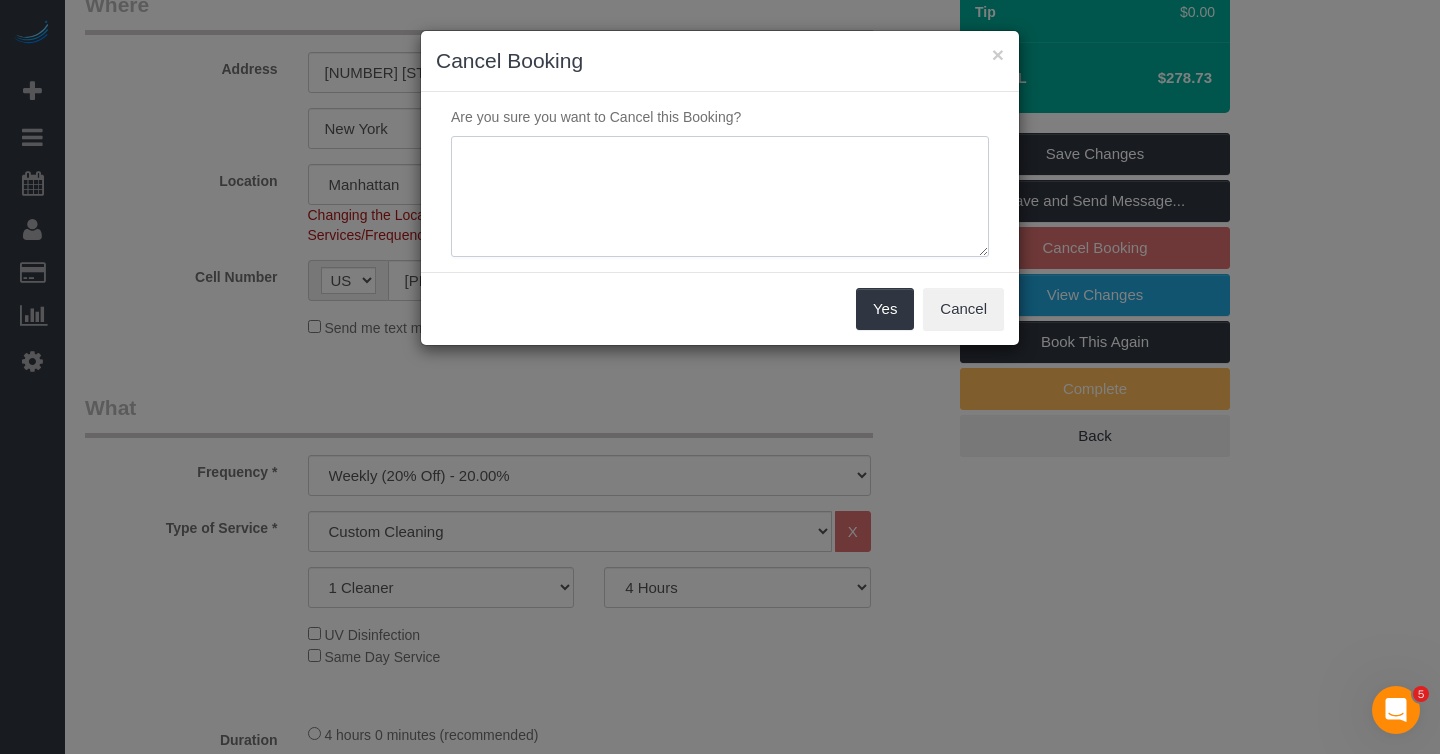 click at bounding box center [720, 197] 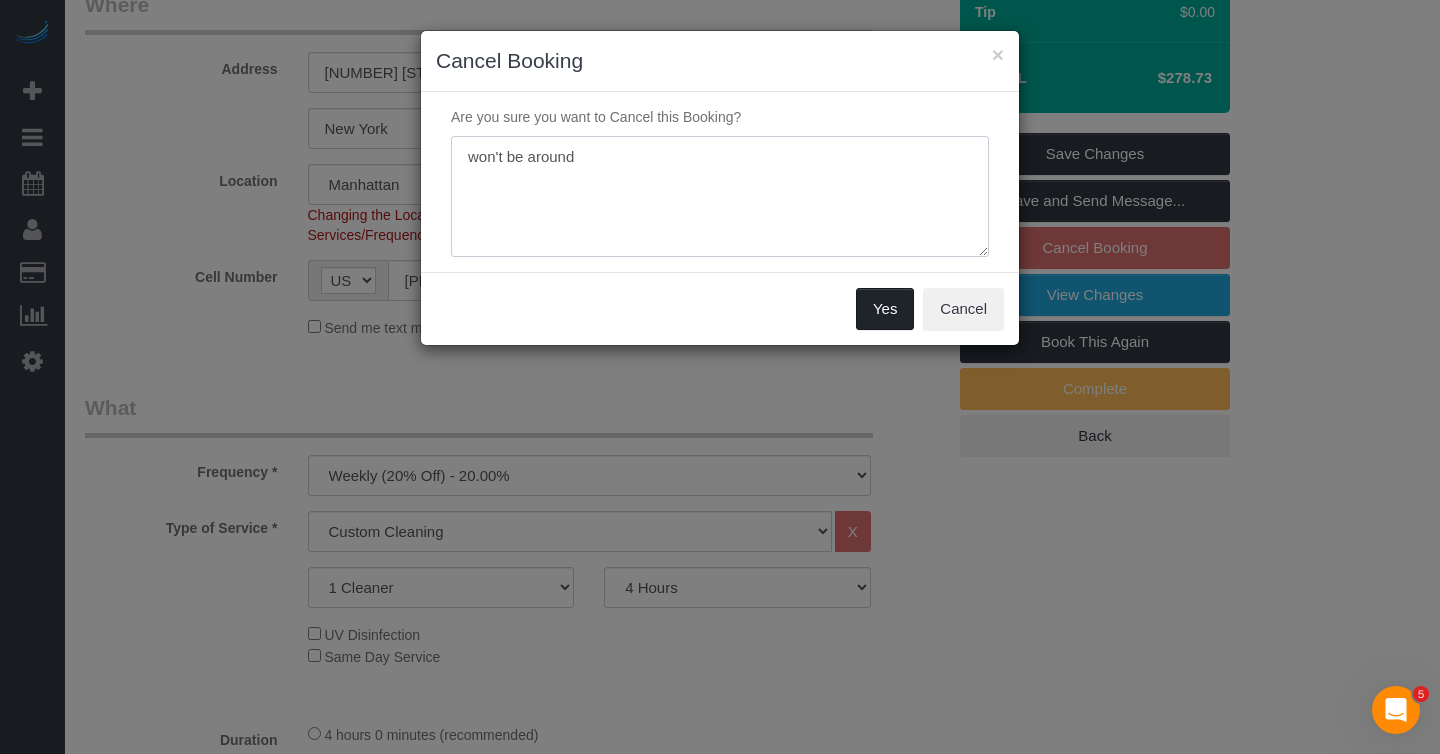 type on "won't be around" 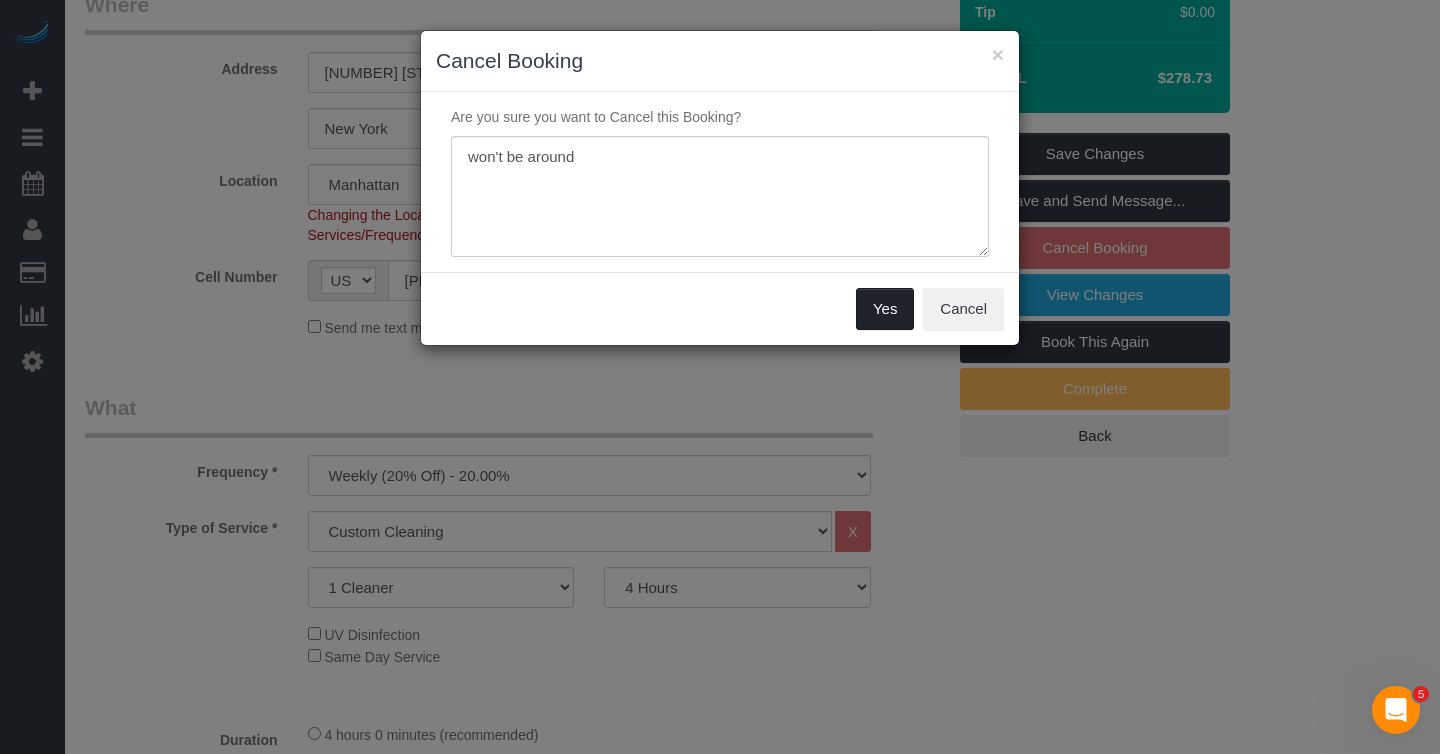 click on "Yes" at bounding box center [885, 309] 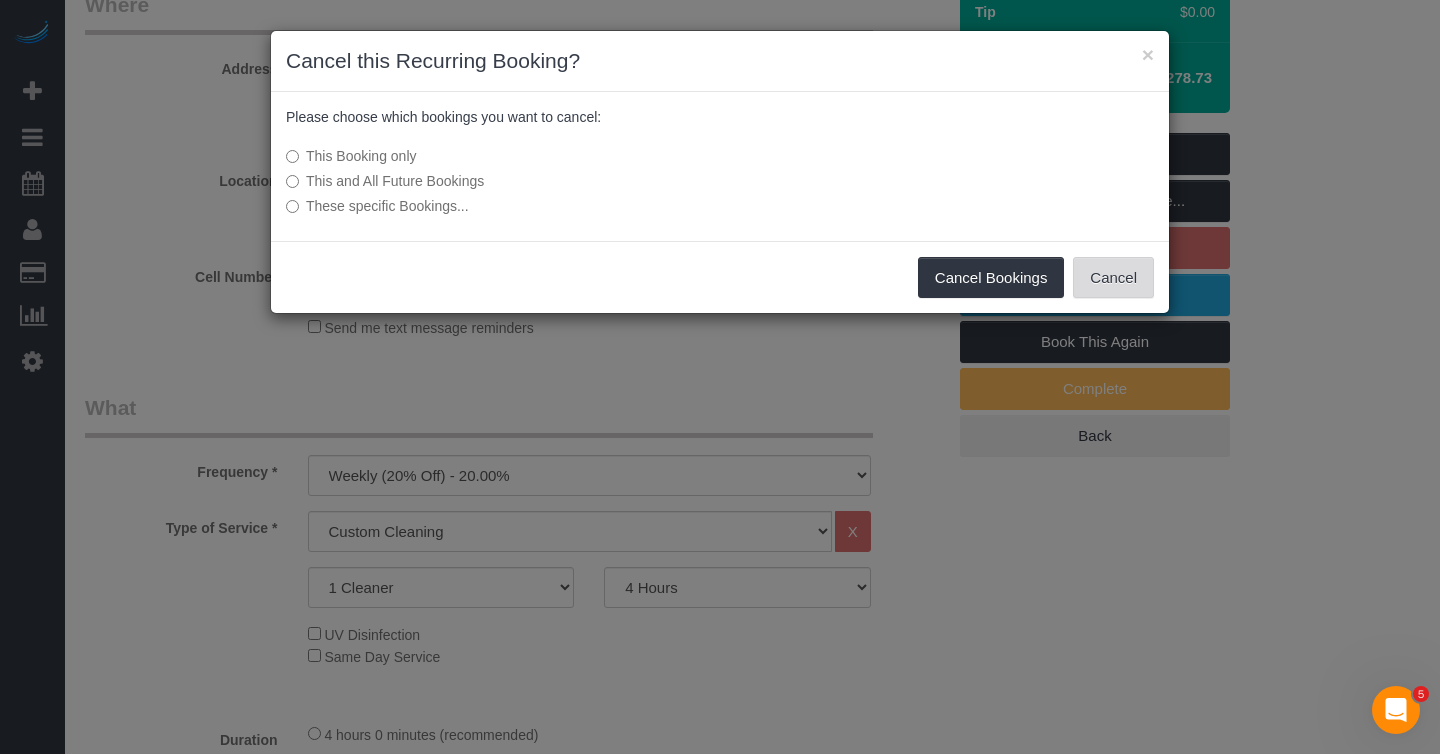 click on "Cancel" at bounding box center [1113, 278] 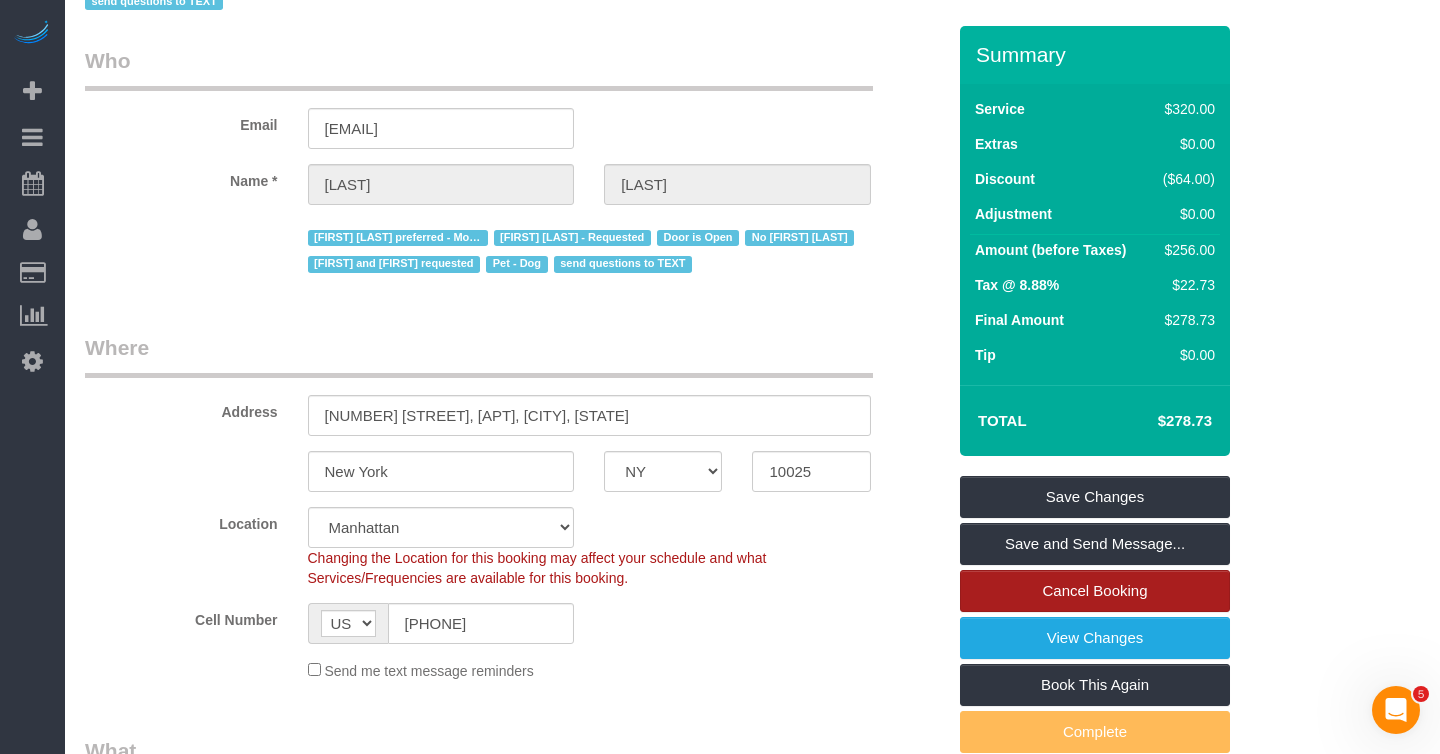 scroll, scrollTop: 0, scrollLeft: 0, axis: both 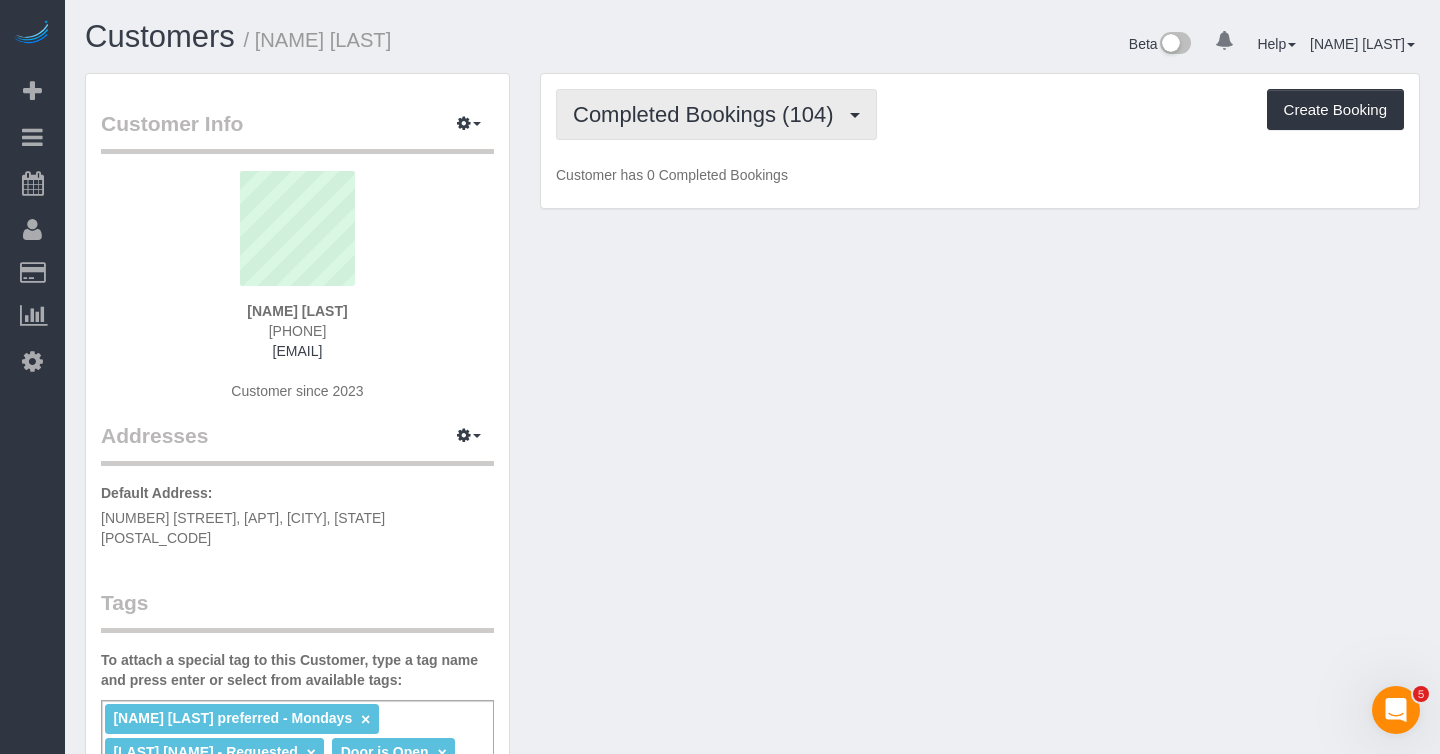 click on "Completed Bookings (104)" at bounding box center [708, 114] 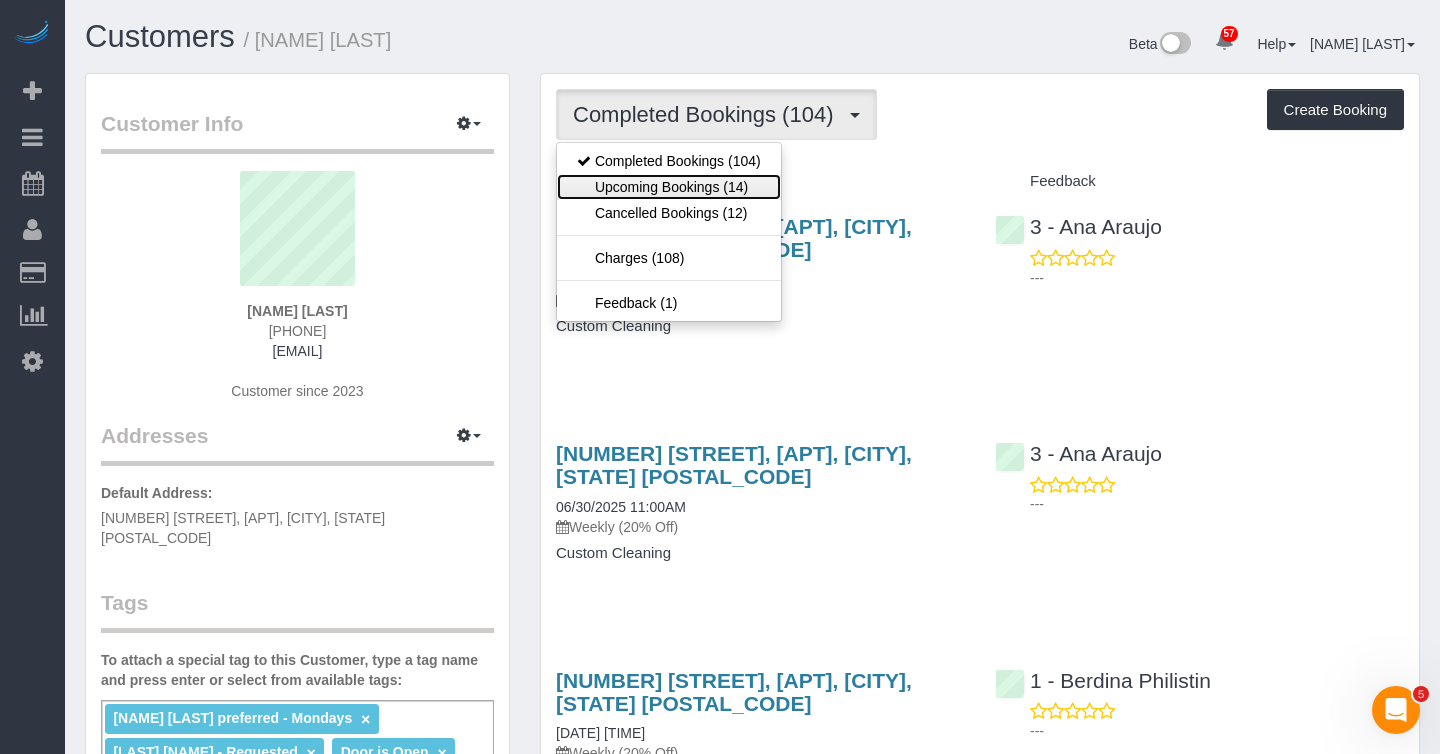 click on "Upcoming Bookings (14)" at bounding box center [669, 187] 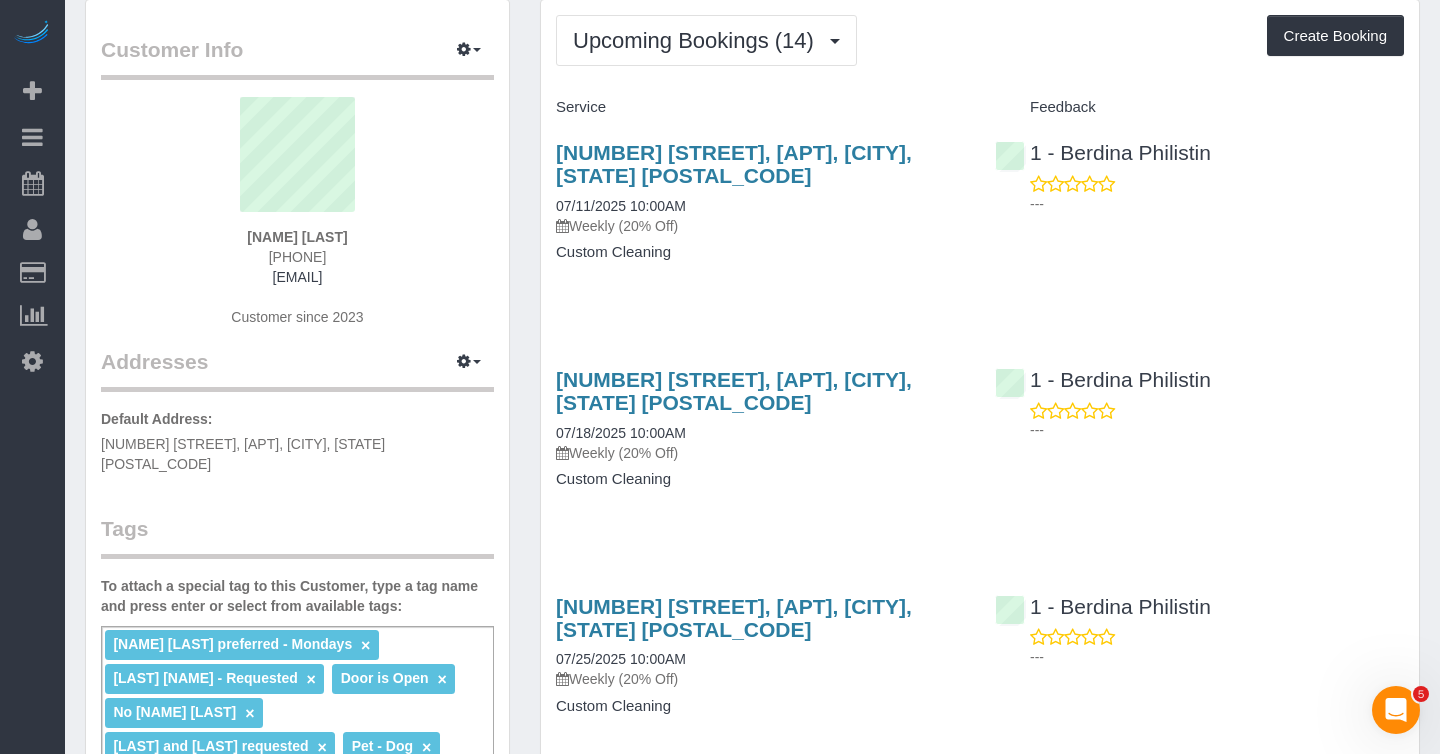 scroll, scrollTop: 79, scrollLeft: 0, axis: vertical 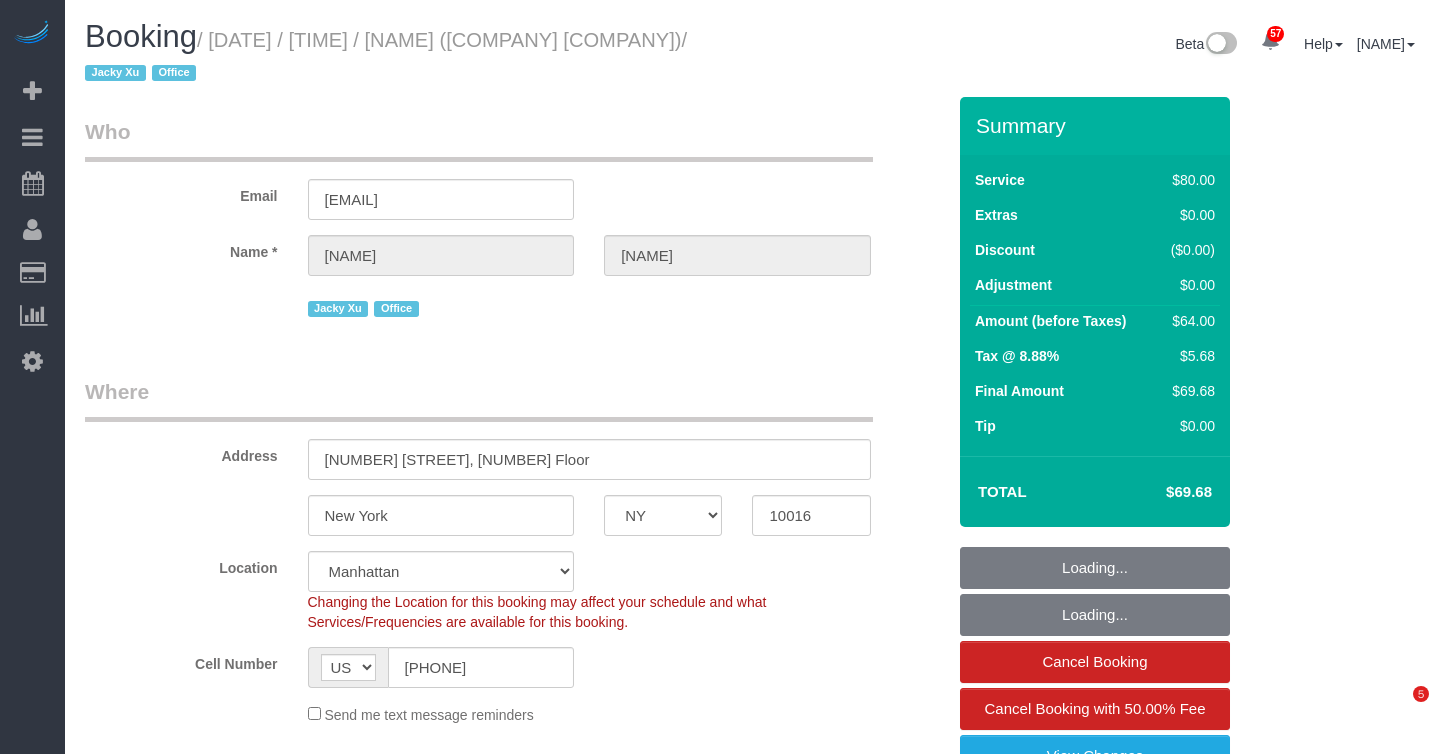 select on "NY" 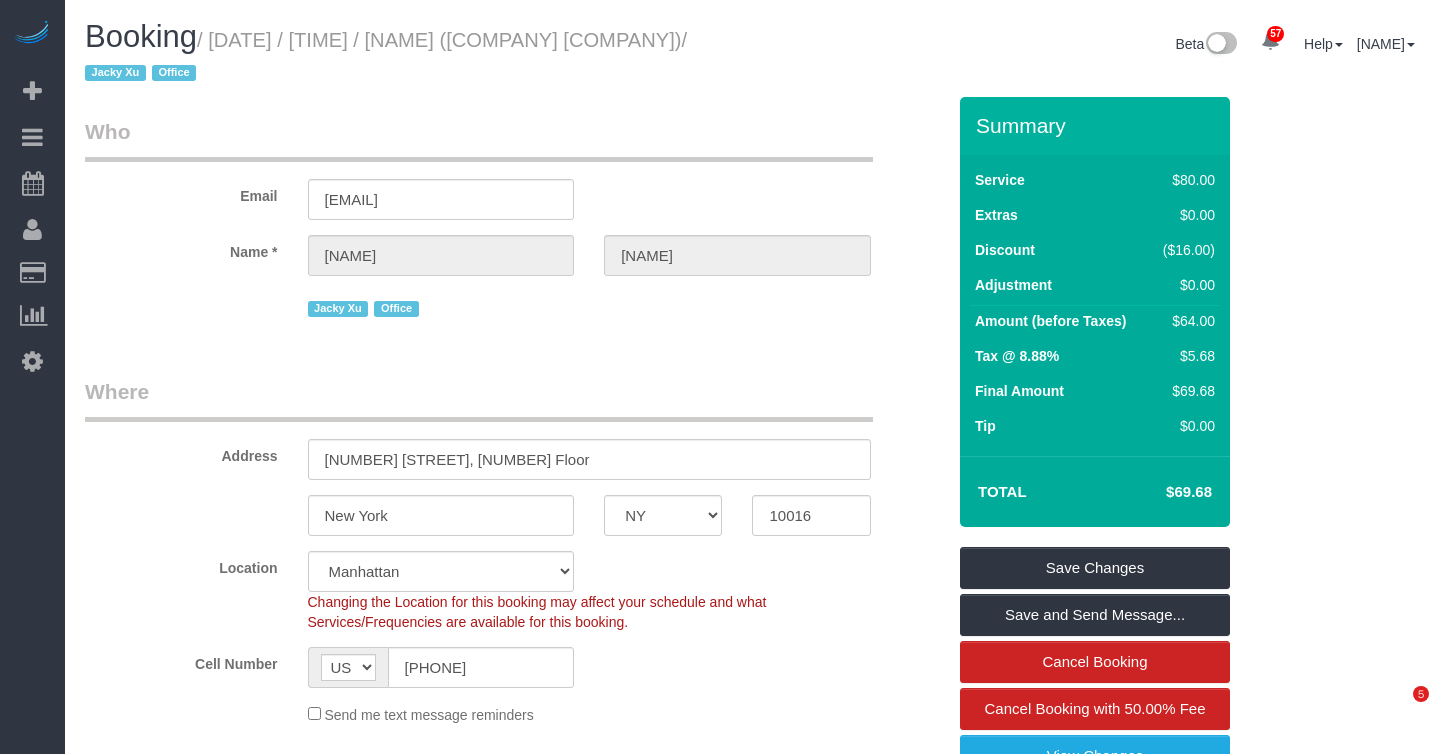 scroll, scrollTop: 0, scrollLeft: 0, axis: both 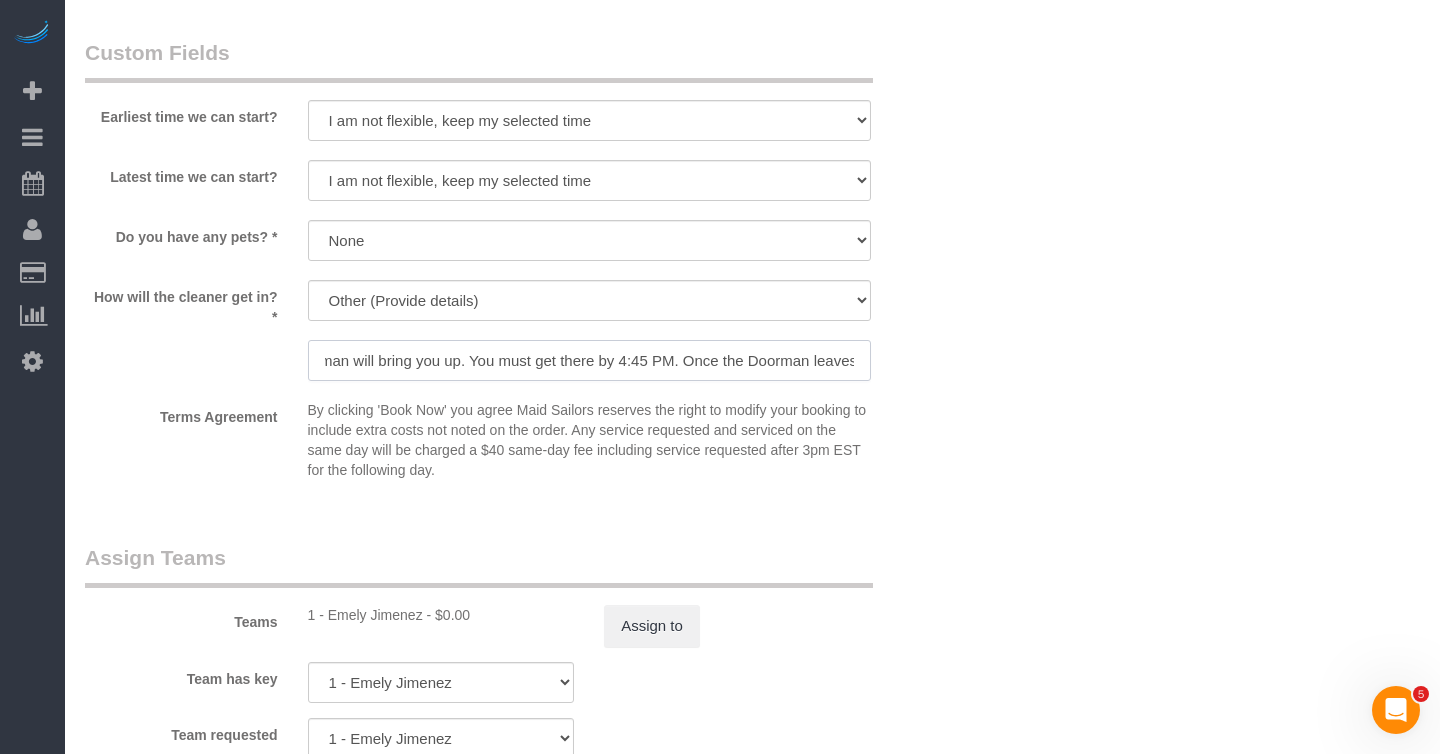 drag, startPoint x: 541, startPoint y: 362, endPoint x: 460, endPoint y: 365, distance: 81.055534 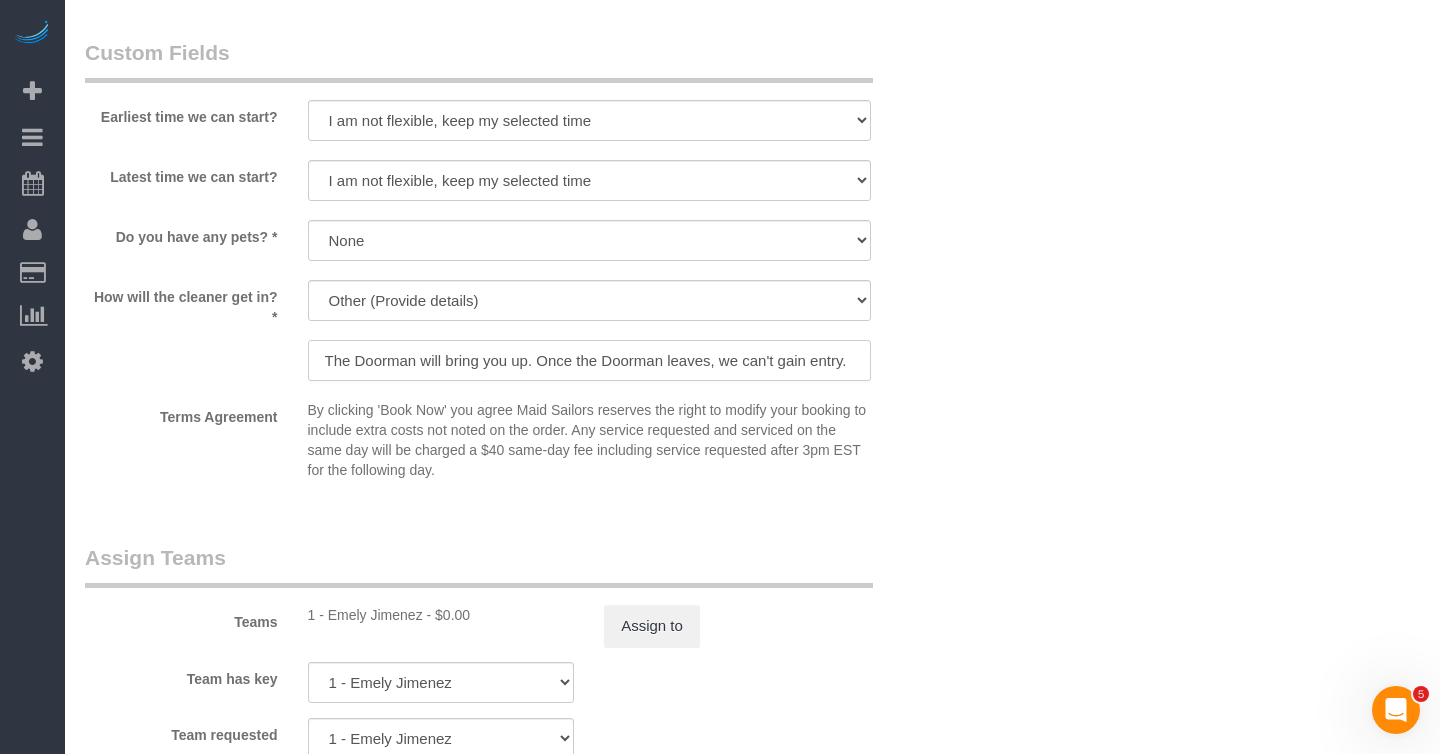 scroll, scrollTop: 0, scrollLeft: 0, axis: both 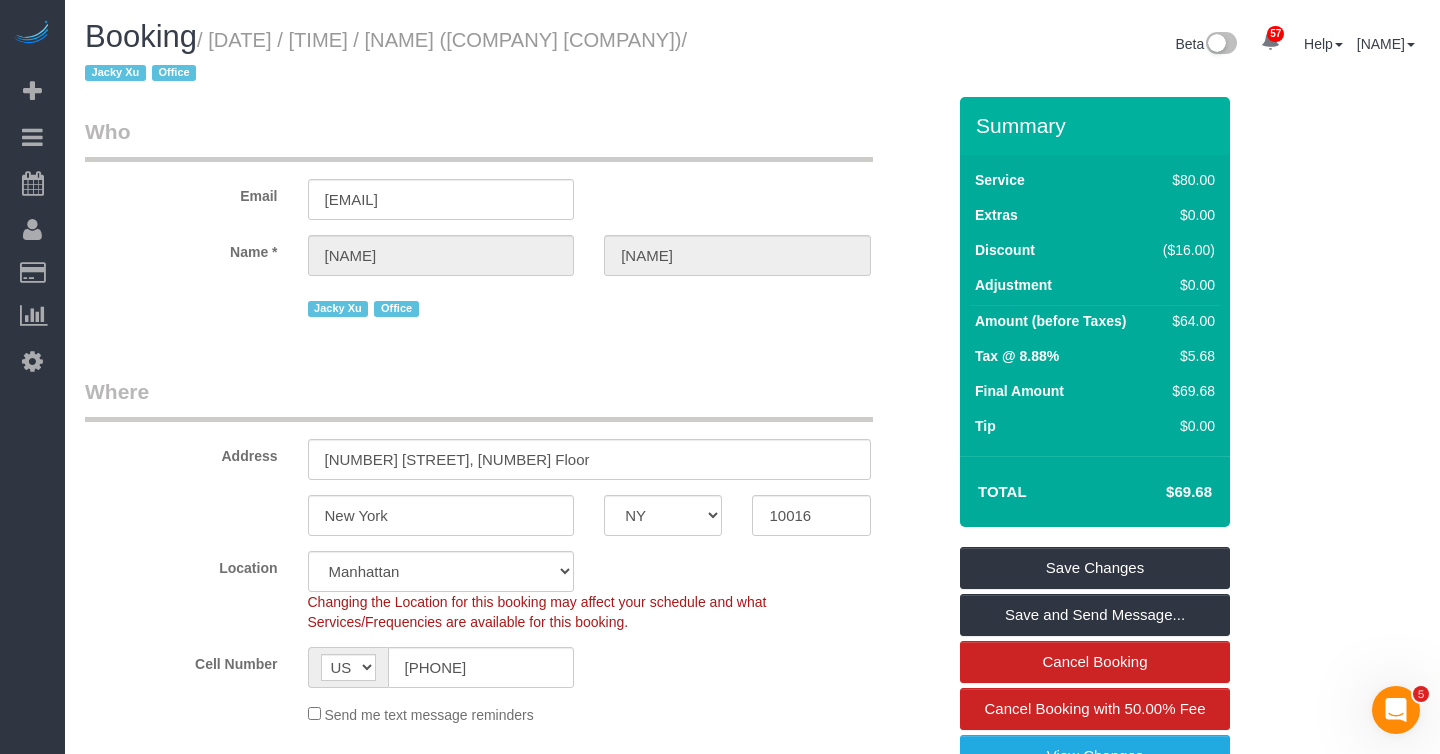 drag, startPoint x: 224, startPoint y: 42, endPoint x: 278, endPoint y: 75, distance: 63.28507 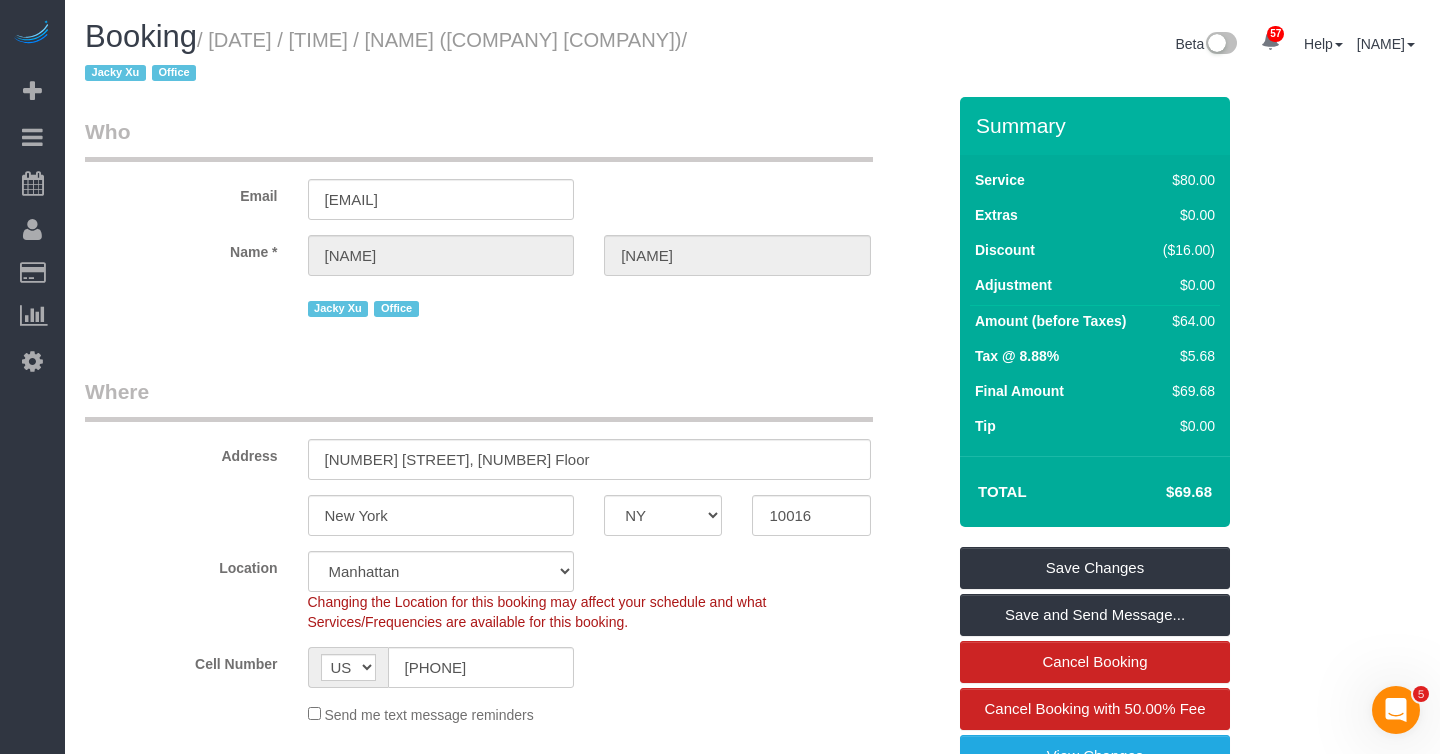 click on "/ July 11, 2025 / 4:00PM / Natalie Steiner (Brightline Capital Management)
/
Jacky Xu
Office" at bounding box center [386, 57] 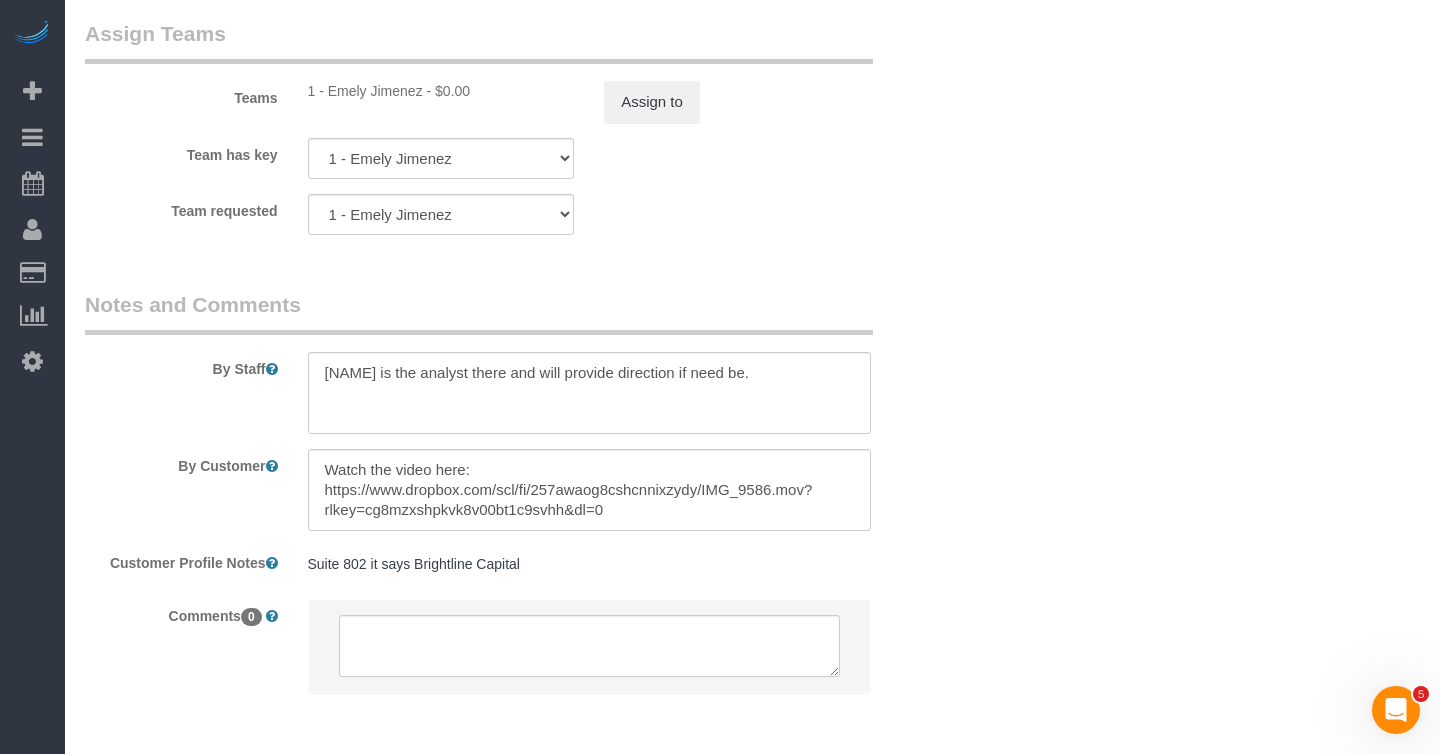 scroll, scrollTop: 2213, scrollLeft: 0, axis: vertical 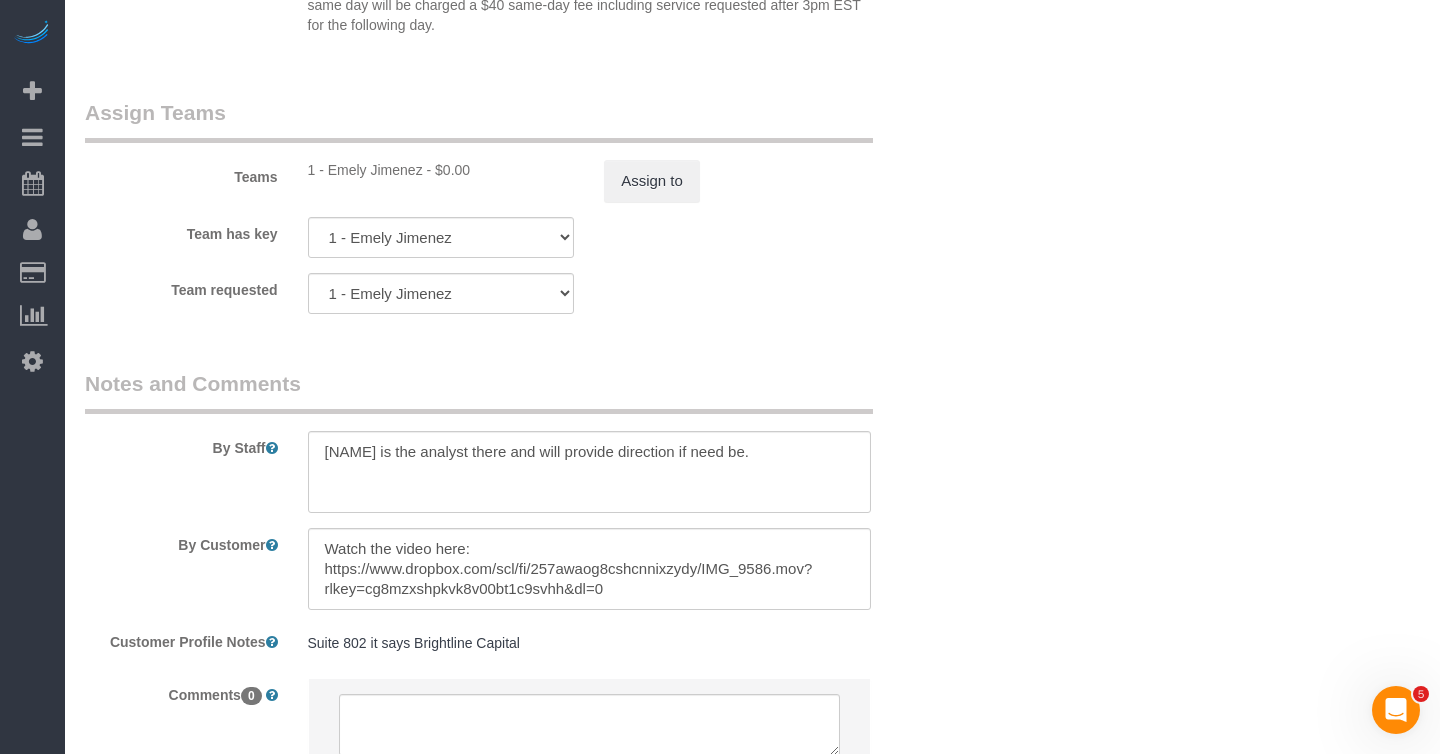 drag, startPoint x: 422, startPoint y: 174, endPoint x: 330, endPoint y: 174, distance: 92 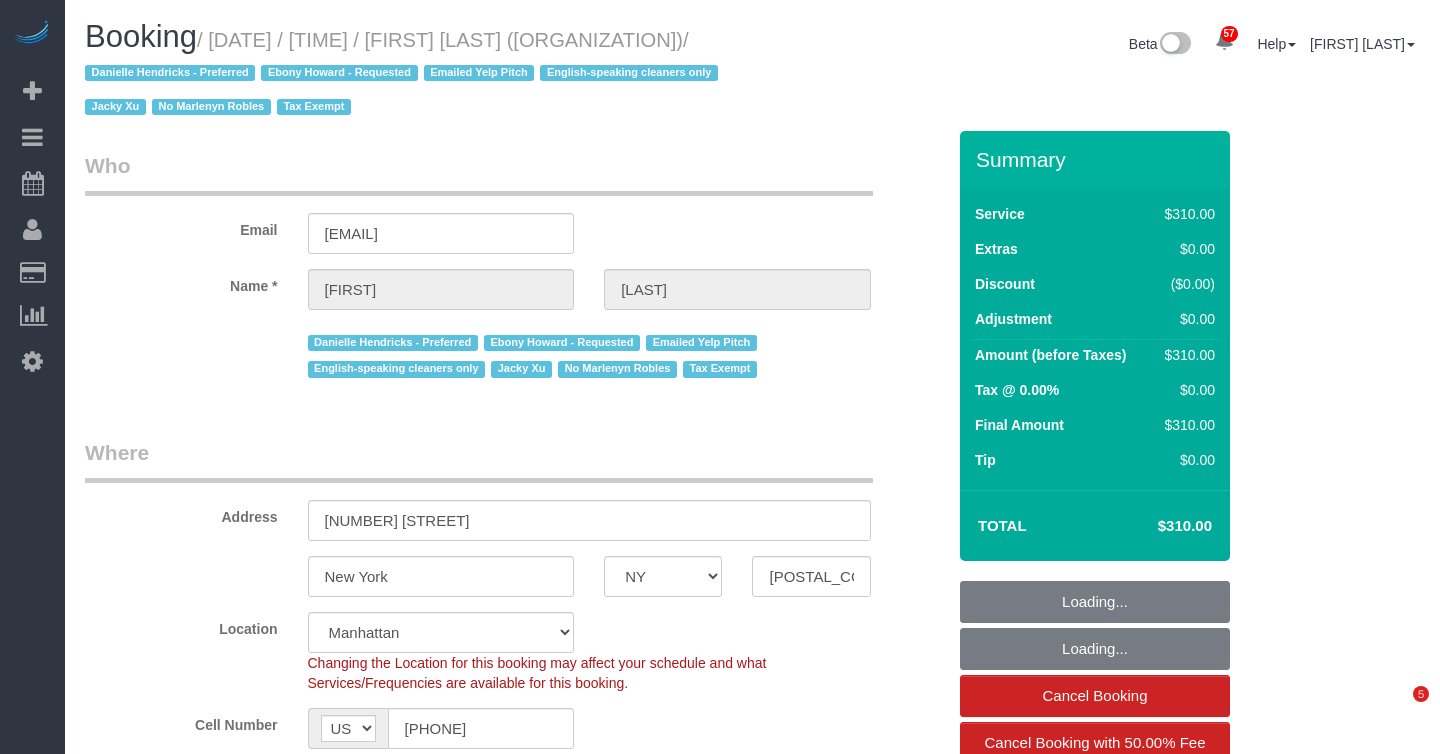 select on "NY" 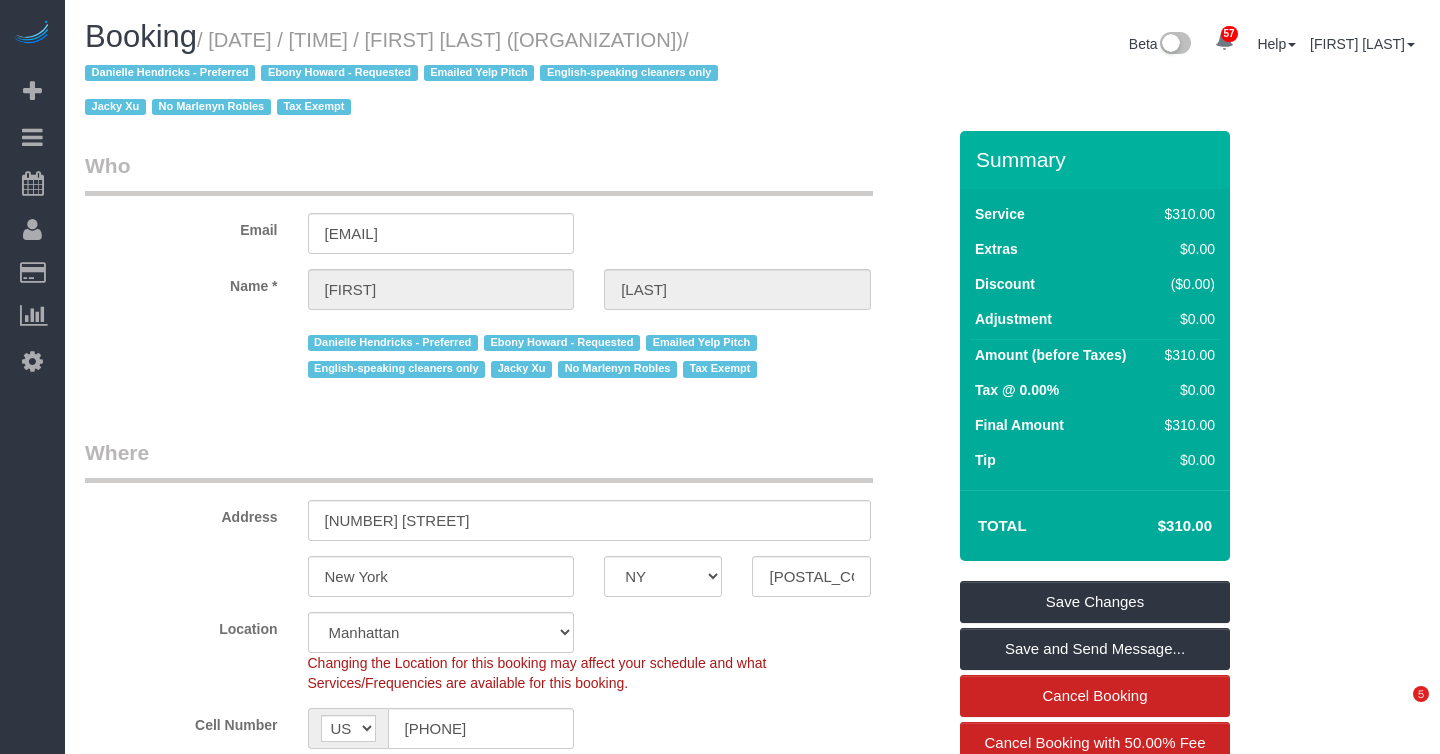 scroll, scrollTop: 0, scrollLeft: 0, axis: both 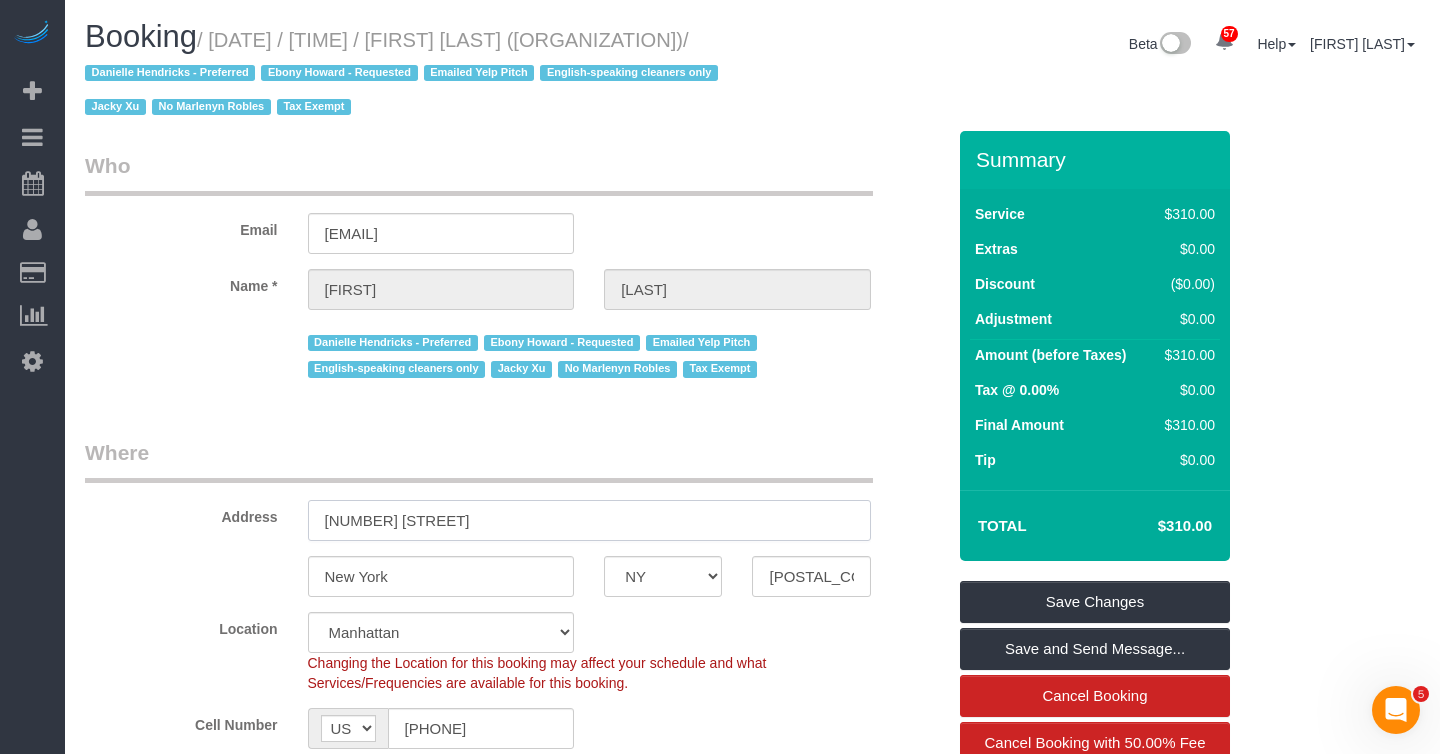 click on "213 West 82nd Street" at bounding box center [589, 520] 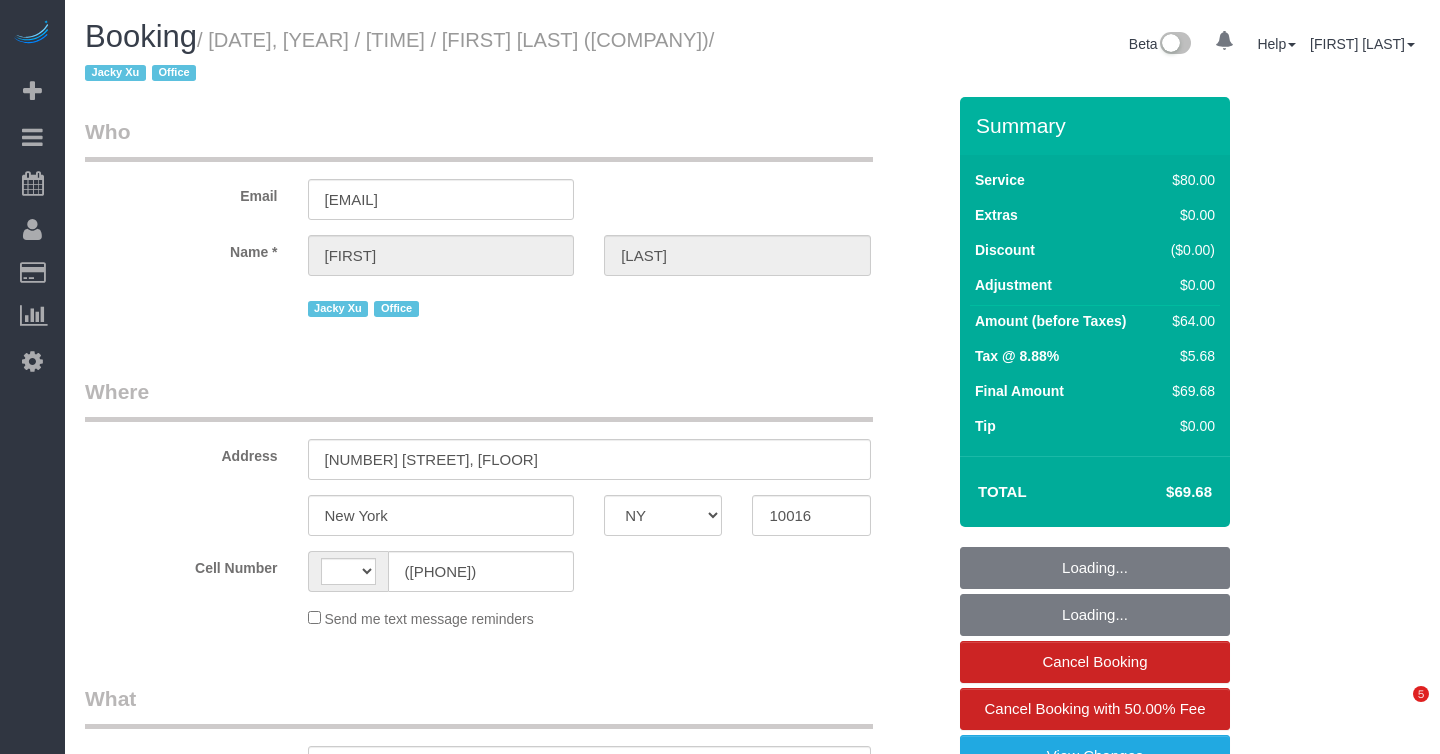 select on "NY" 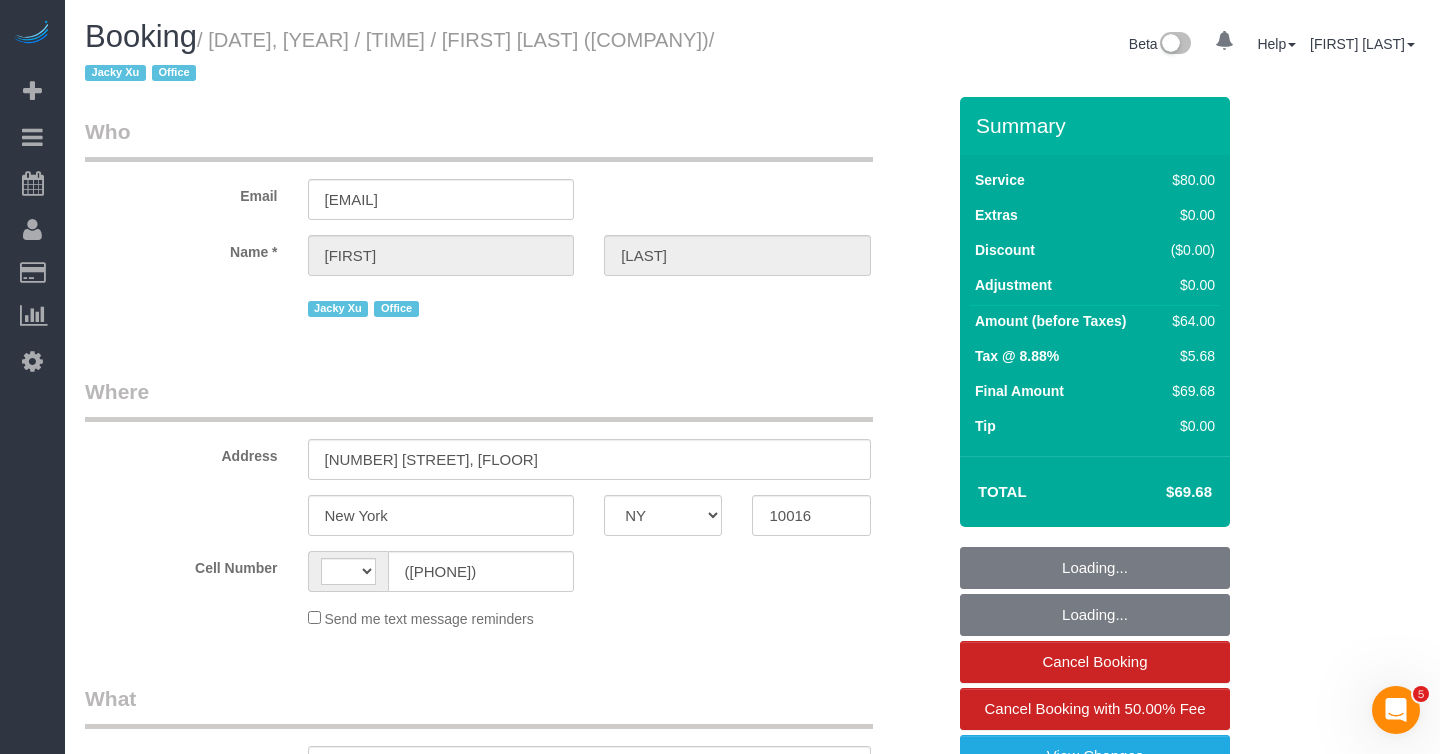 scroll, scrollTop: 0, scrollLeft: 0, axis: both 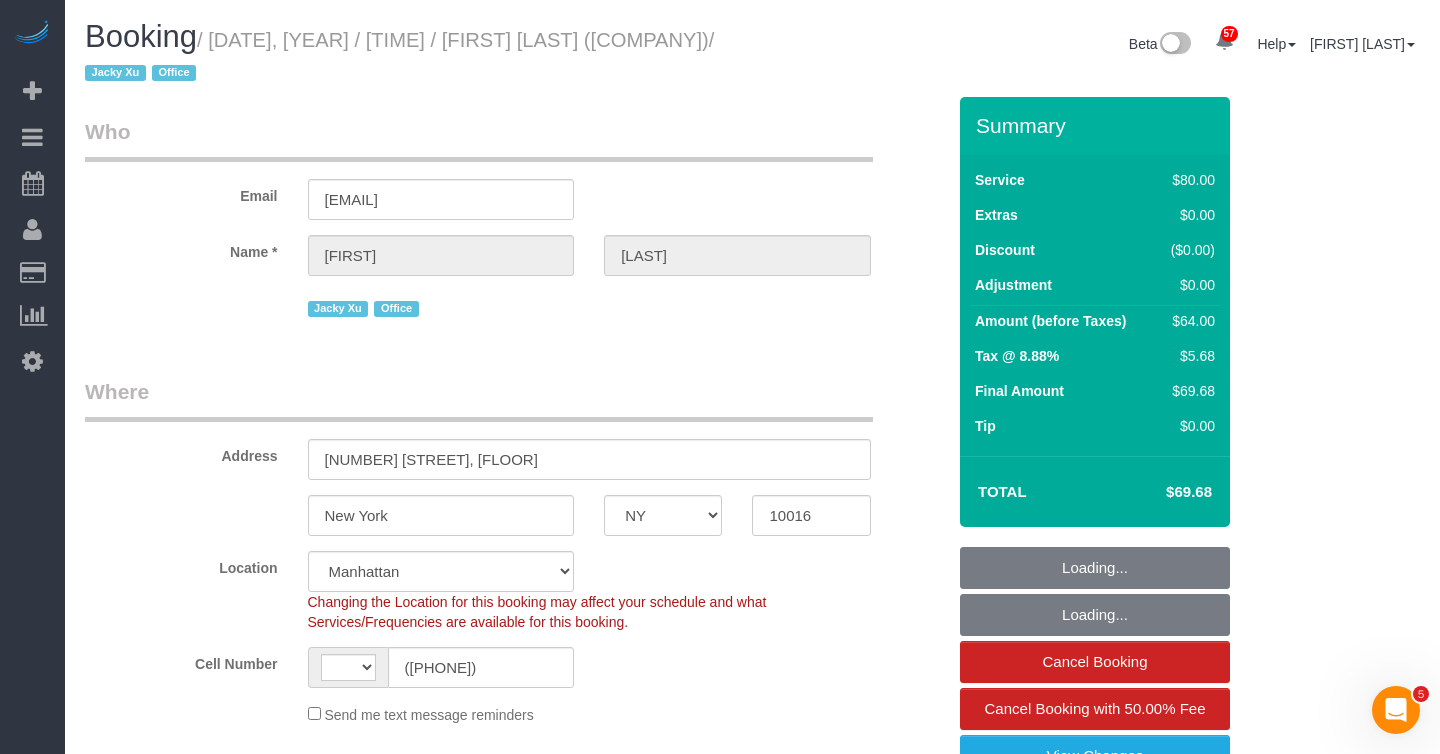 select on "string:US" 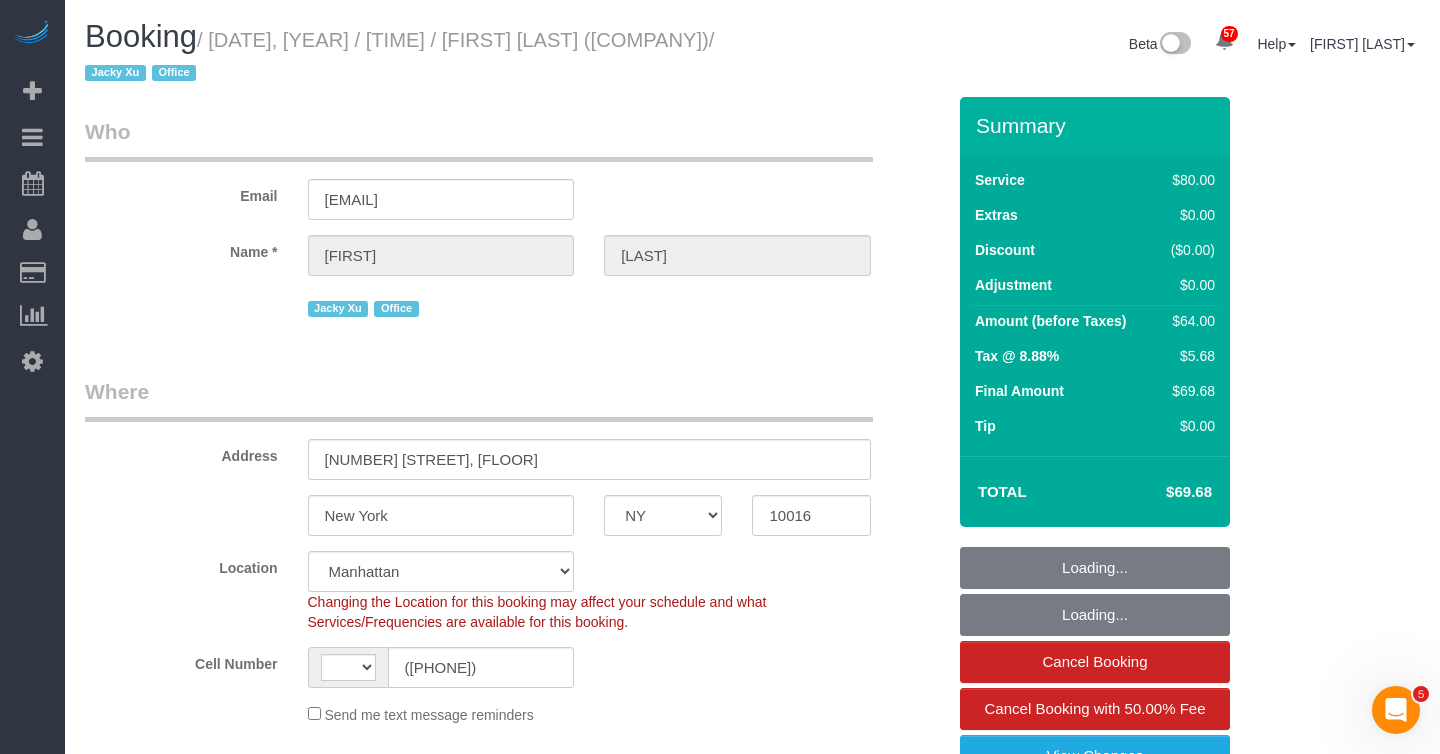 select on "object:825" 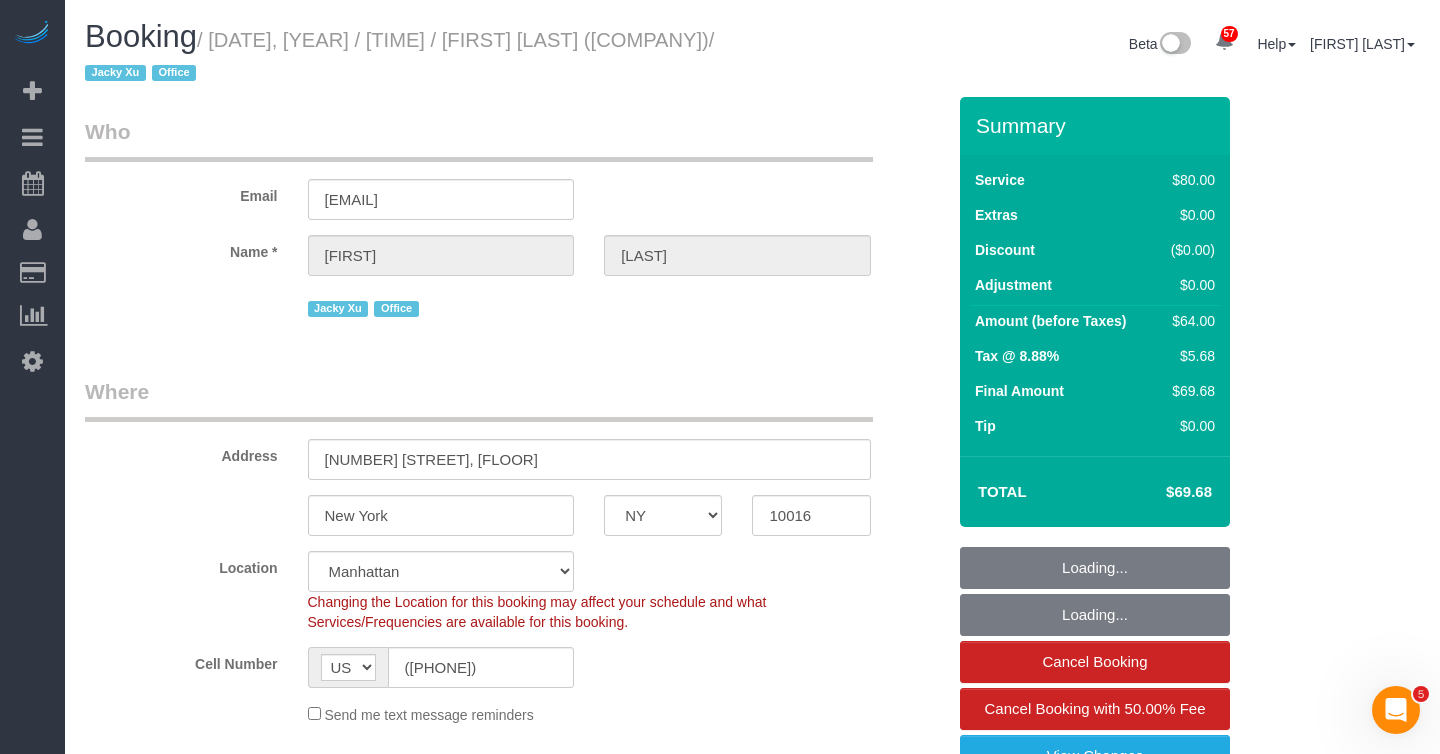 select on "object:1459" 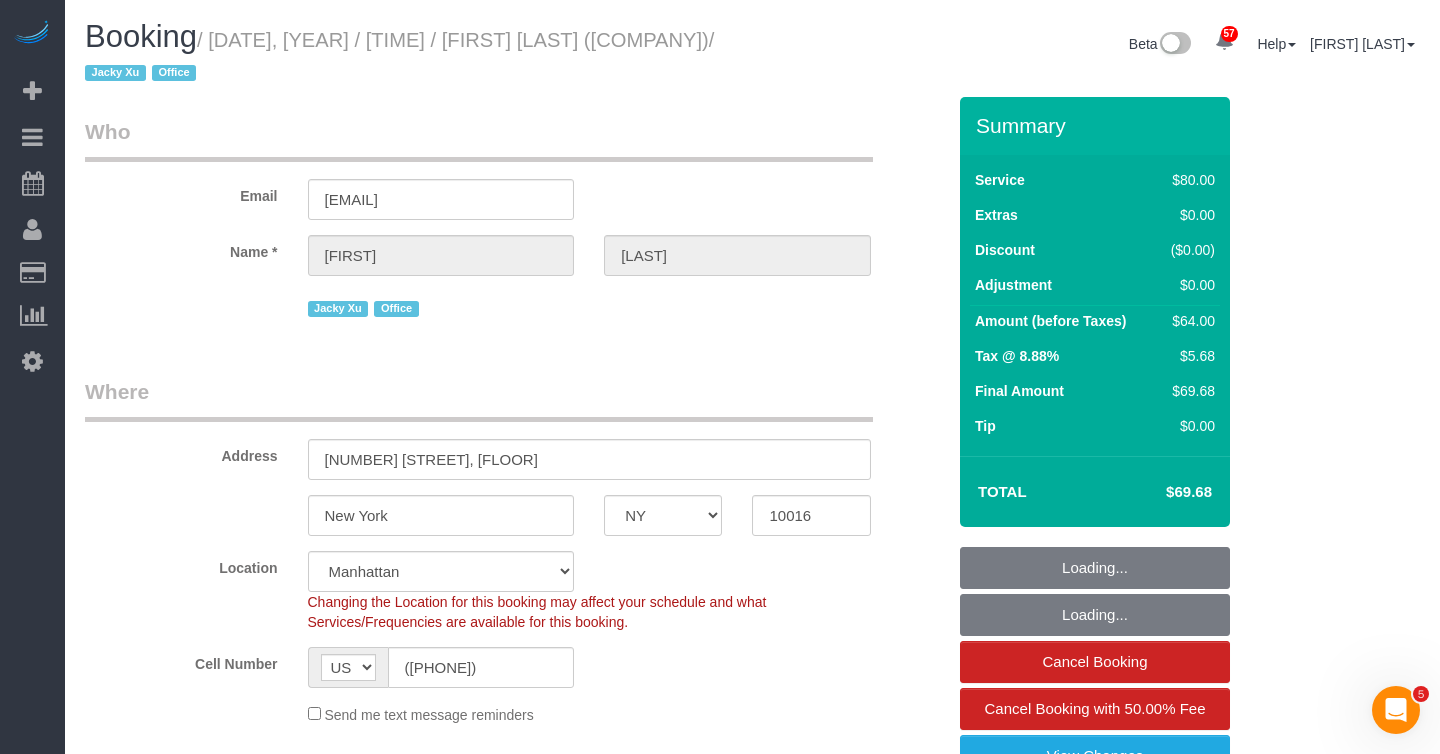select on "string:stripe-pm_1QrNtx4VGloSiKo7JRyNQS5o" 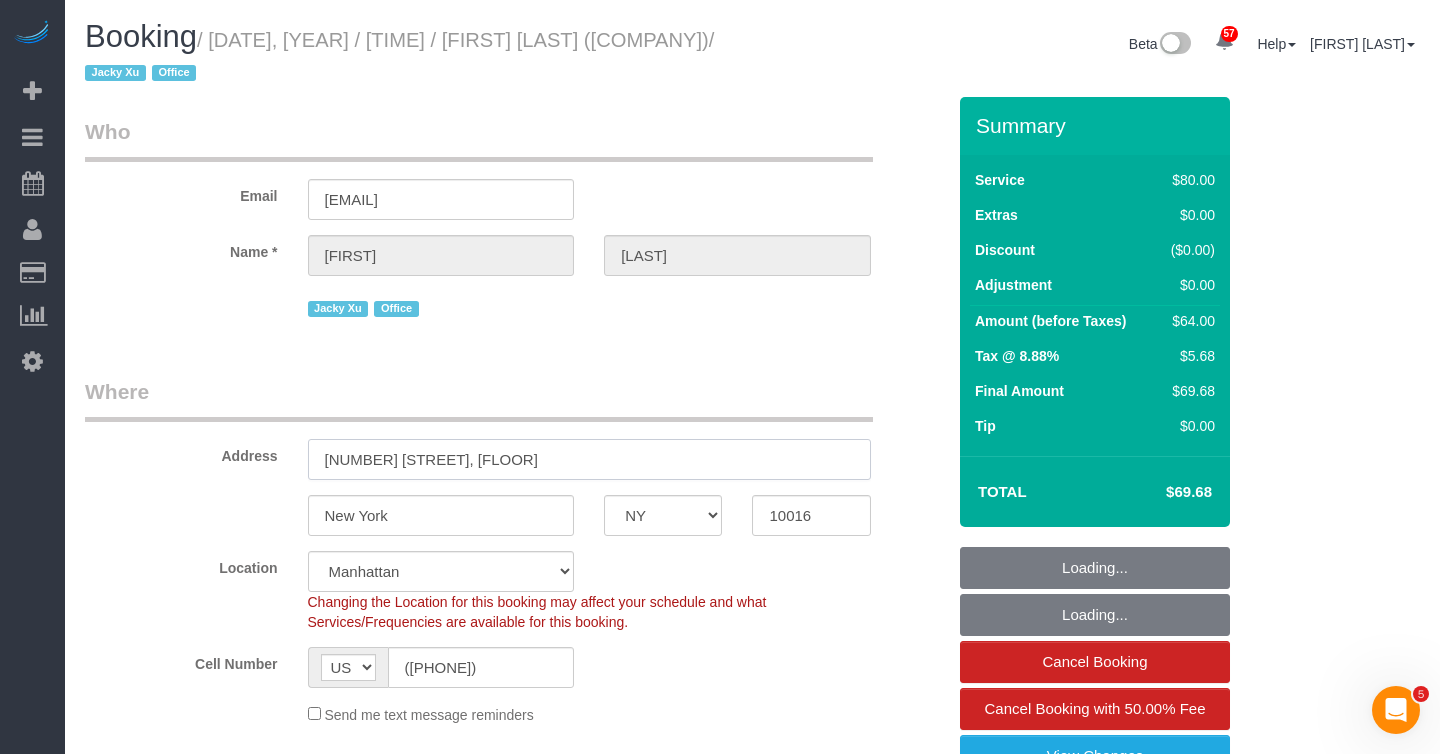 click on "[NUMBER] [STREET], [FLOOR]" at bounding box center (589, 459) 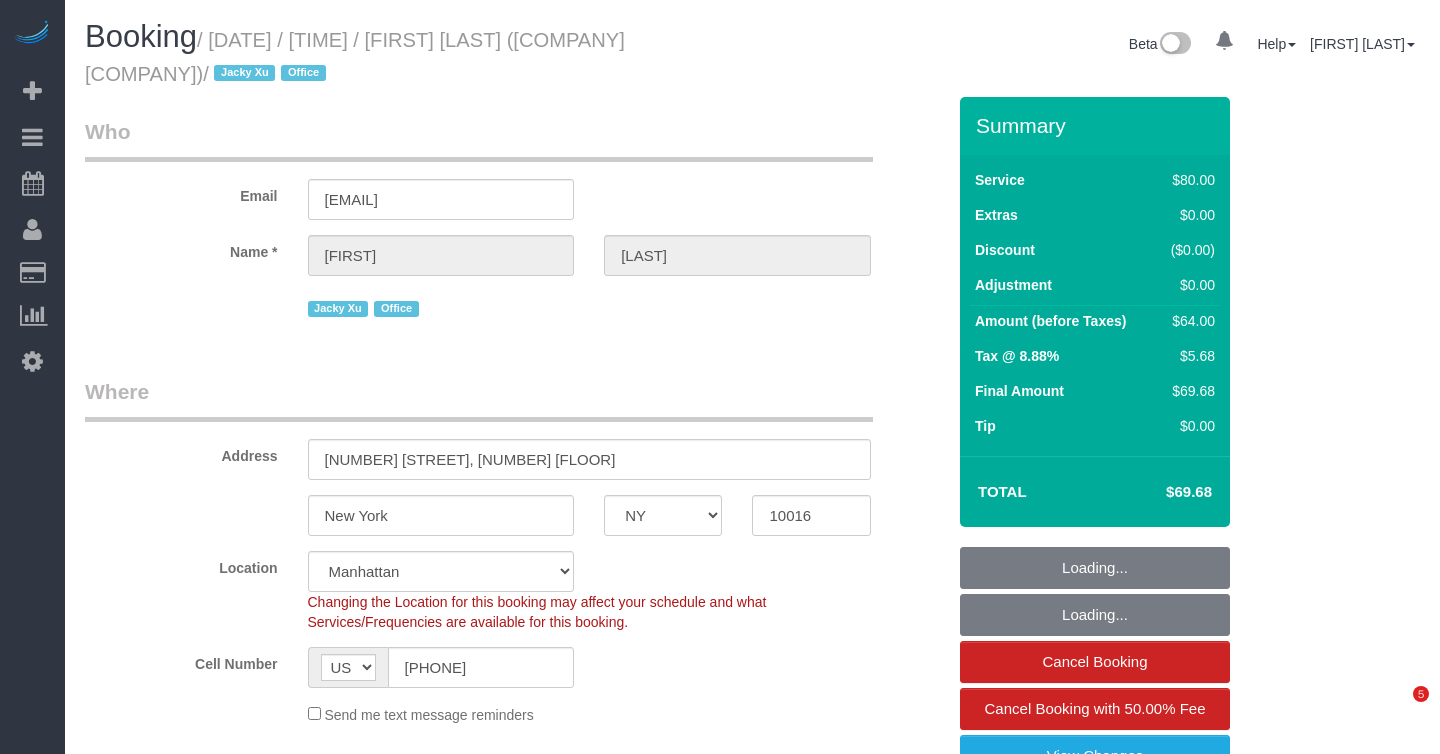 select on "NY" 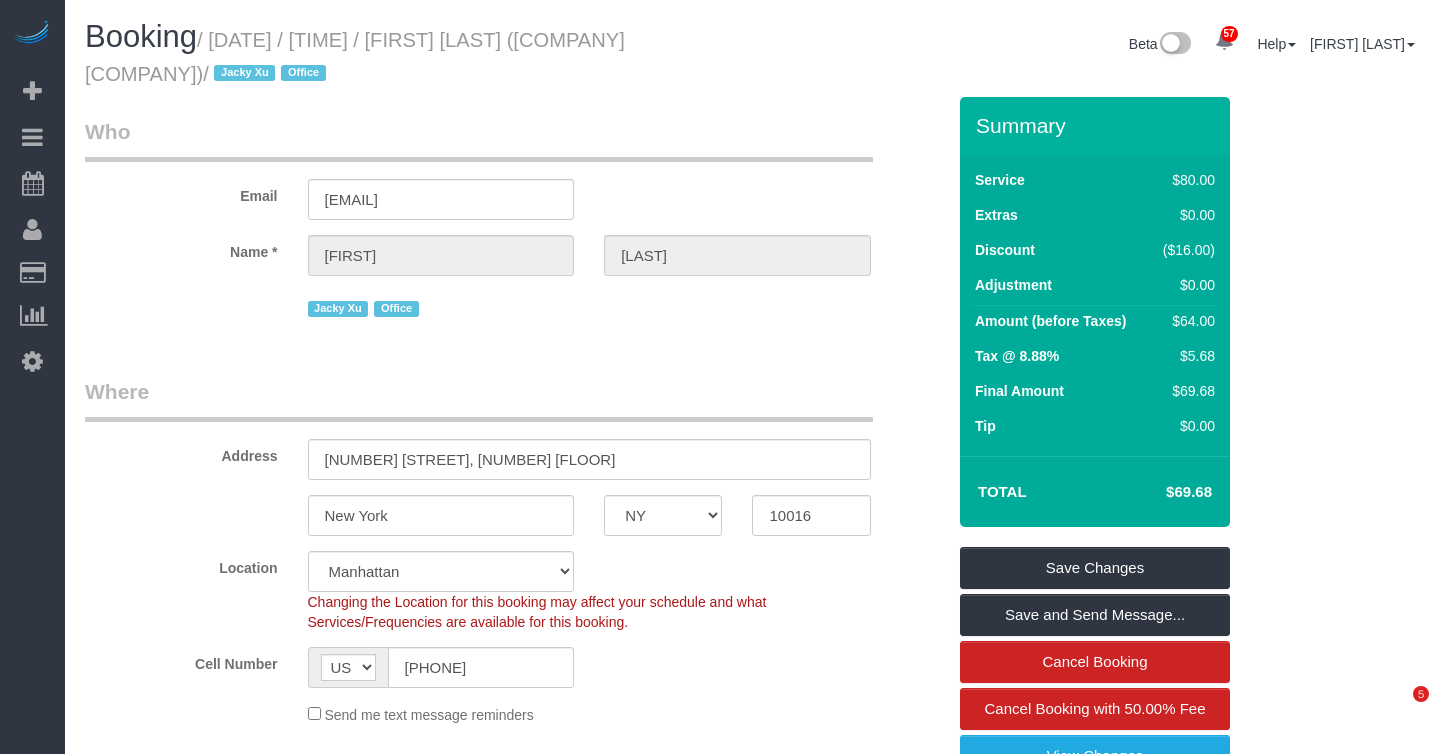 scroll, scrollTop: 0, scrollLeft: 0, axis: both 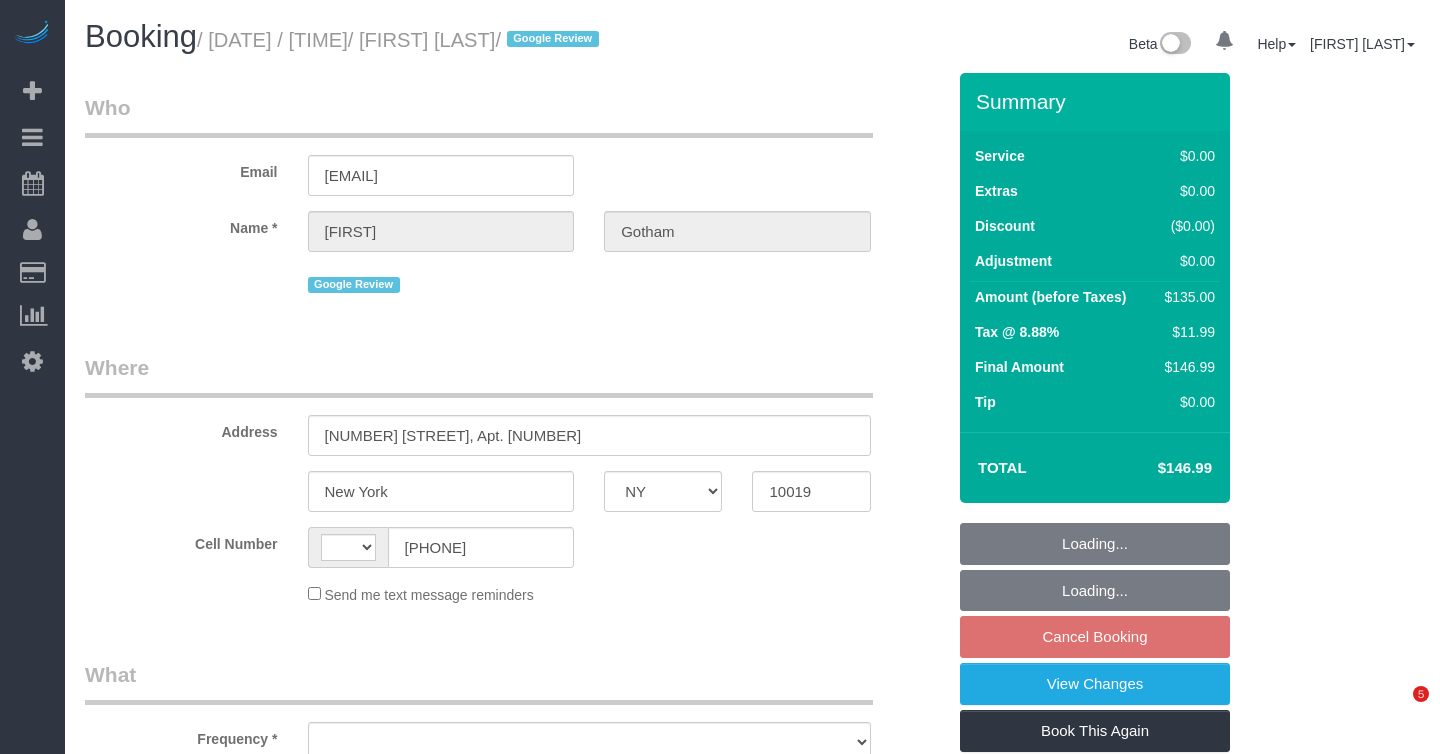 select on "NY" 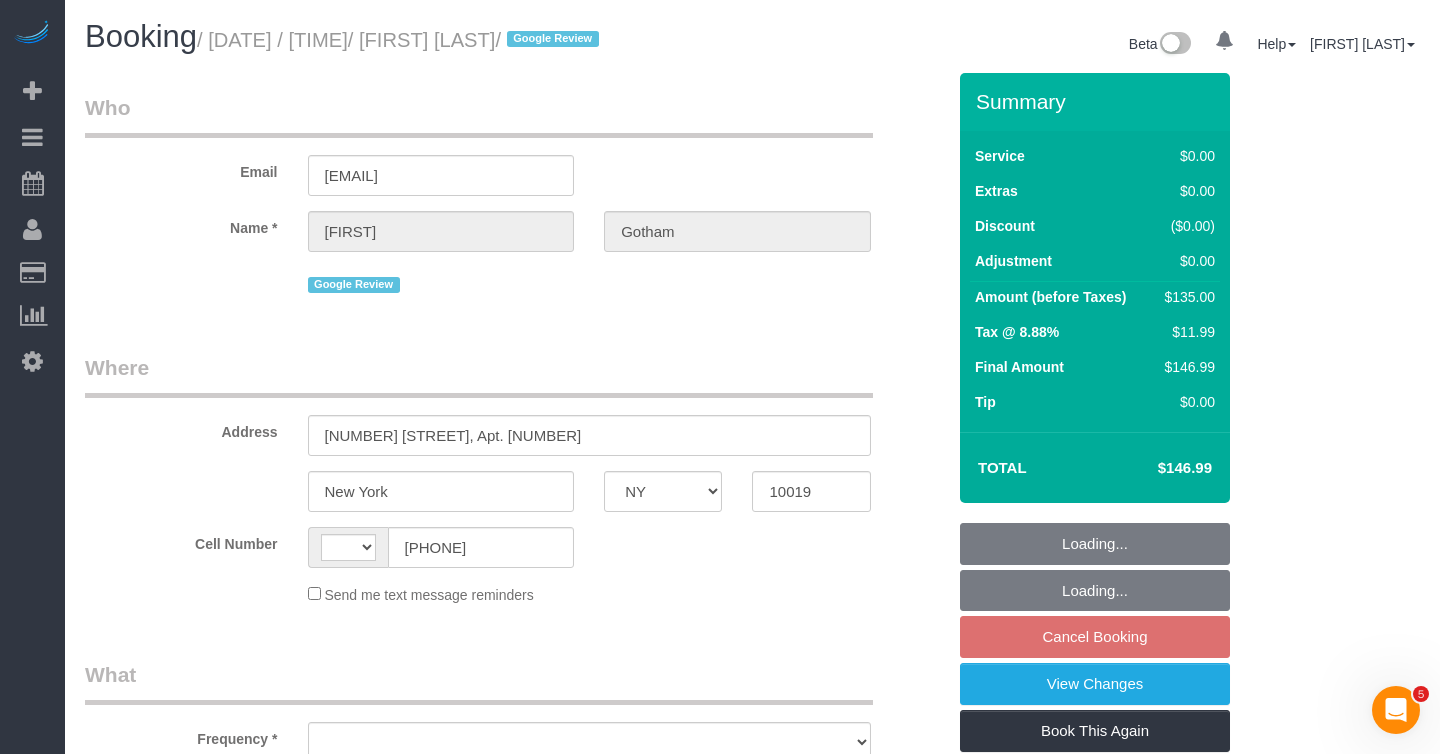 scroll, scrollTop: 0, scrollLeft: 0, axis: both 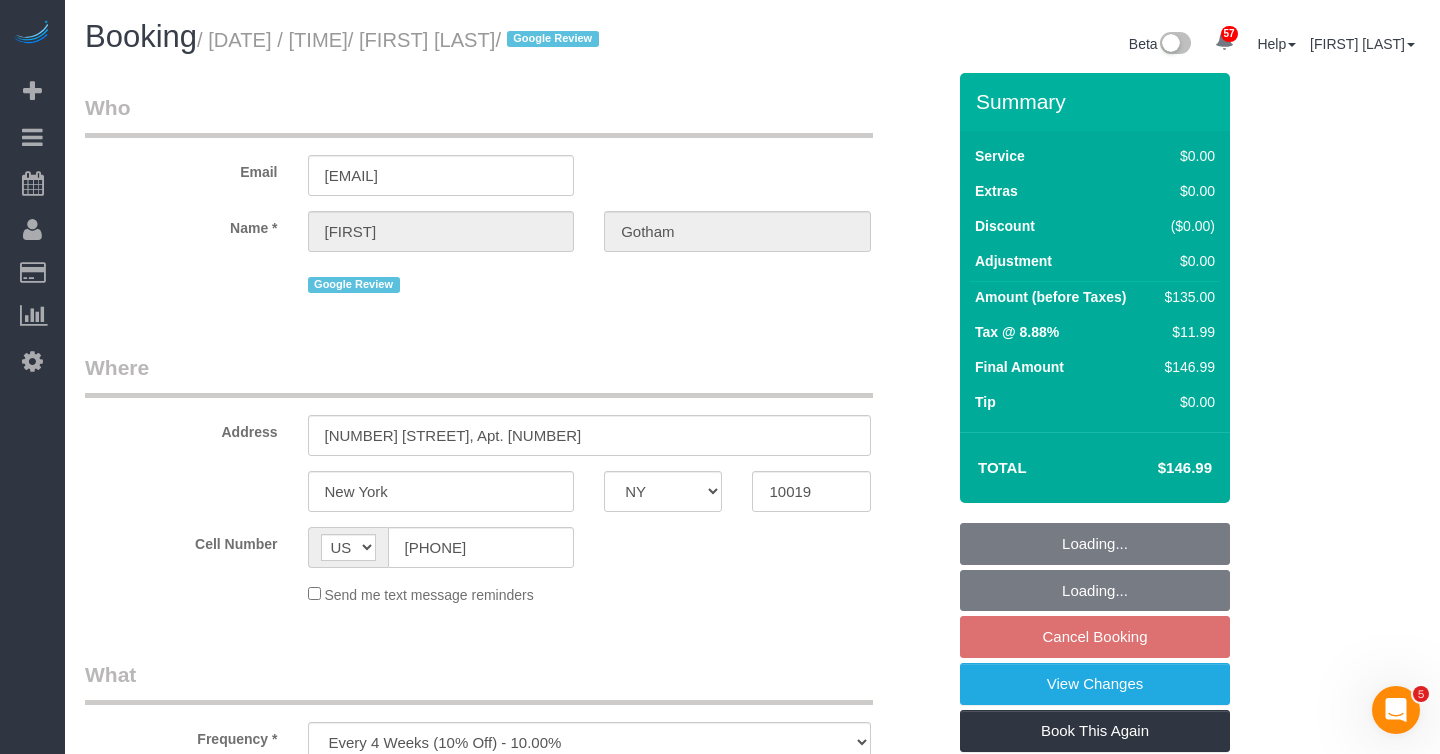 select on "string:stripe-pm_1OEizB4VGloSiKo7nrhCpa5d" 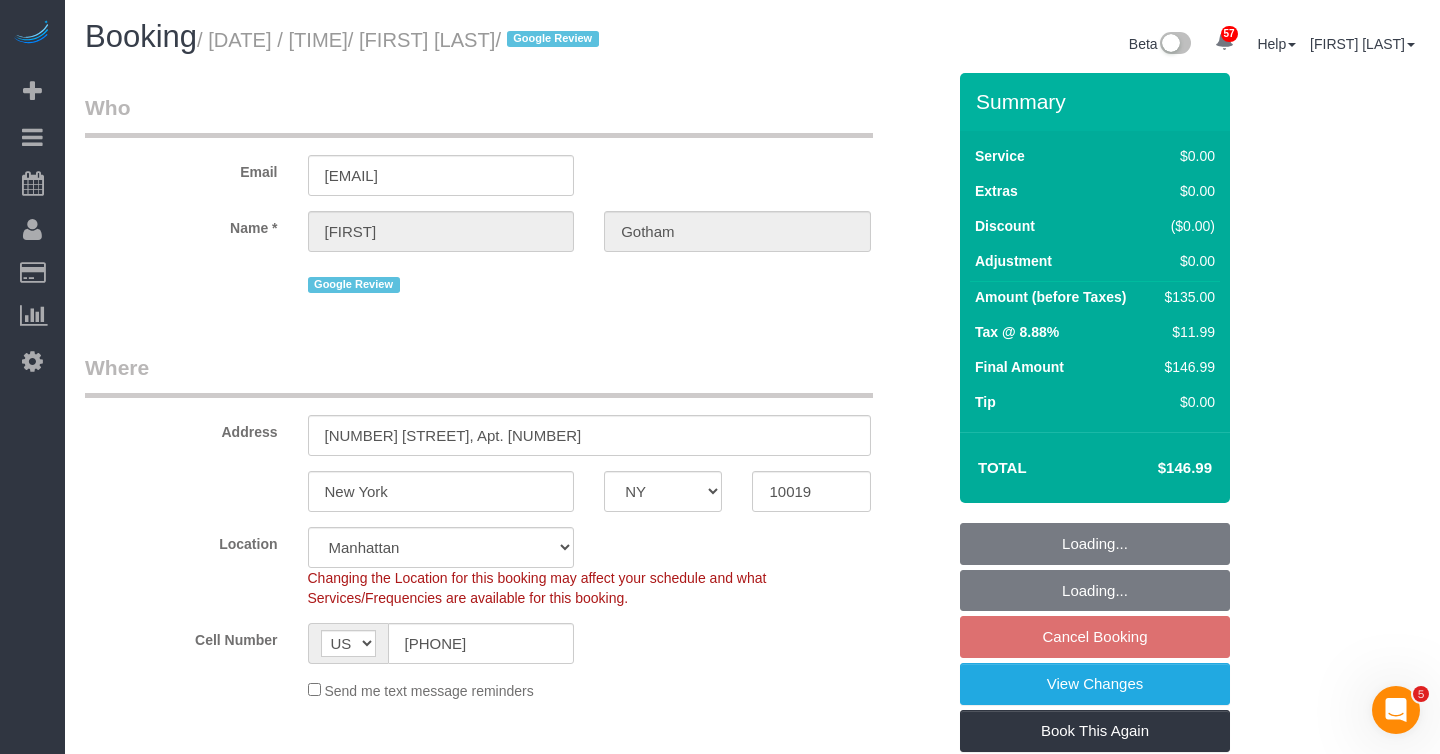 select on "object:1071" 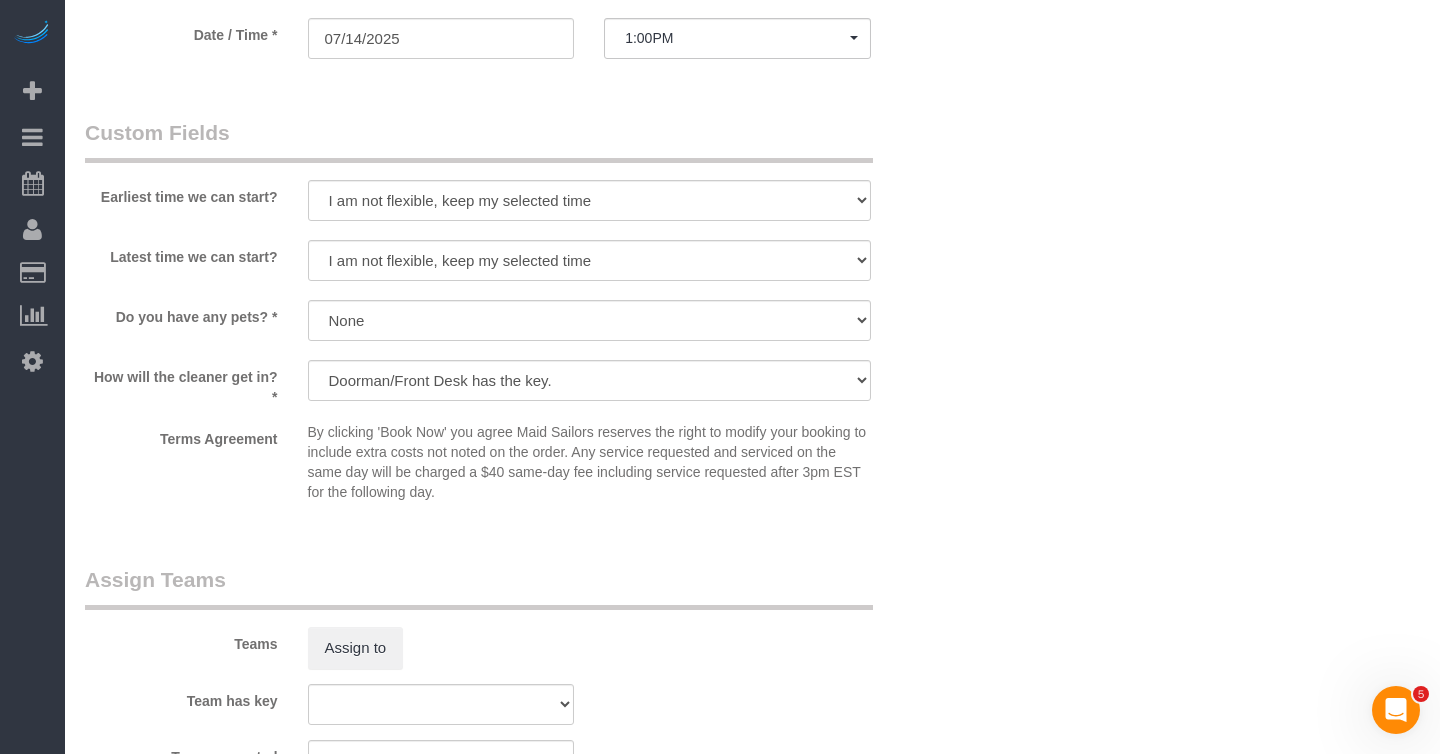 scroll, scrollTop: 2145, scrollLeft: 0, axis: vertical 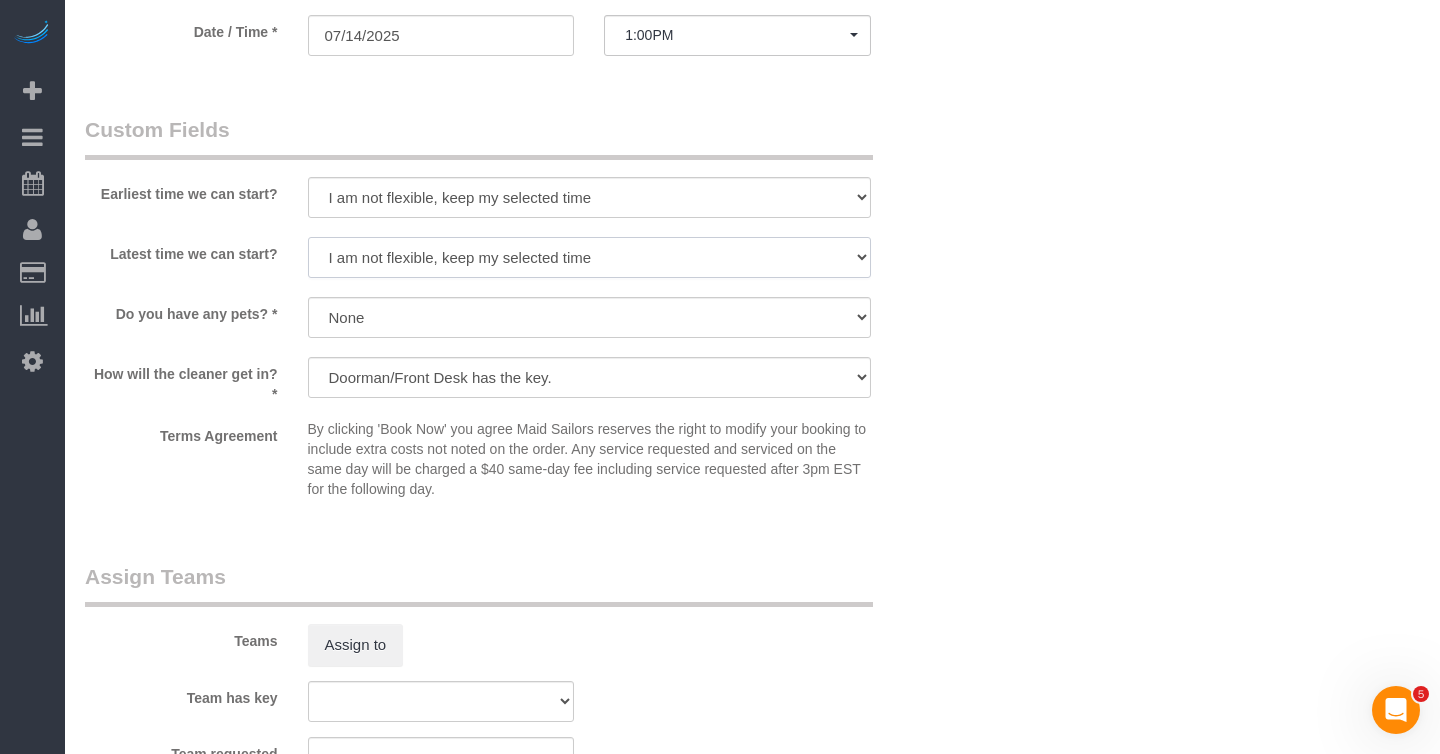 click on "I am not flexible, keep my selected time 8:00 AM 9:00 AM 10:00 AM 11:00 AM 12:00 PM 1:00 PM 2:00 PM 3:00 PM 4:00 PM 5:00 PM 6:00 PM 7:00 PM" at bounding box center (589, 257) 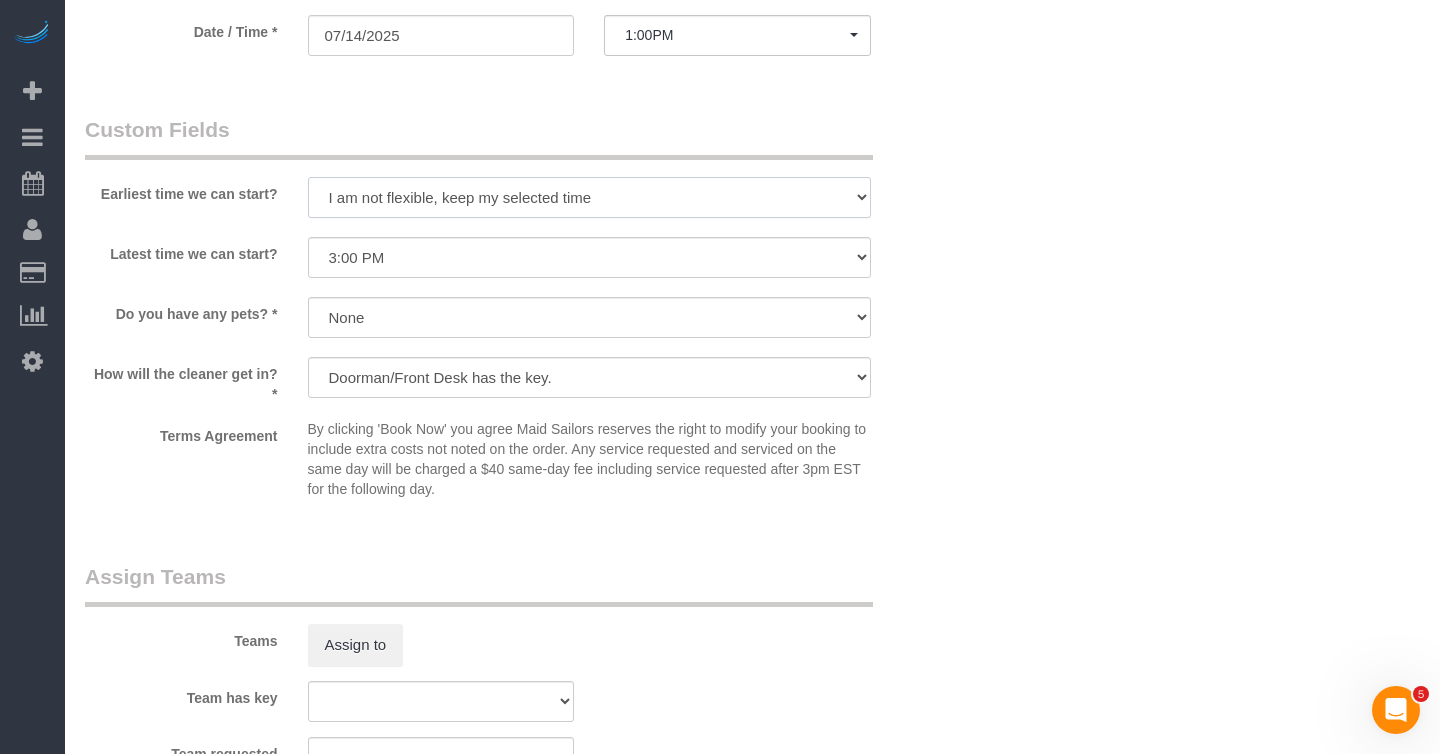 click on "I am not flexible, keep my selected time 8:00 AM 9:00 AM 10:00 AM 11:00 AM 12:00 PM 1:00 PM 2:00 PM 3:00 PM 4:00 PM 5:00 PM 6:00 PM 7:00 PM" at bounding box center [589, 197] 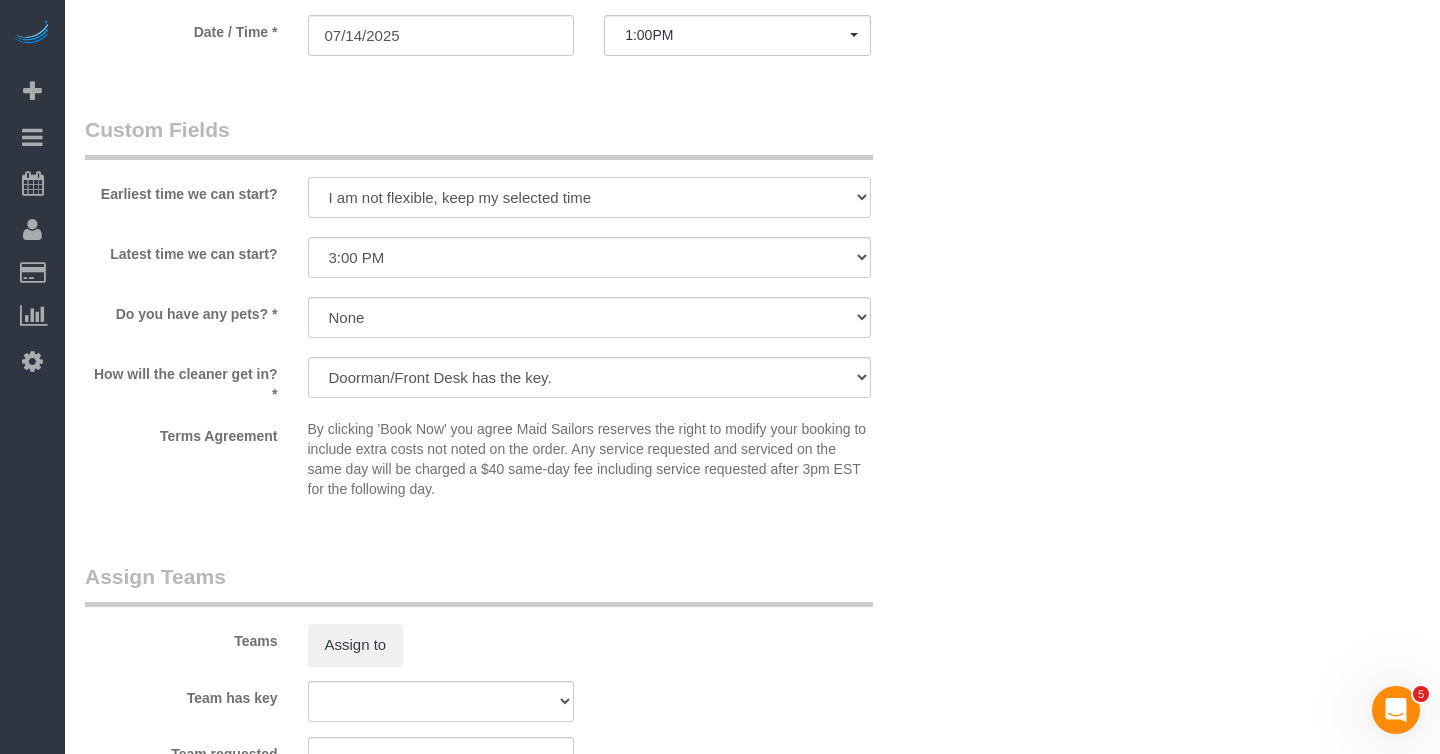 select on "number:59" 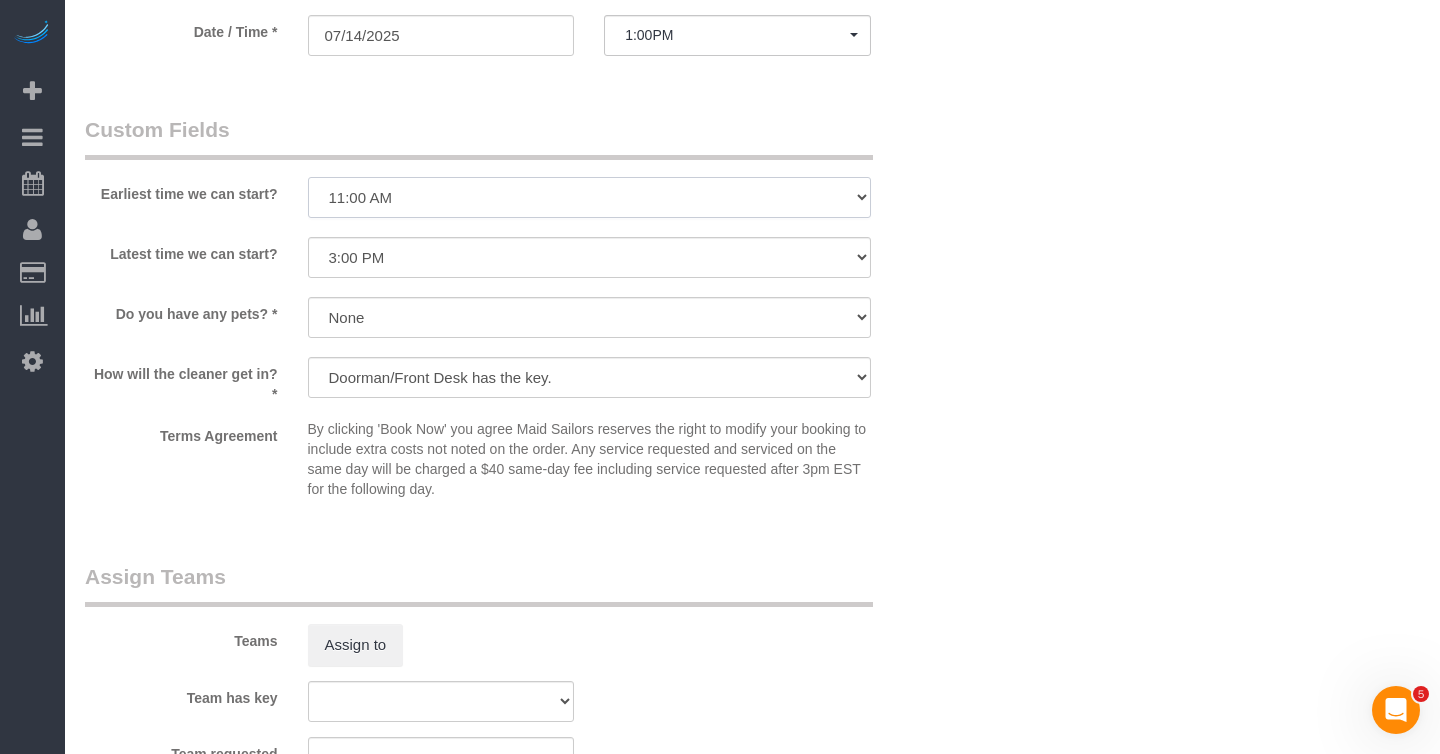 scroll, scrollTop: 2771, scrollLeft: 0, axis: vertical 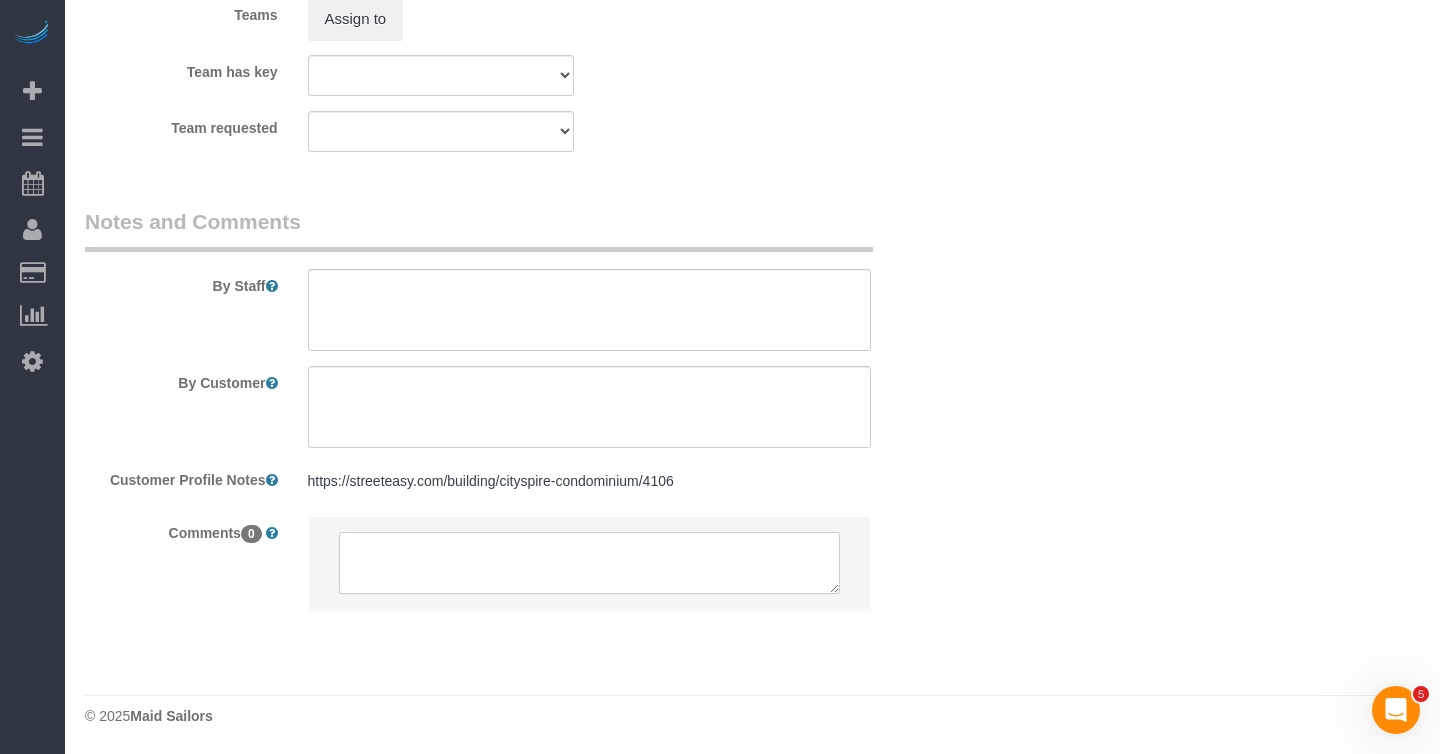 click at bounding box center [589, 563] 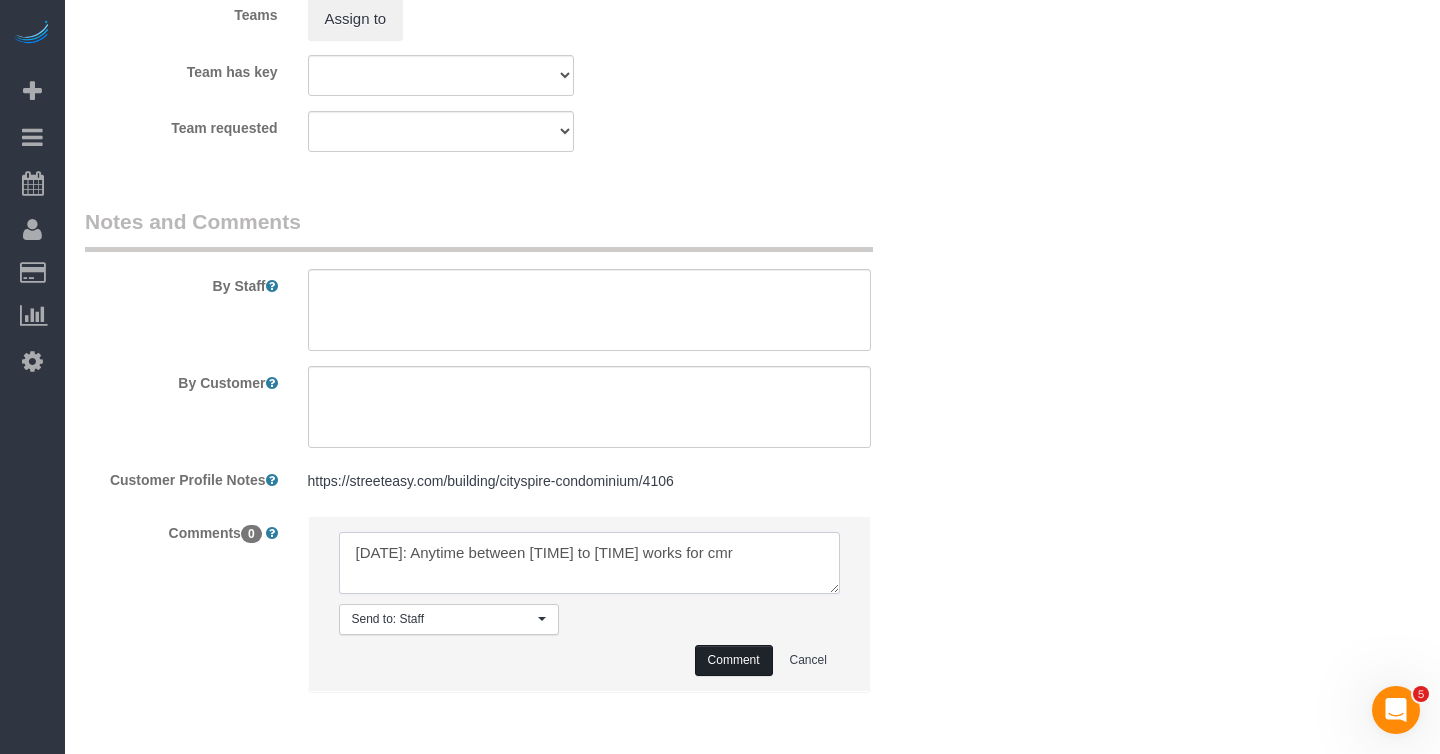 type on "7/14/25: Anytime between 11am to 3pm works for cmr" 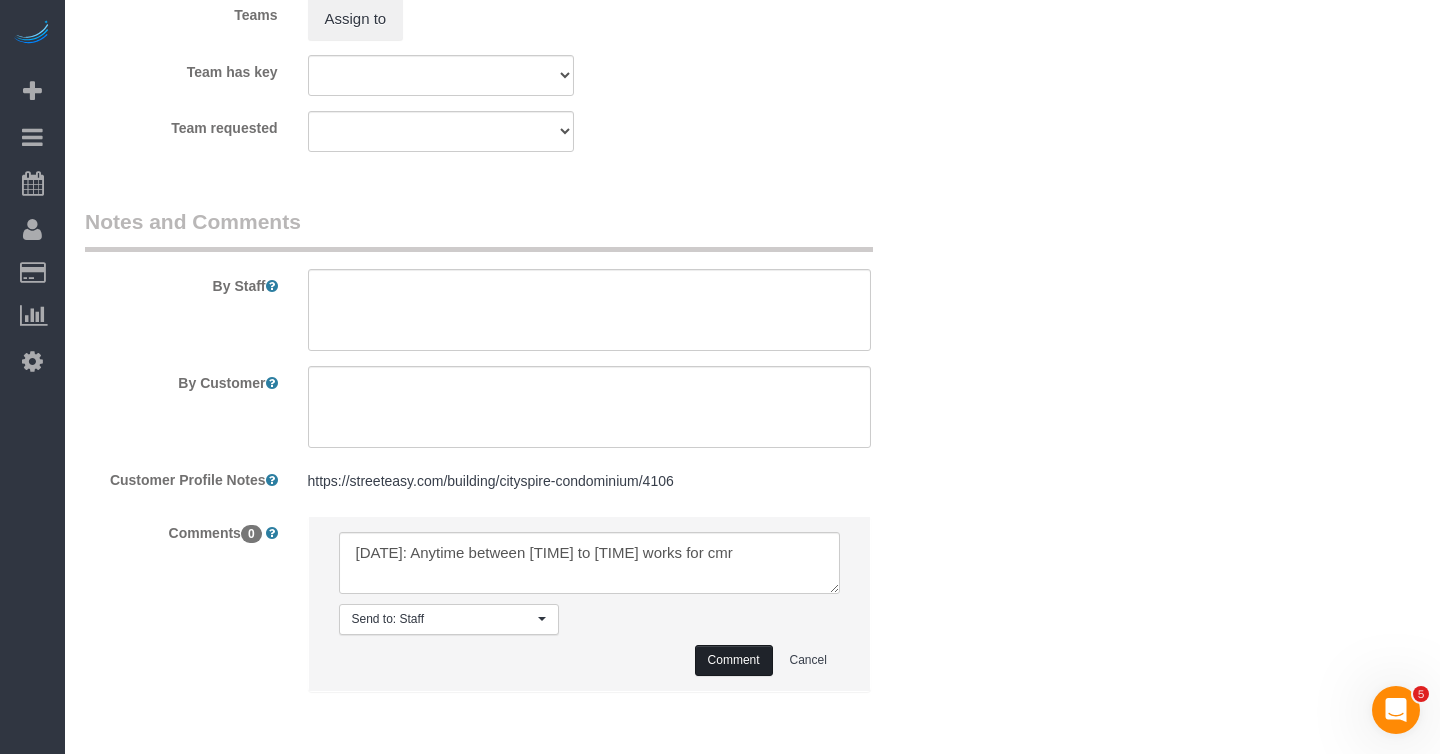 click on "Comment" at bounding box center [734, 660] 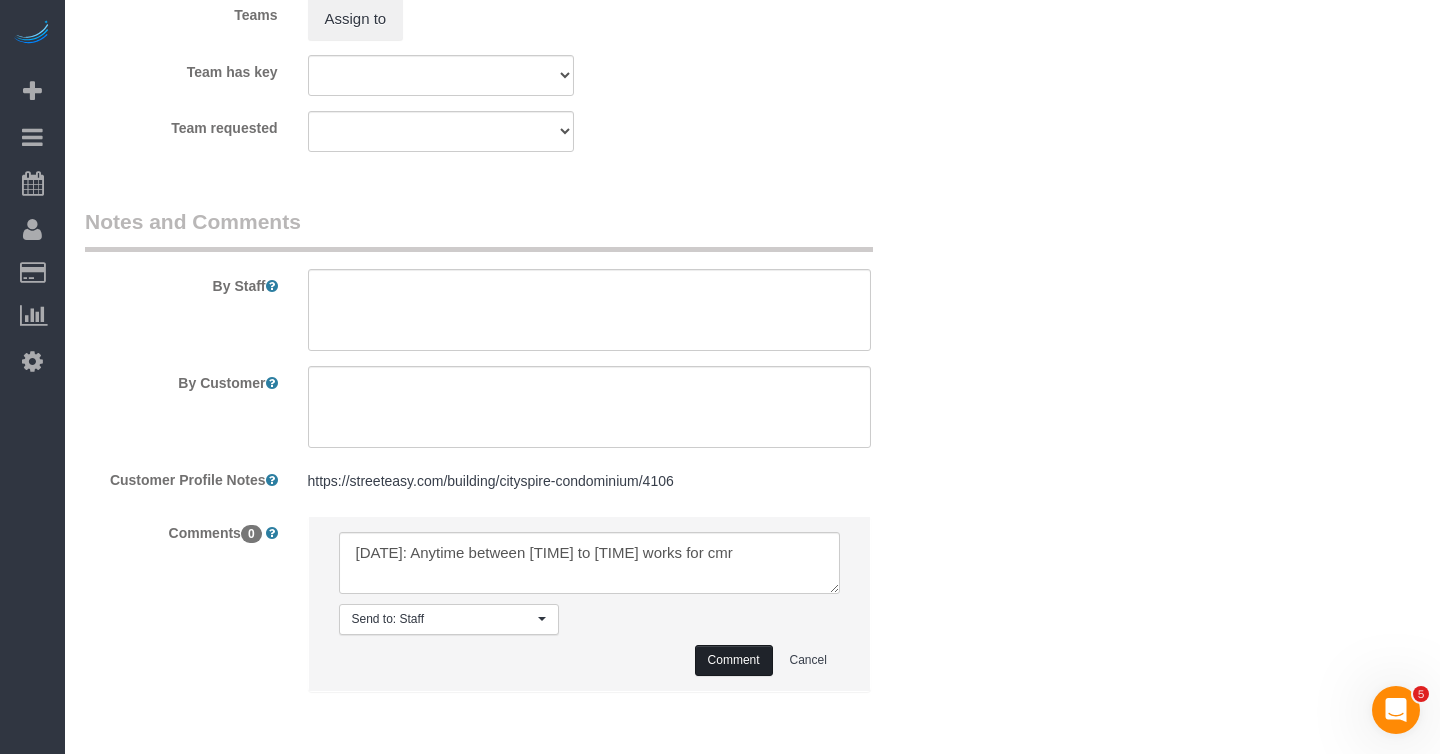 type 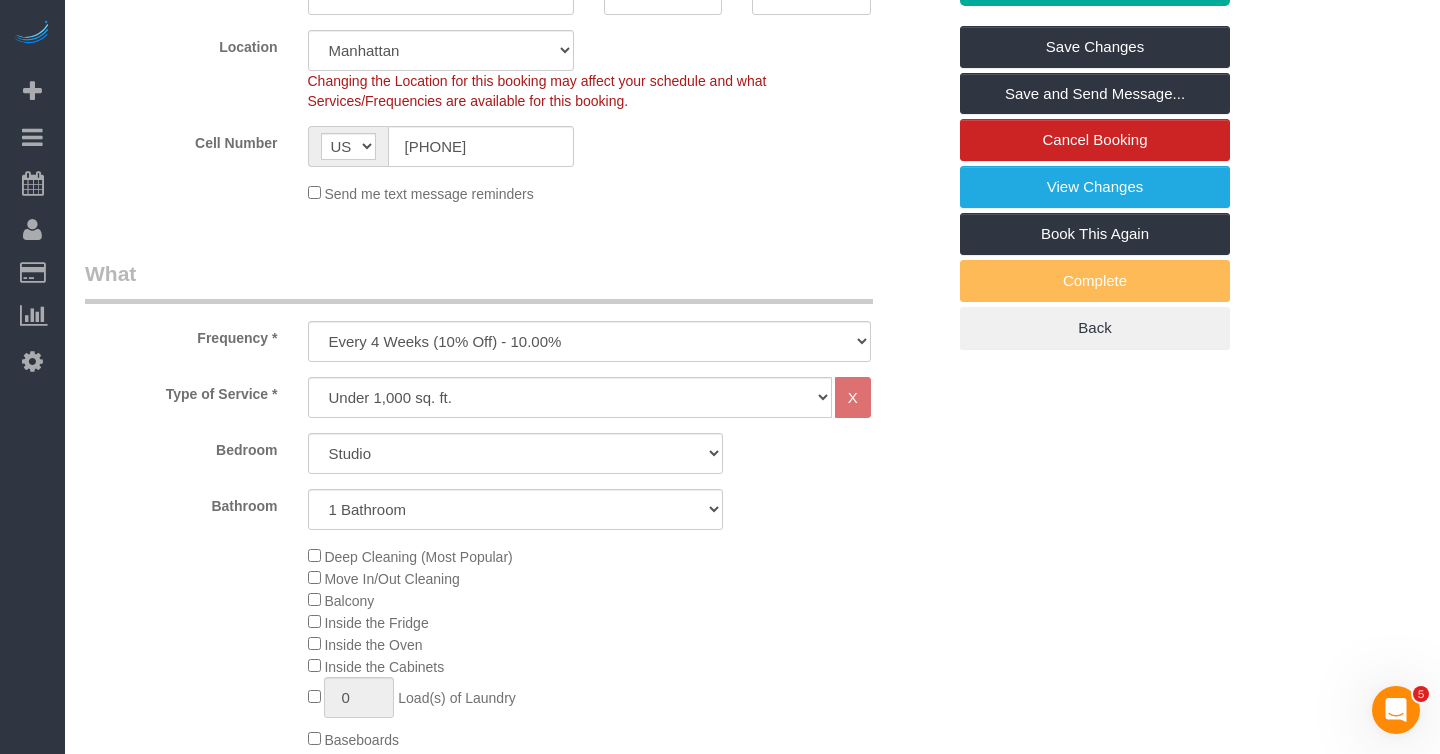 scroll, scrollTop: 0, scrollLeft: 0, axis: both 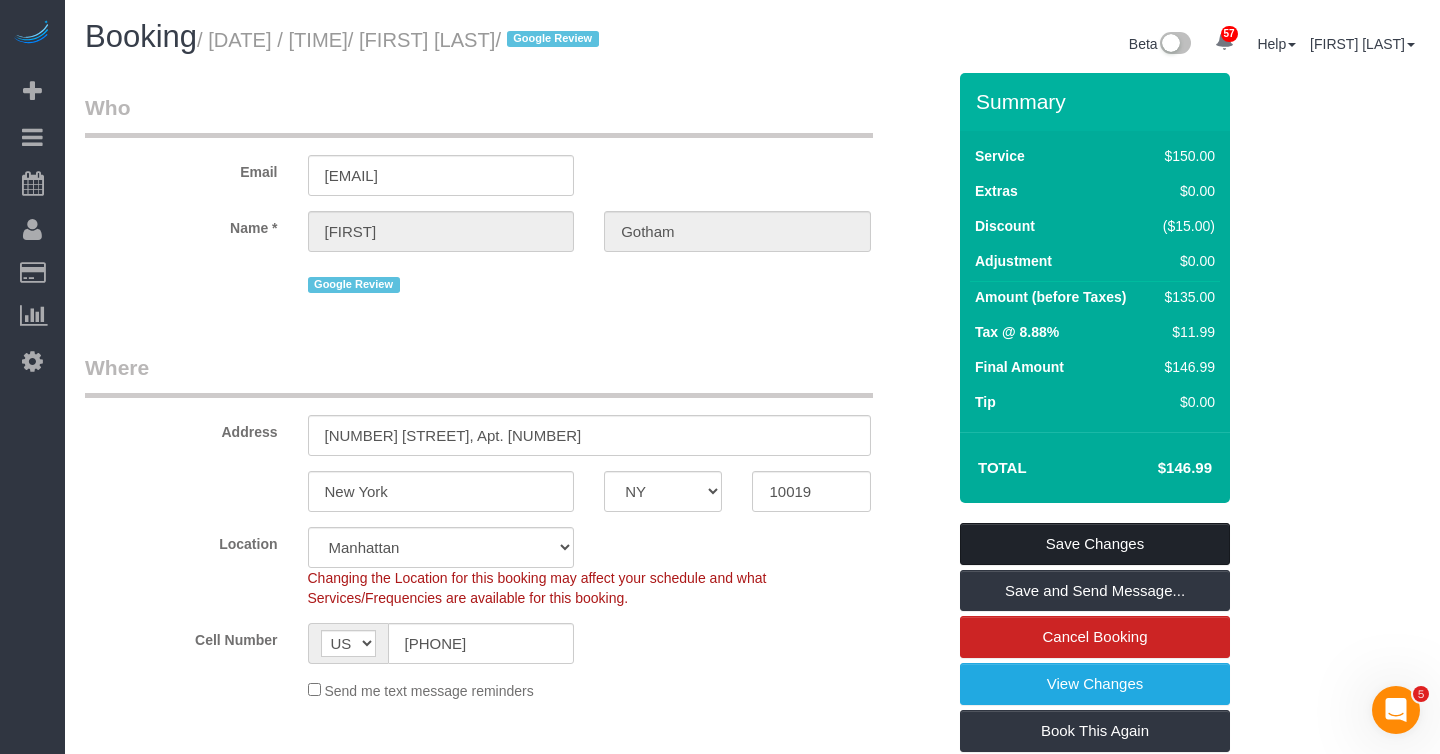 click on "Save Changes" at bounding box center [1095, 544] 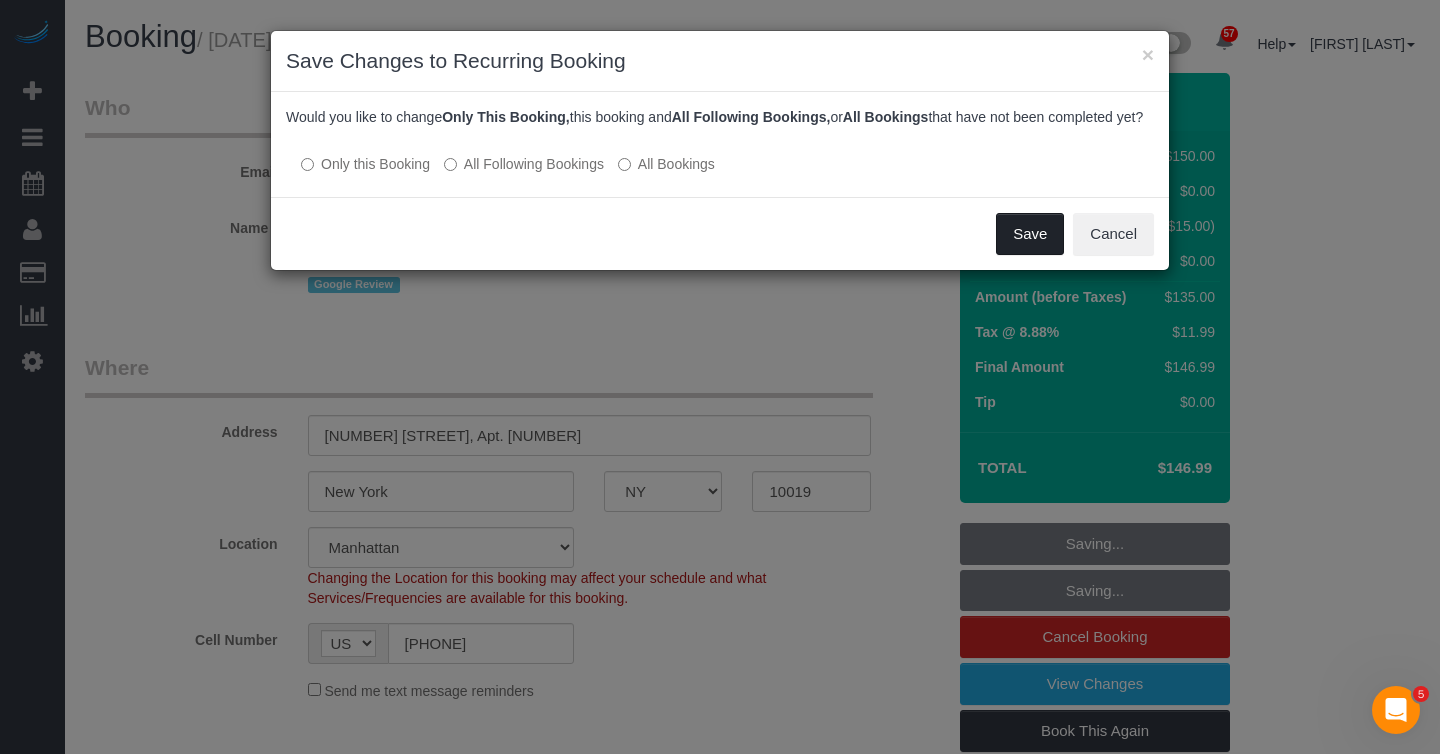 click on "Save" at bounding box center (1030, 234) 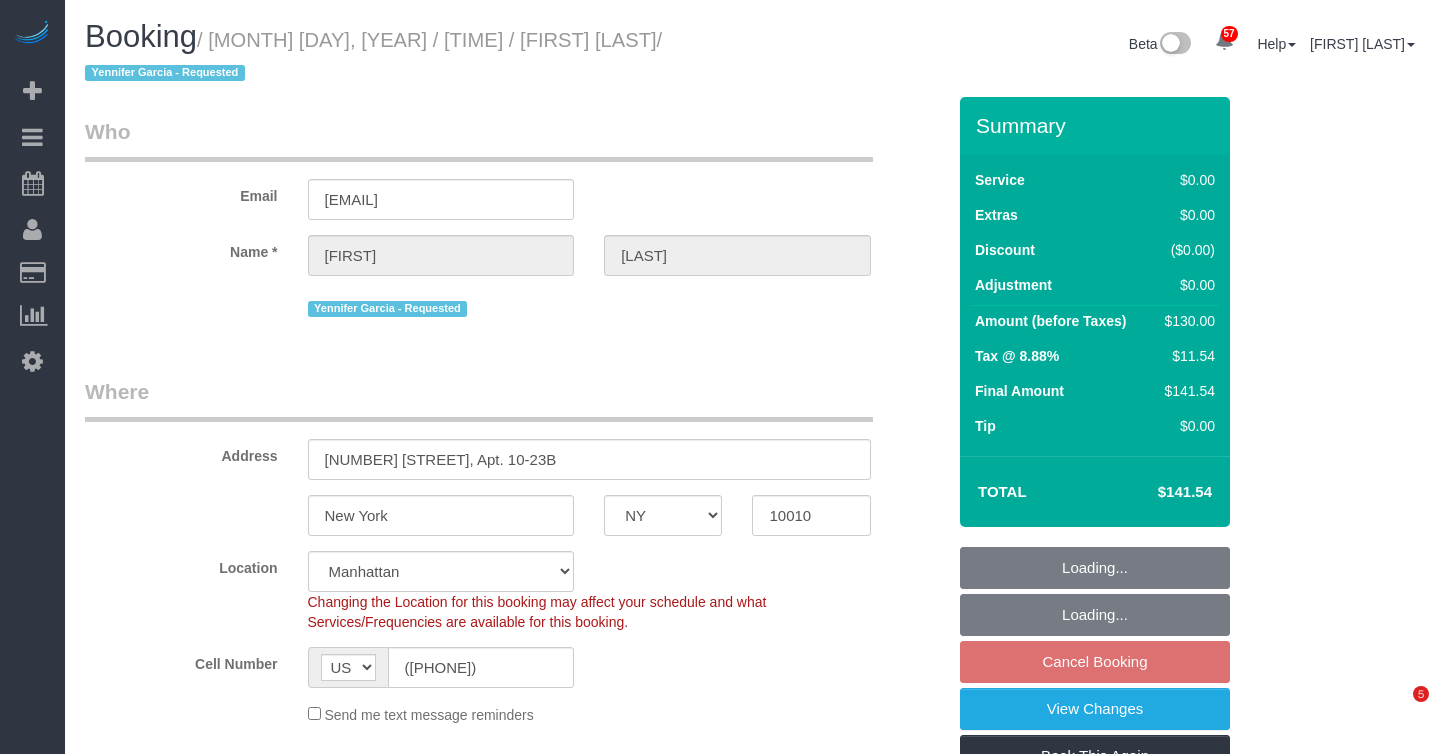 select on "NY" 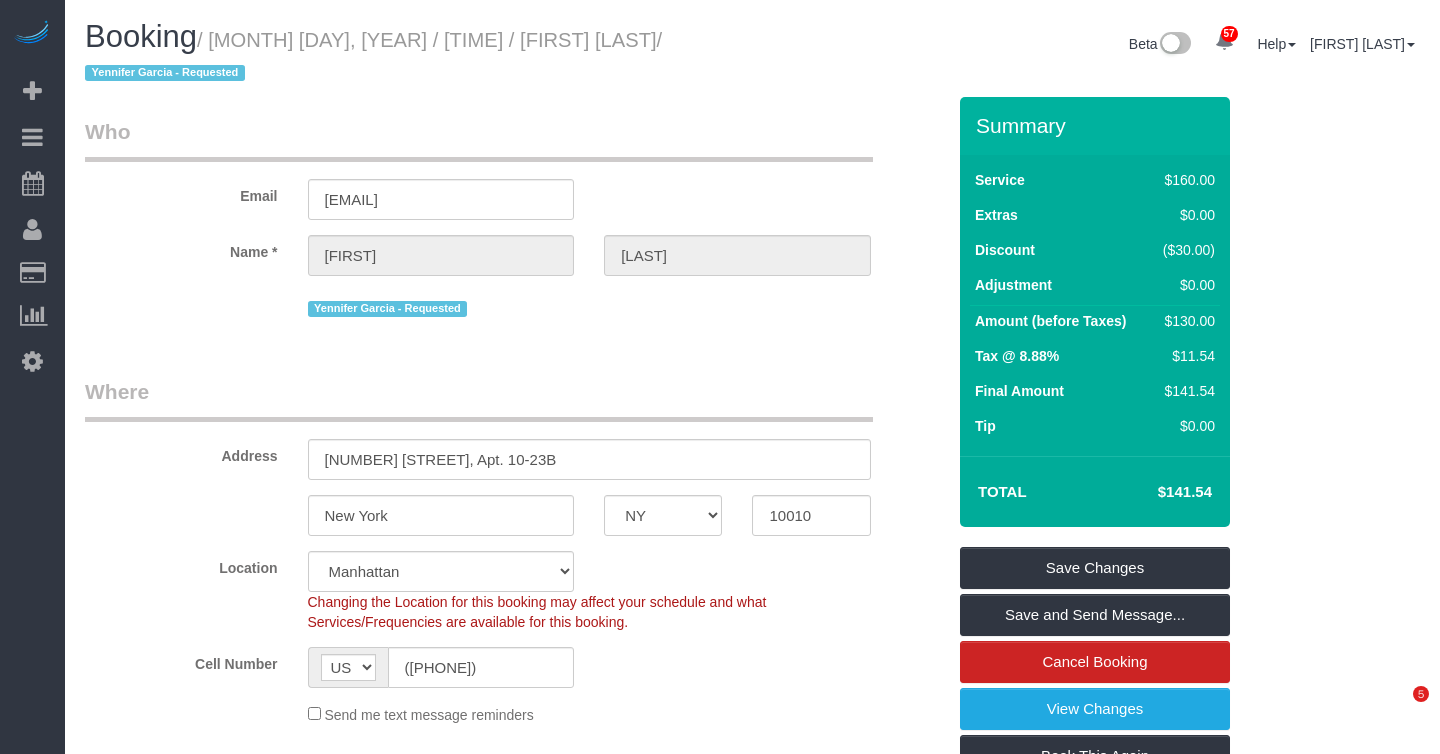 scroll, scrollTop: 0, scrollLeft: 0, axis: both 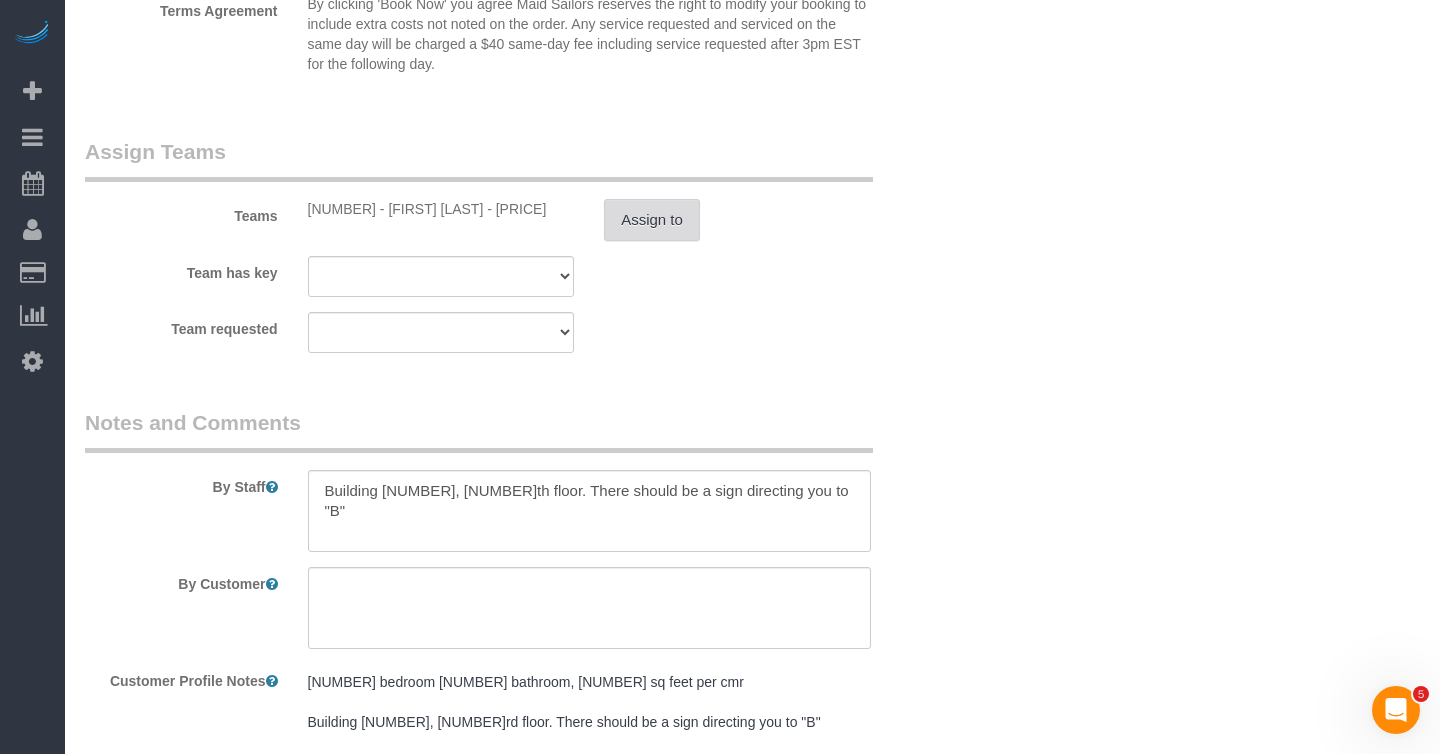 click on "Assign to" at bounding box center [652, 220] 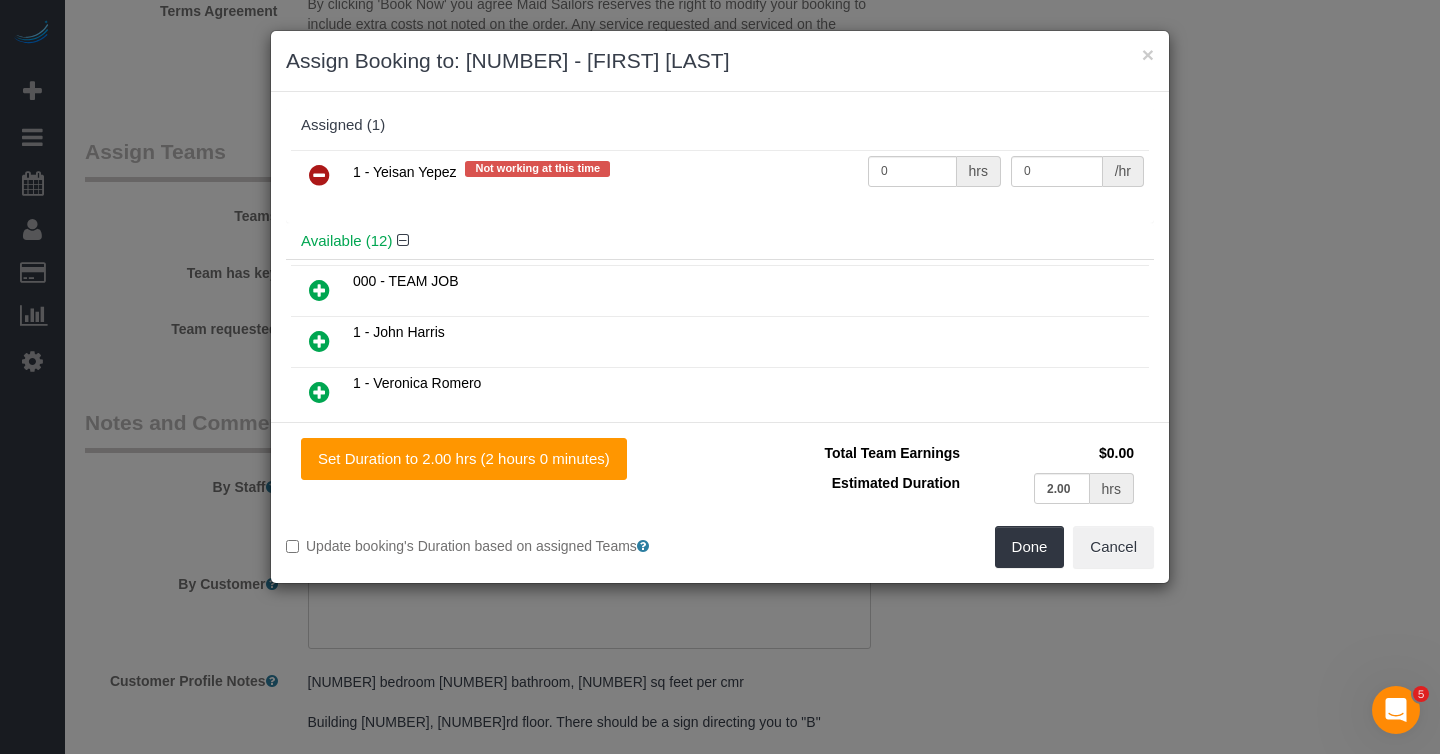 click at bounding box center [319, 175] 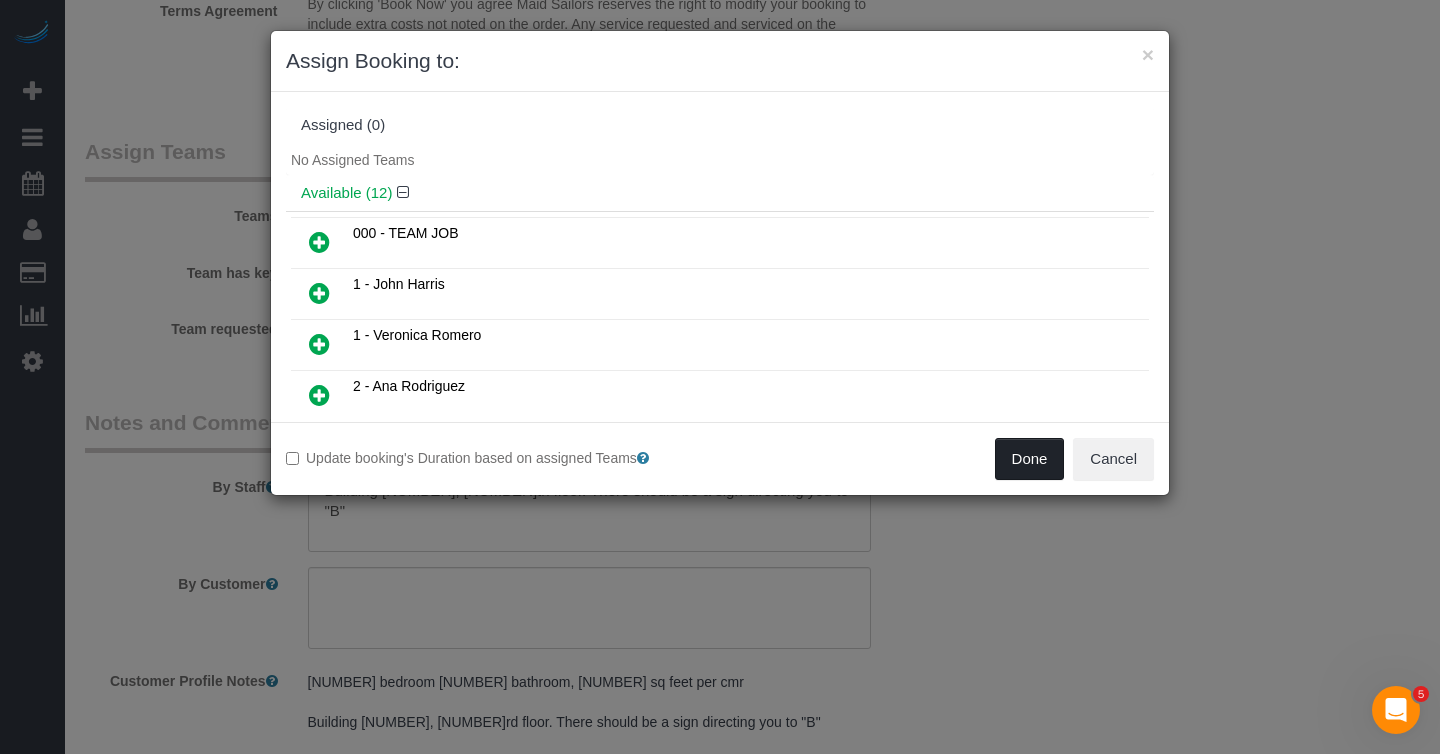 click on "Done" at bounding box center [1030, 459] 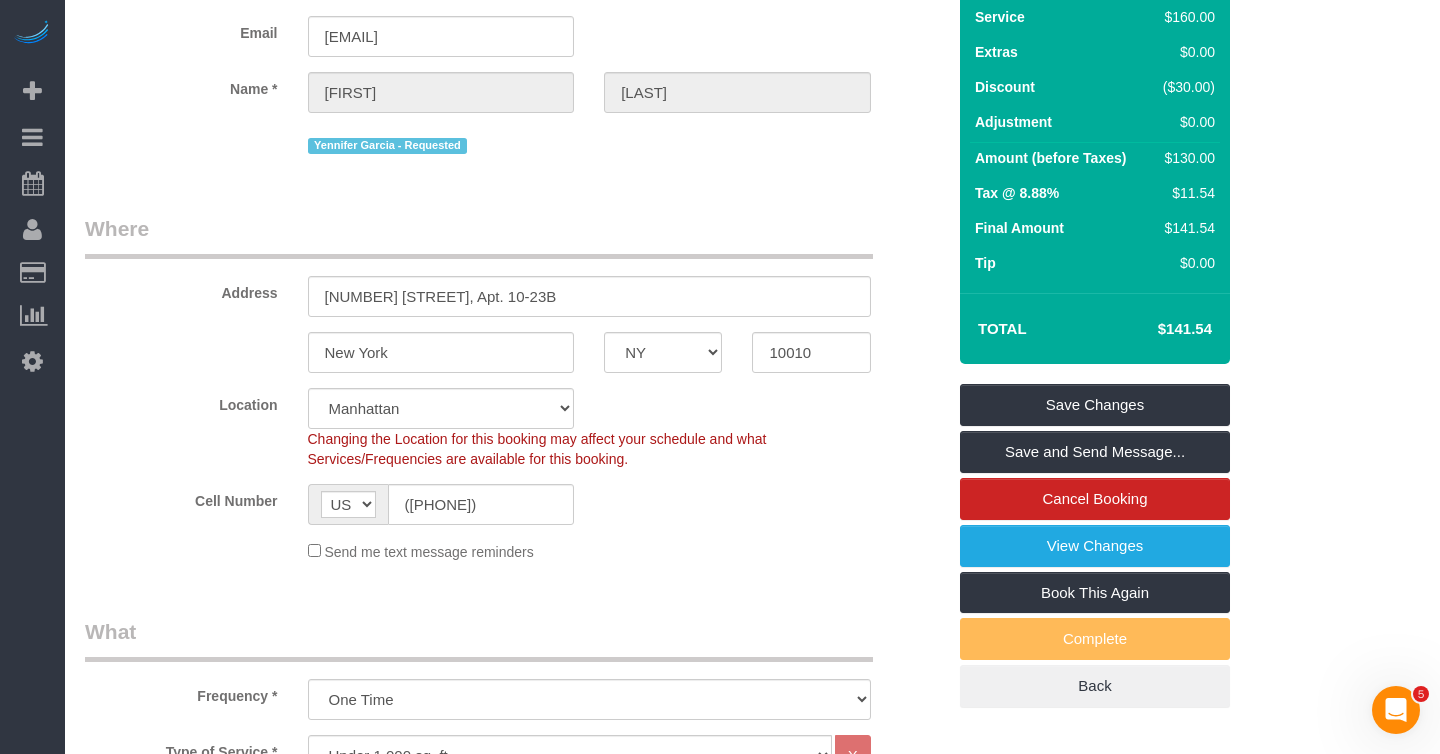 scroll, scrollTop: 0, scrollLeft: 0, axis: both 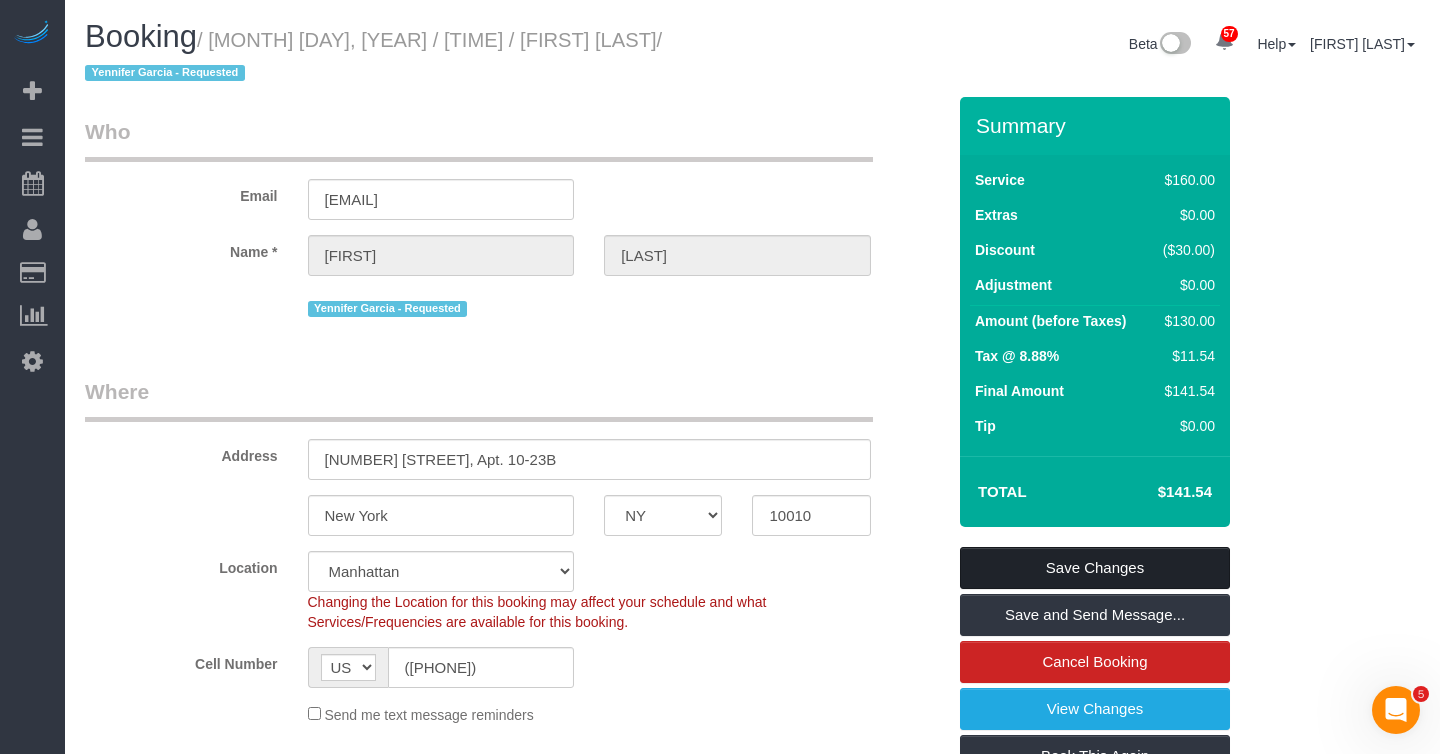 click on "Save Changes" at bounding box center [1095, 568] 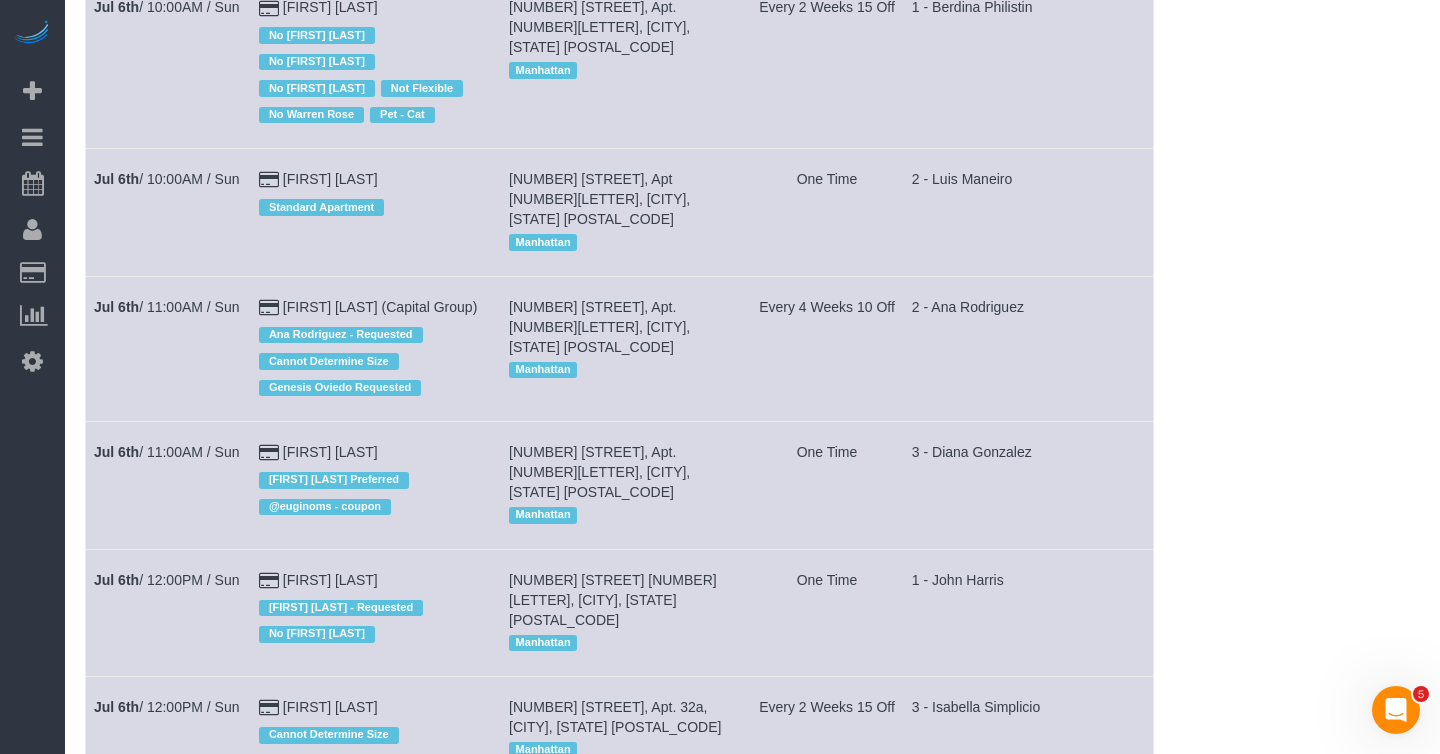 scroll, scrollTop: 0, scrollLeft: 0, axis: both 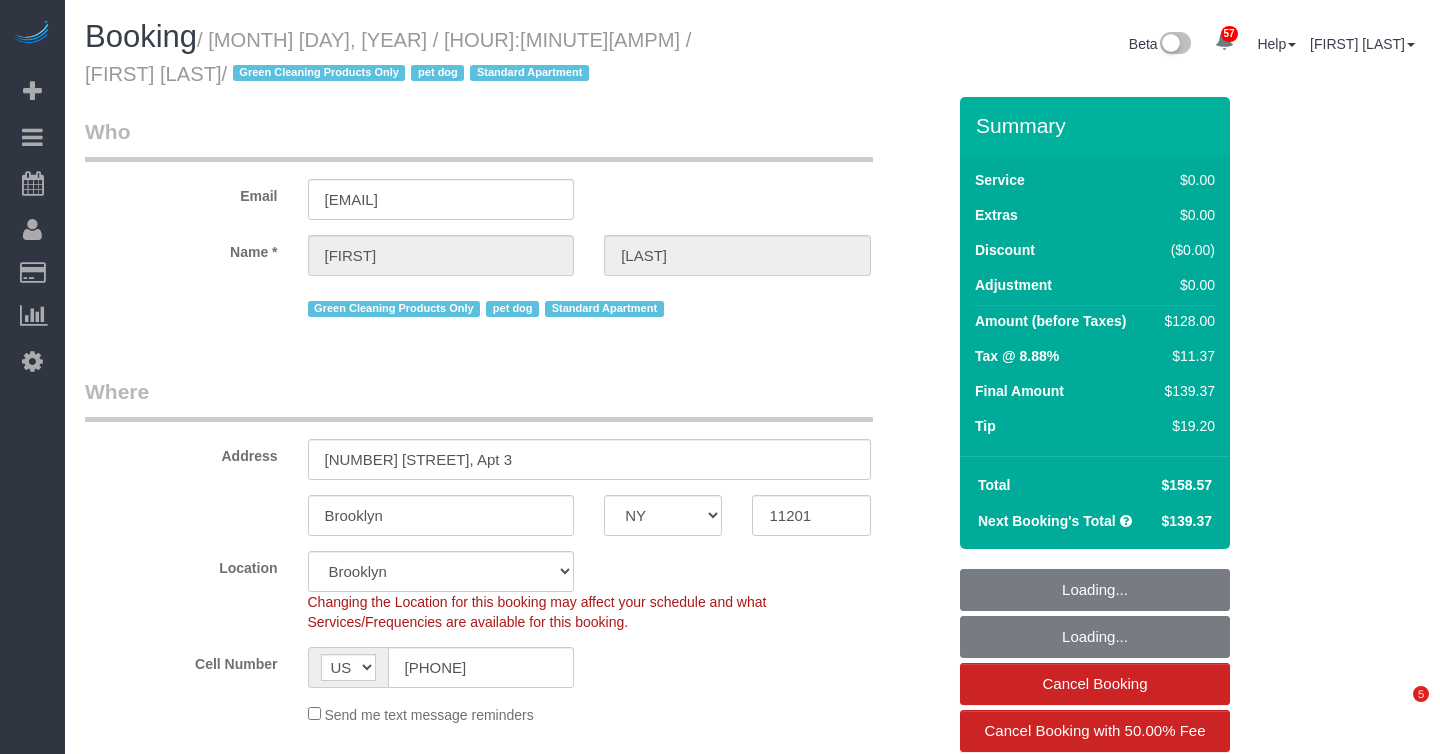 select on "NY" 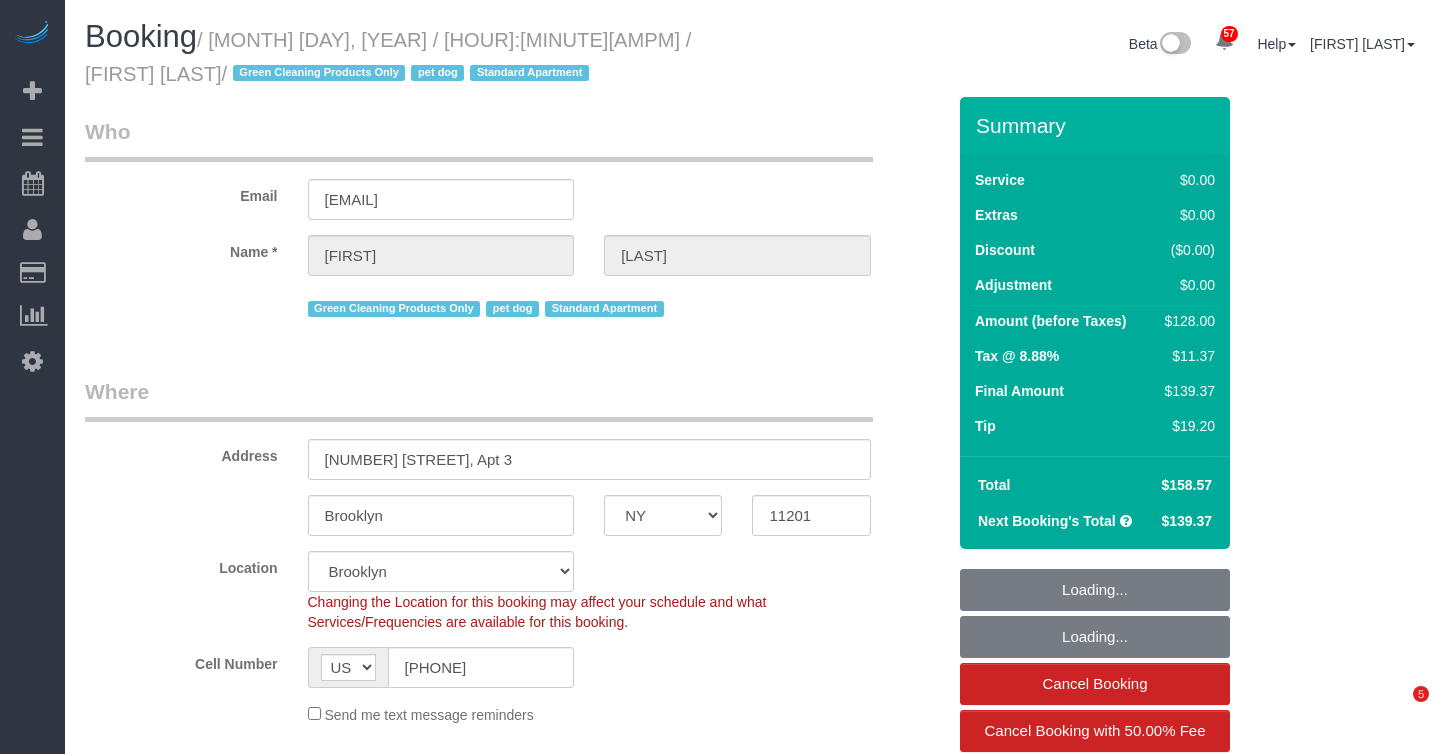 select on "spot1" 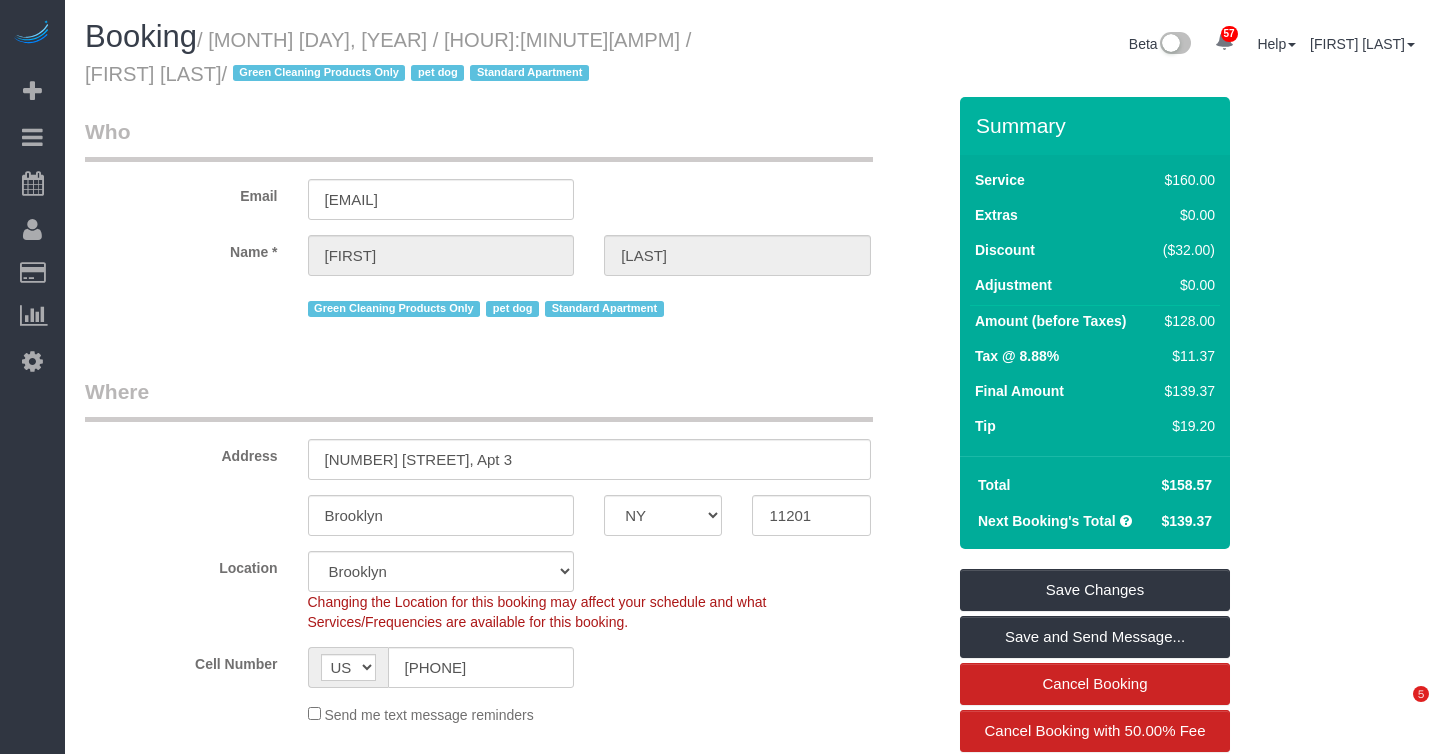scroll, scrollTop: 0, scrollLeft: 0, axis: both 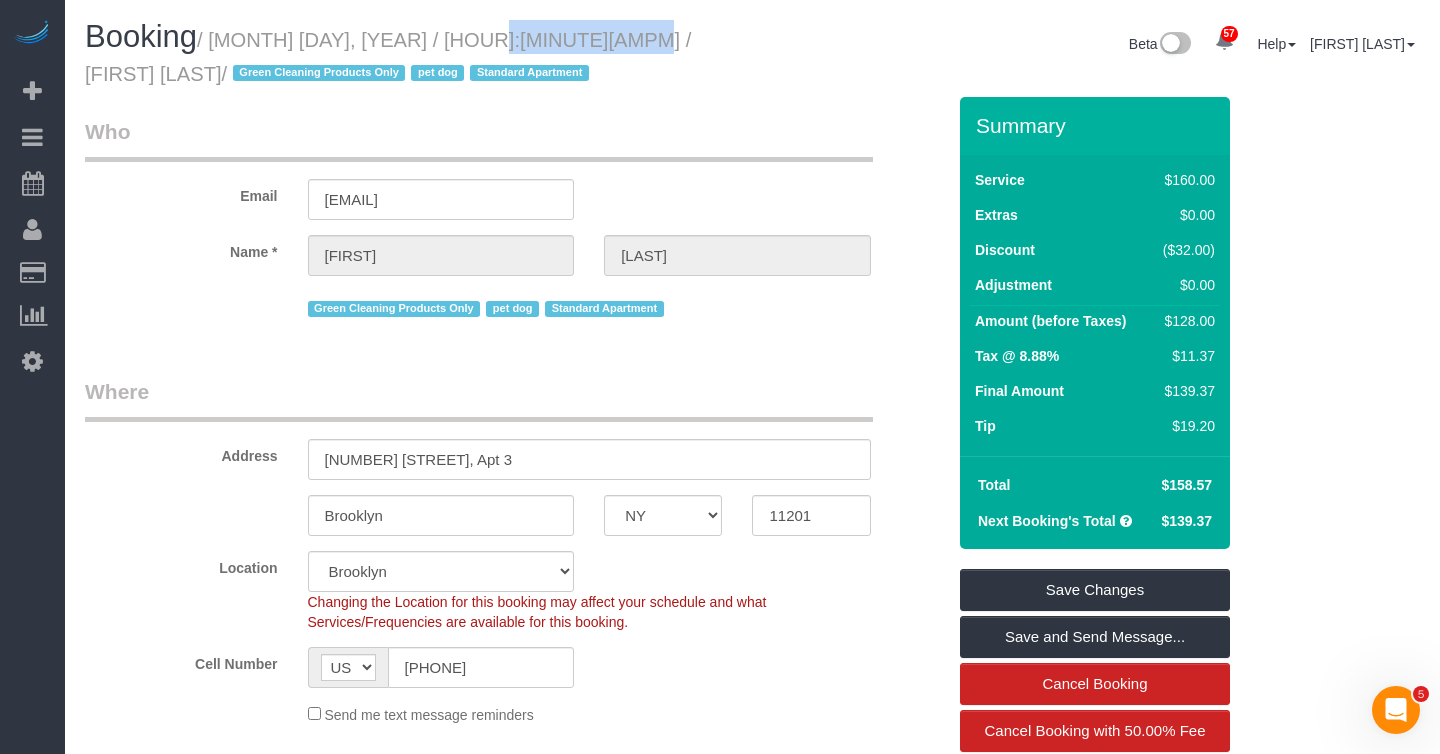 drag, startPoint x: 451, startPoint y: 44, endPoint x: 582, endPoint y: 47, distance: 131.03435 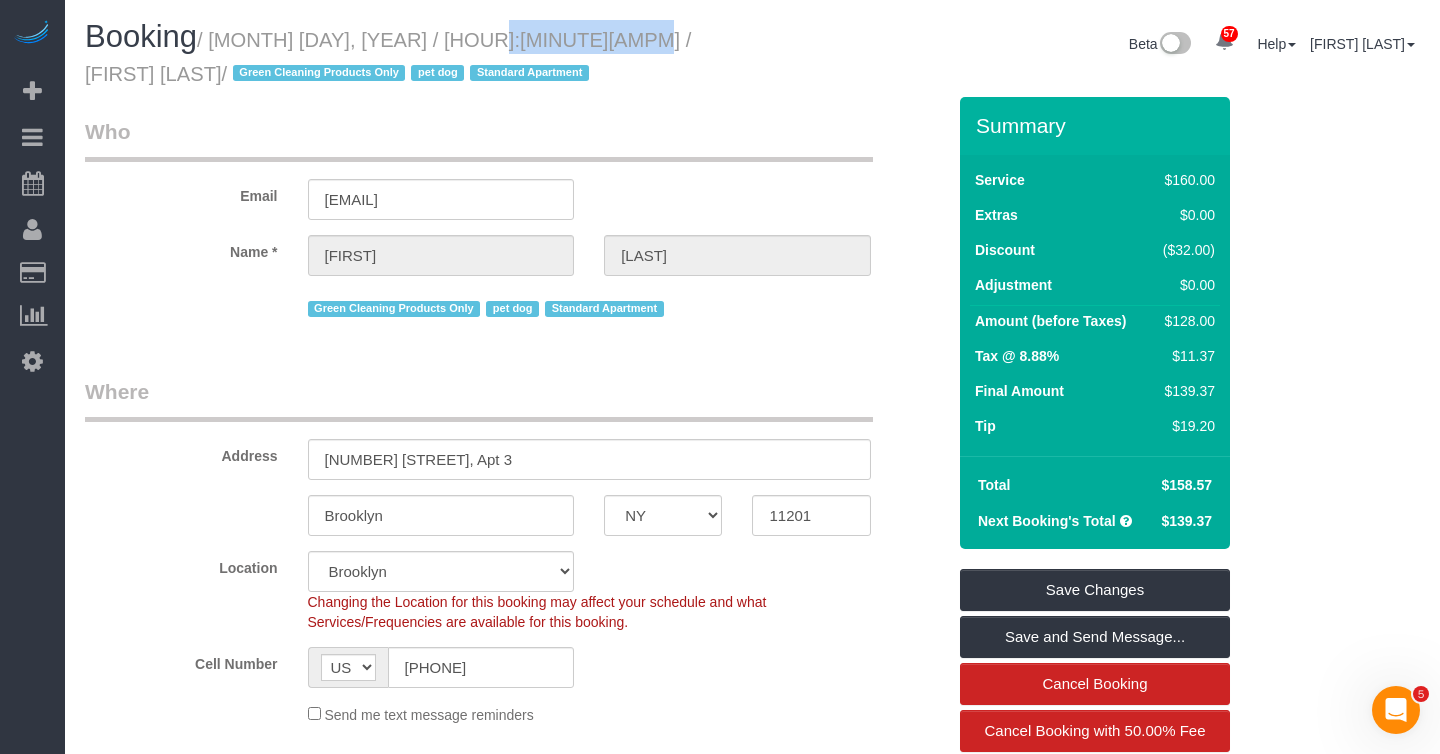 click on "/ [MONTH] [DAY], [YEAR] / [HOUR]:[MINUTE][AMPM] / [FIRST] [LAST]
/
Green Cleaning Products Only
pet dog
Standard Apartment" at bounding box center (388, 57) 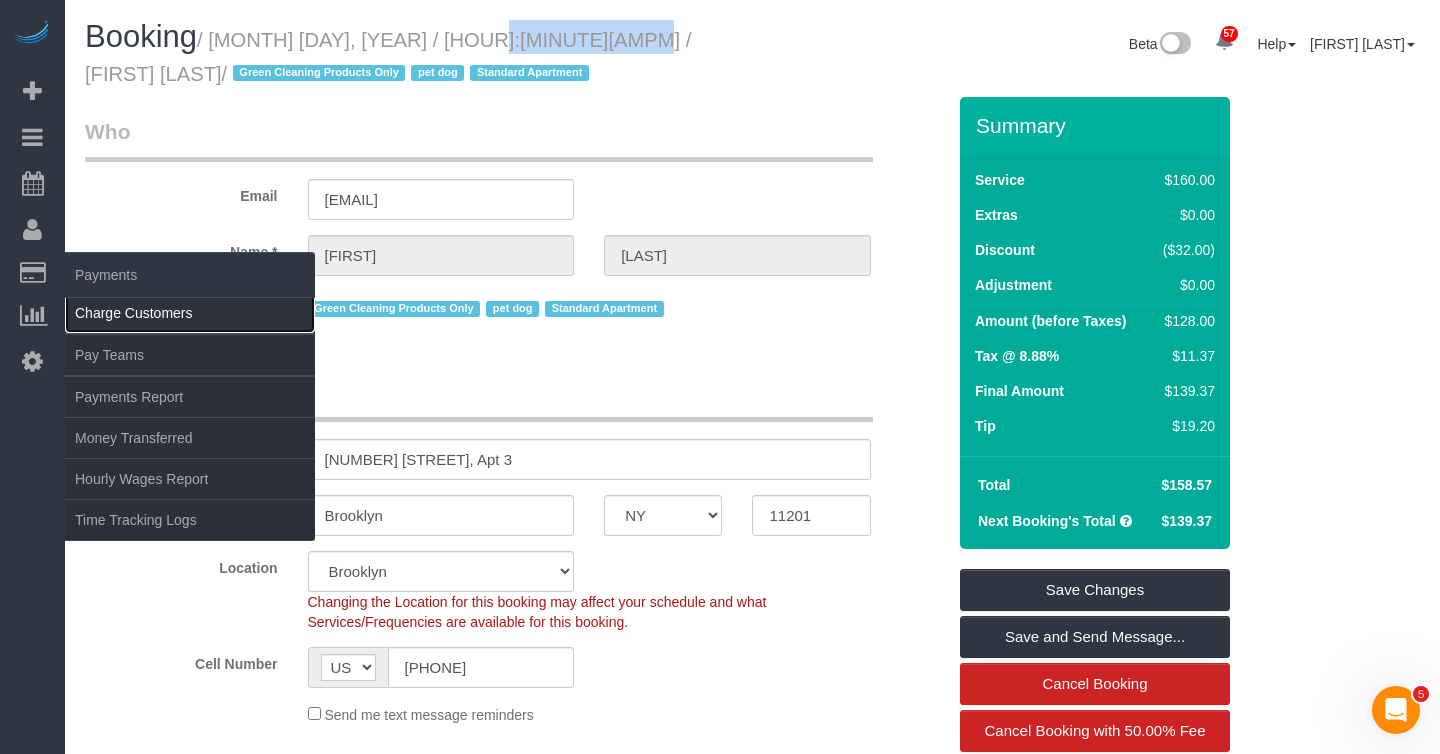 click on "Charge Customers" at bounding box center [190, 313] 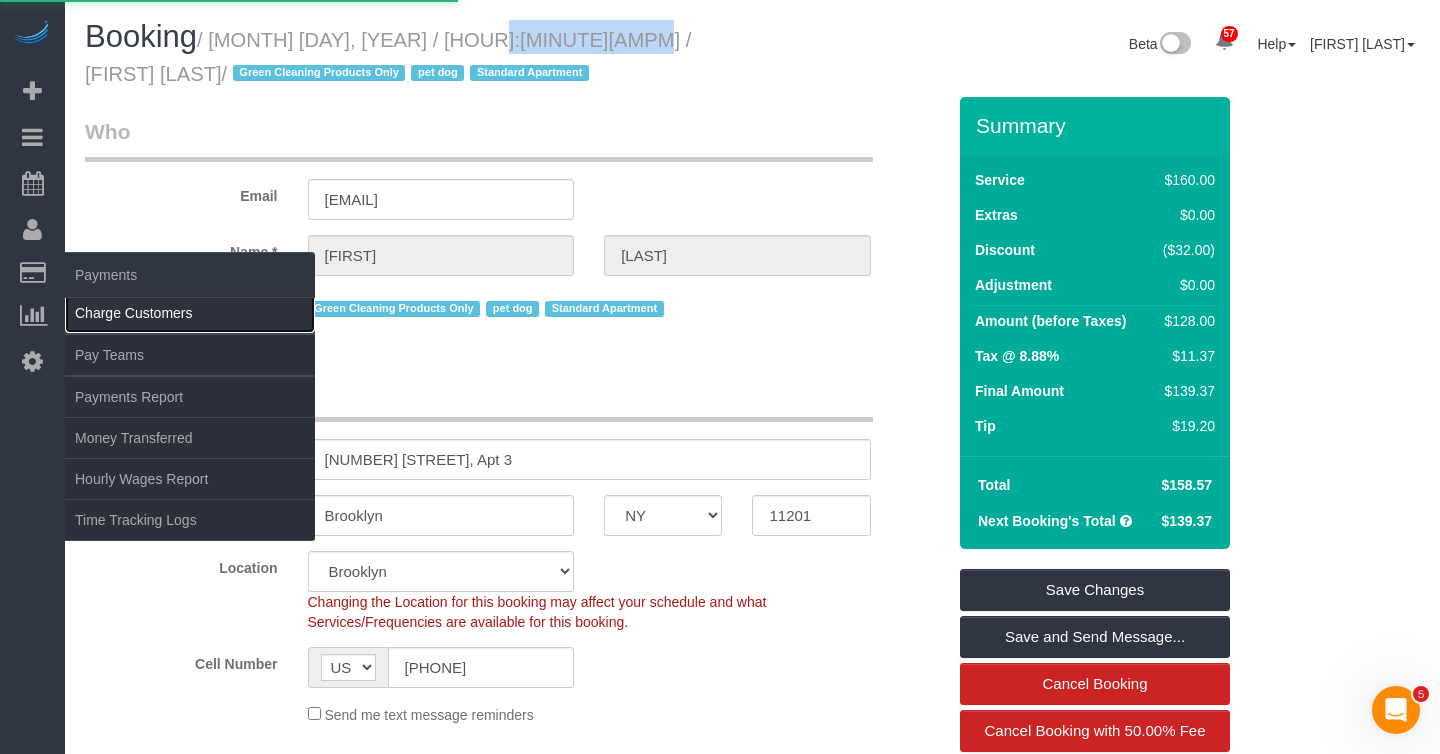 select 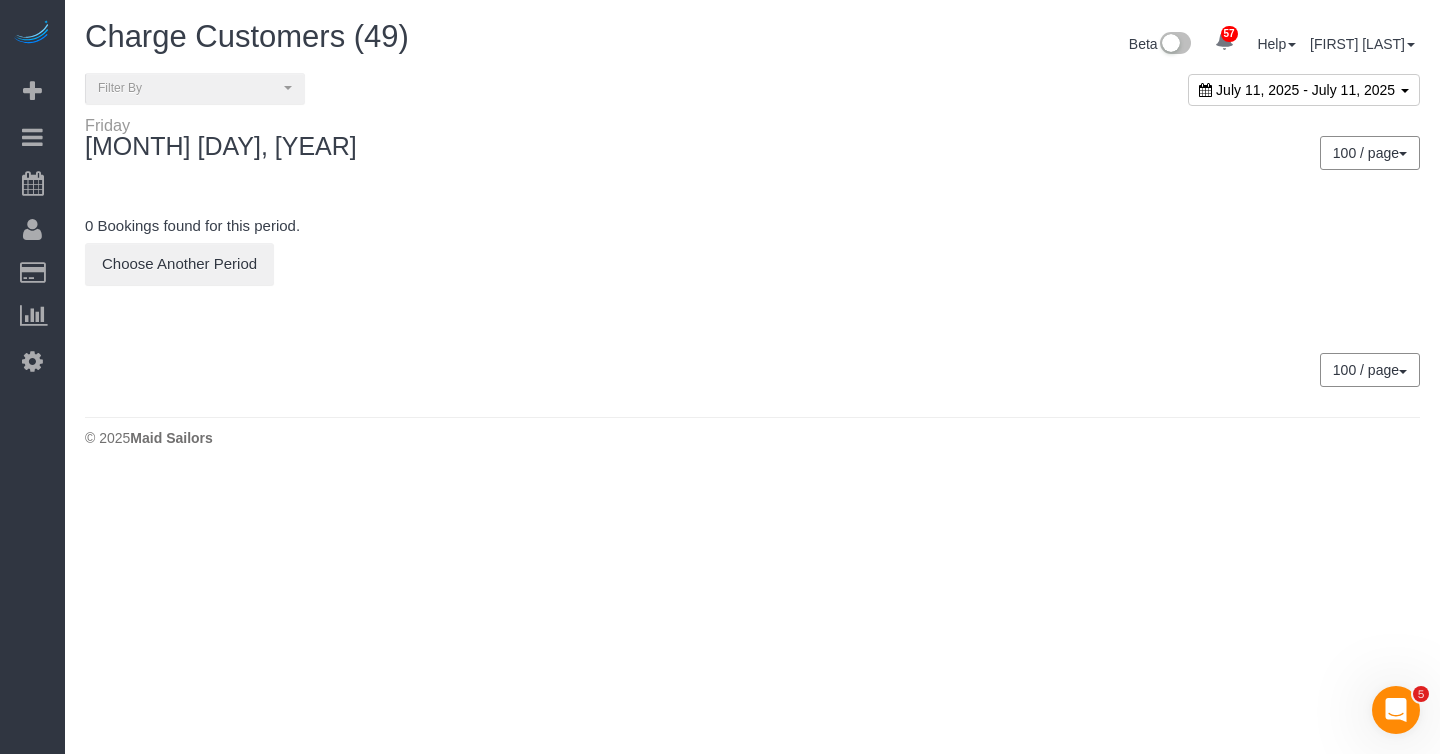click on "July 11, 2025 - July 11, 2025" at bounding box center [1305, 90] 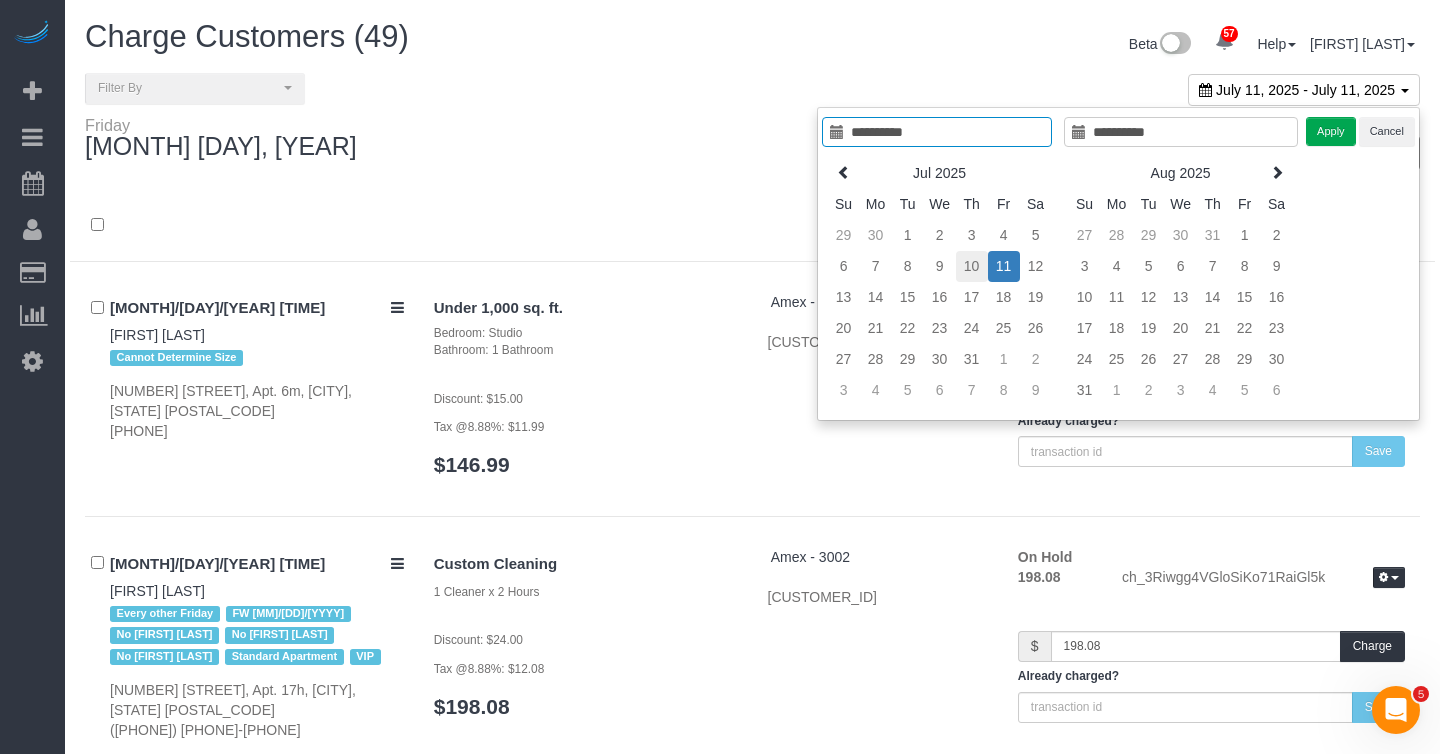 type on "**********" 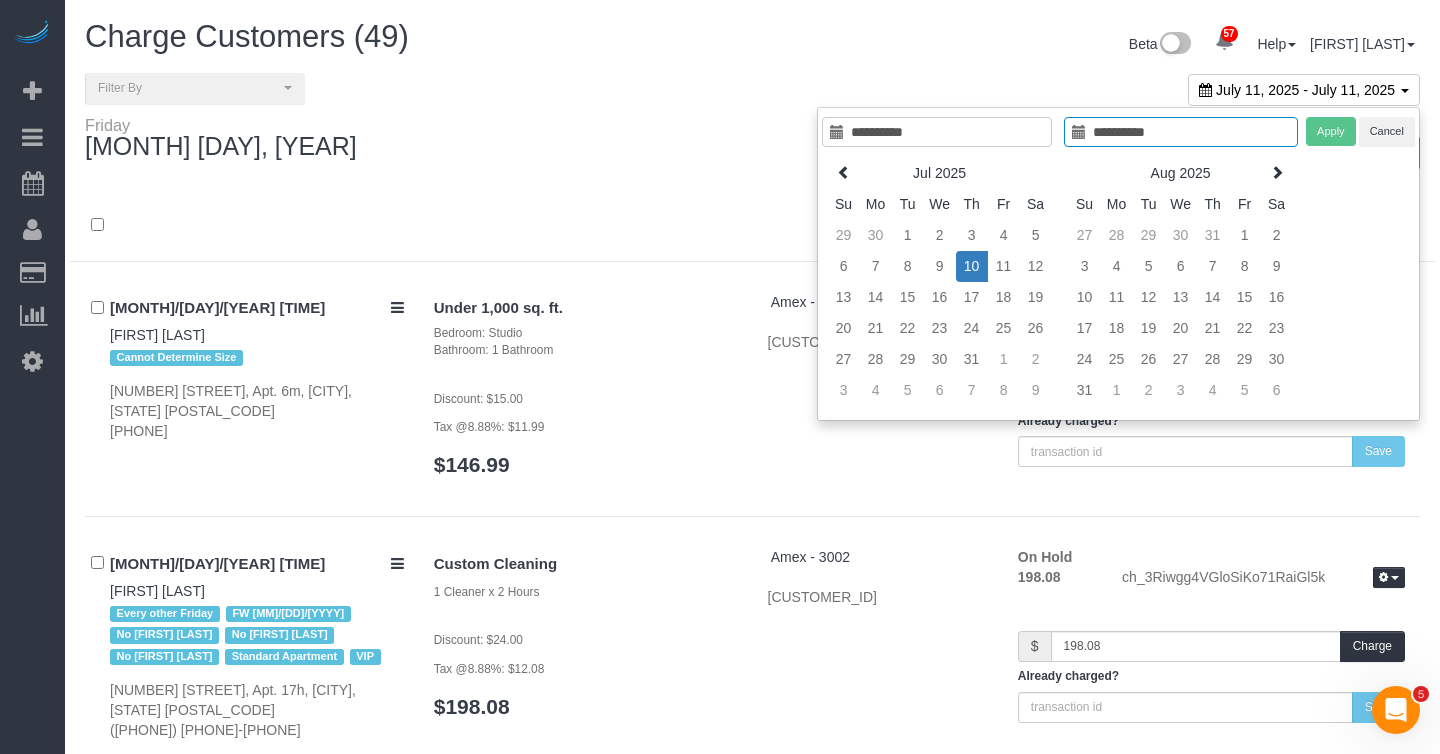 click on "10" at bounding box center [972, 266] 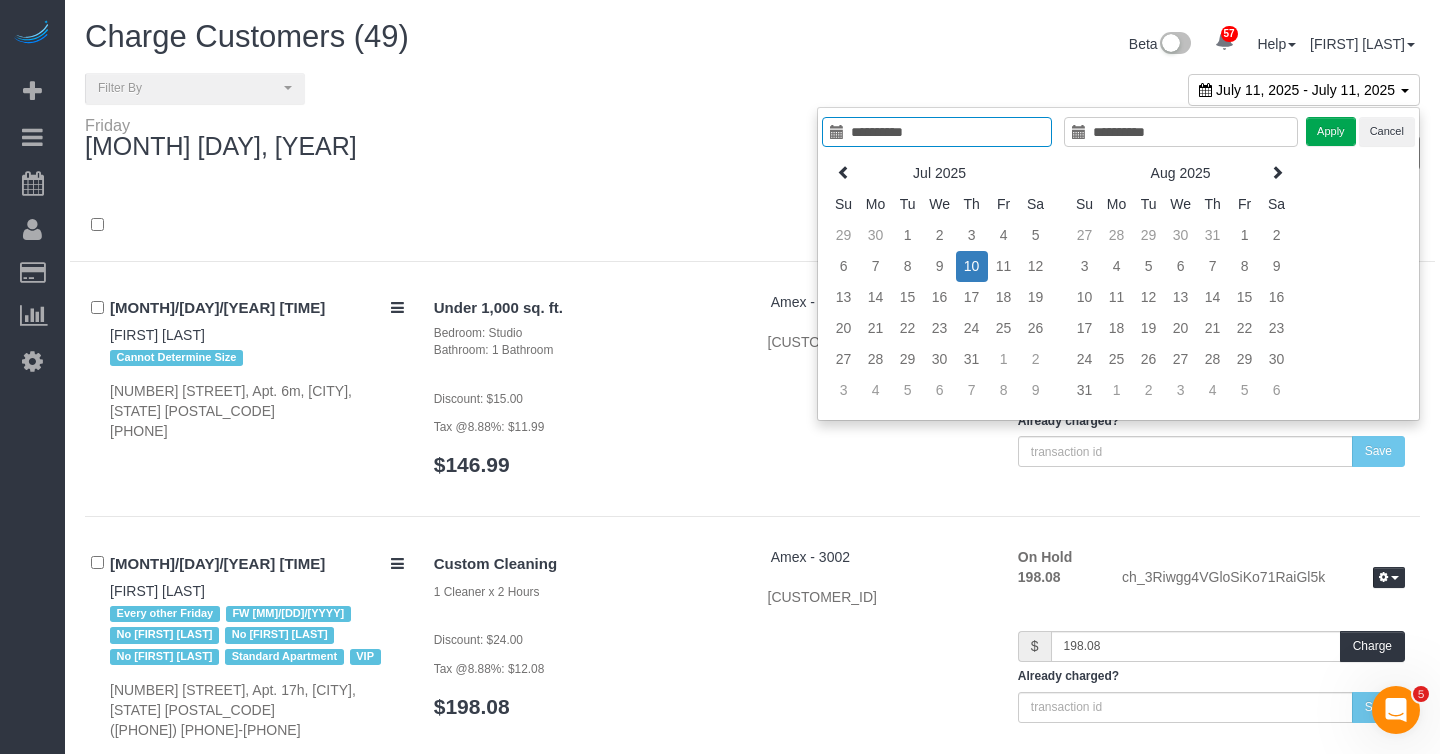 type on "**********" 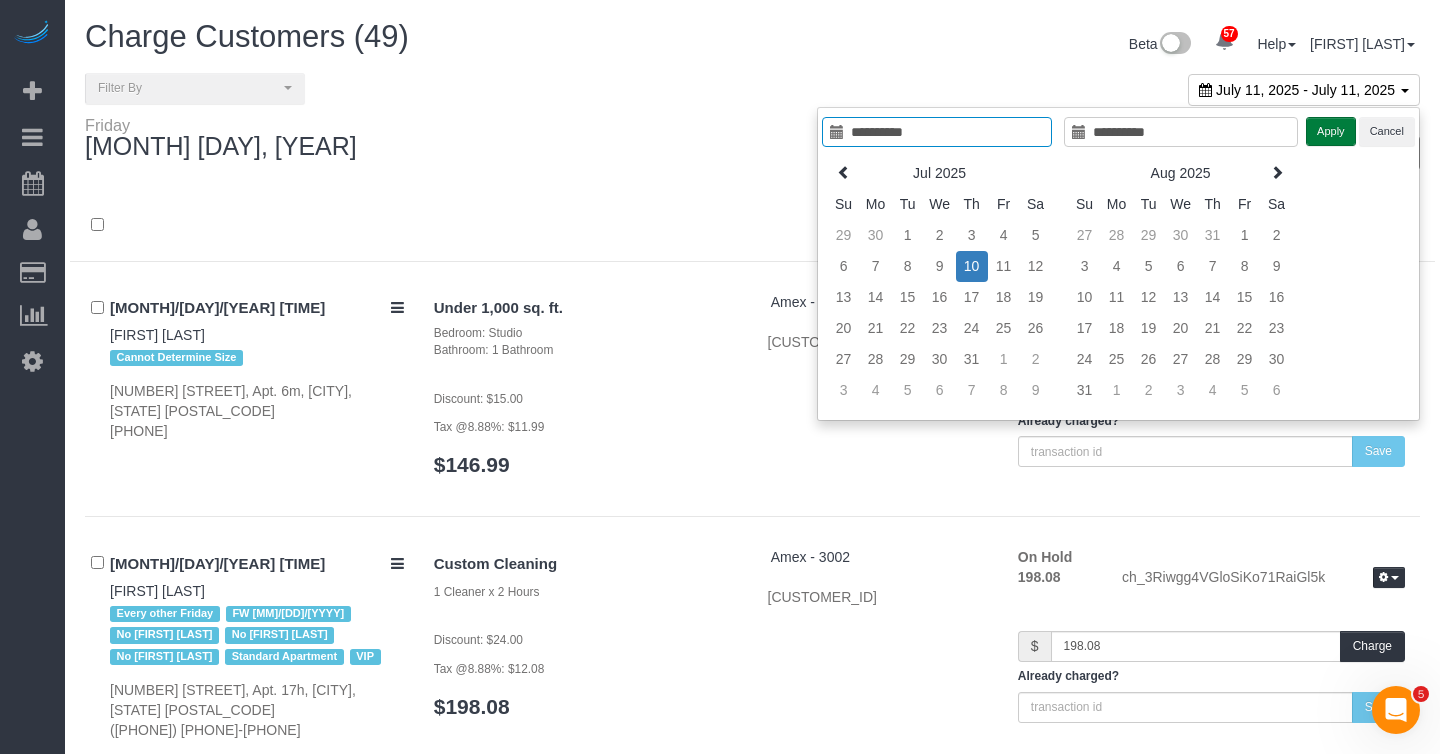 click on "Apply" at bounding box center (1331, 131) 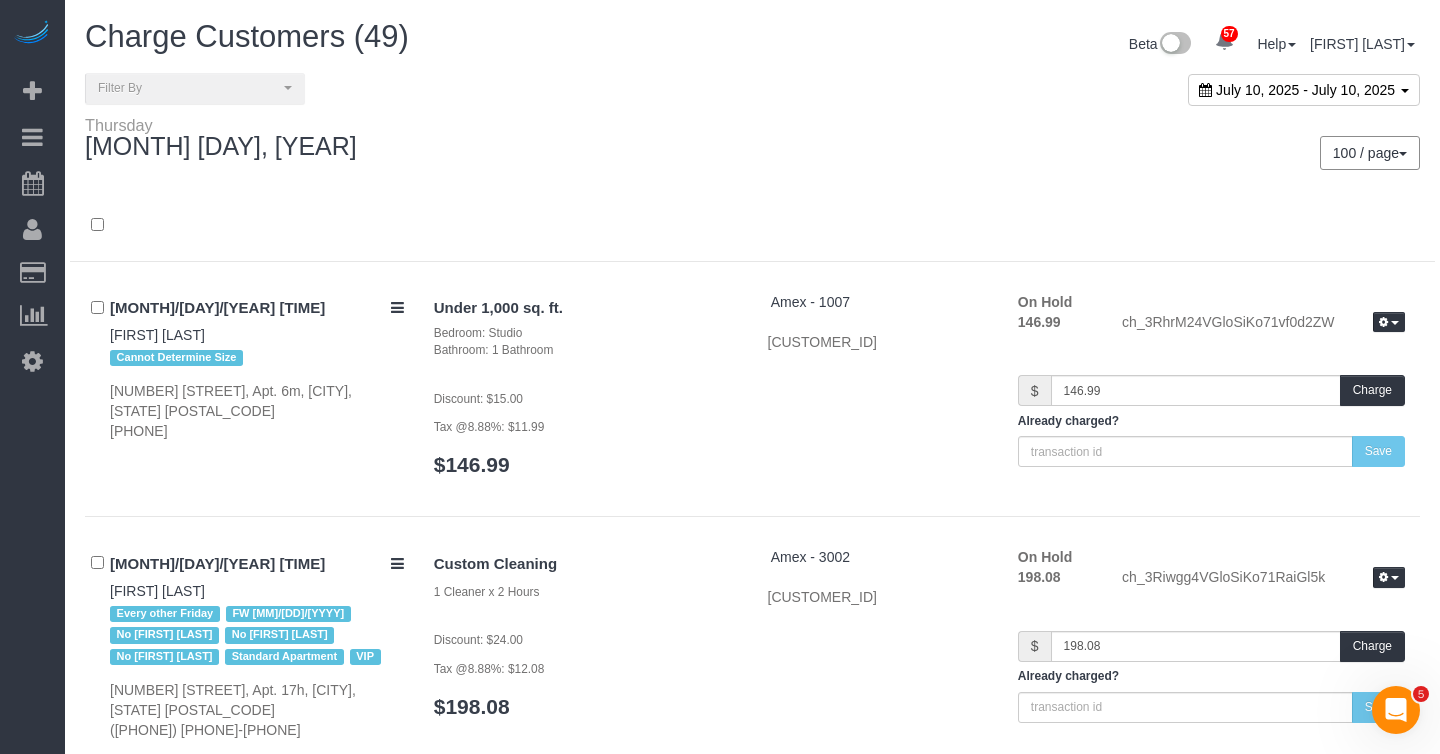 click on "100 / page
10 / page
20 / page
30 / page
40 / page
50 / page
100 / page" at bounding box center [1094, 153] 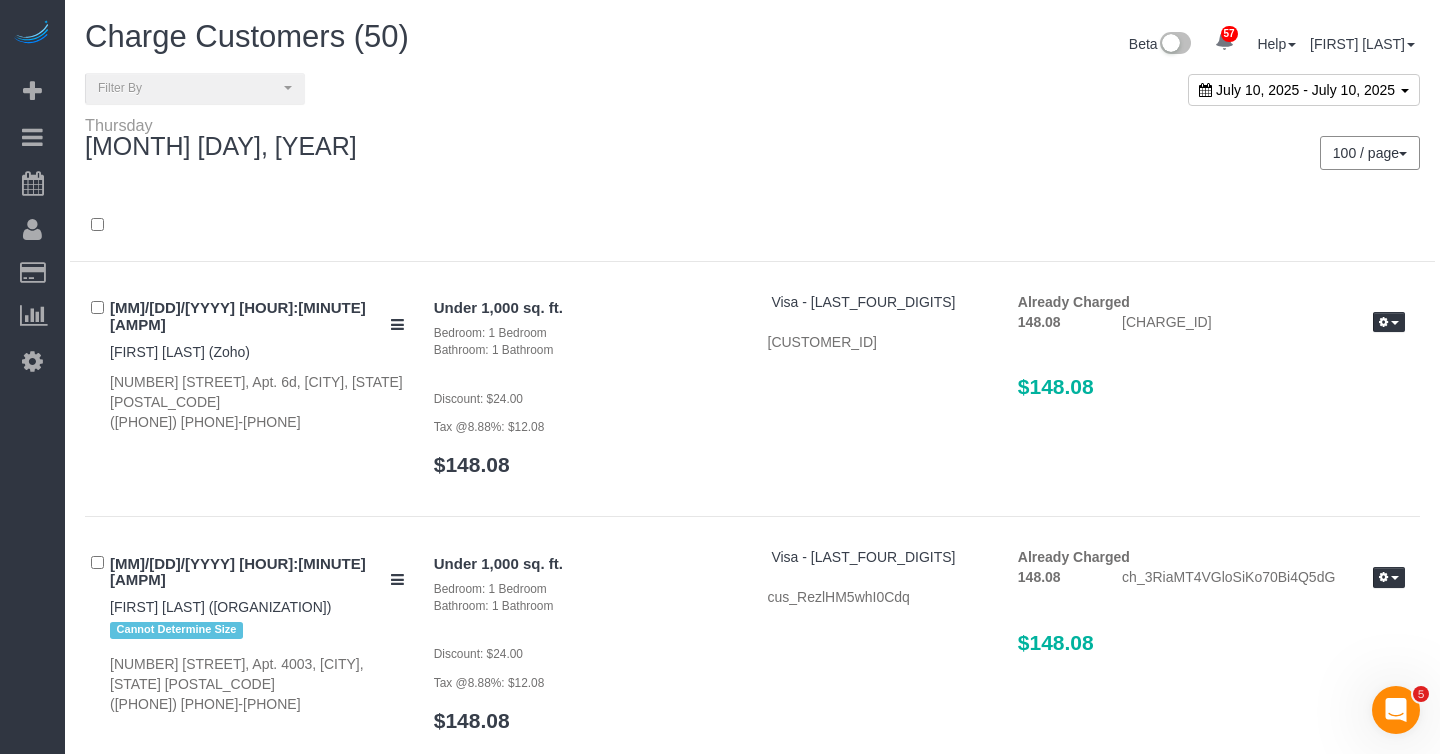 scroll, scrollTop: 8599, scrollLeft: 0, axis: vertical 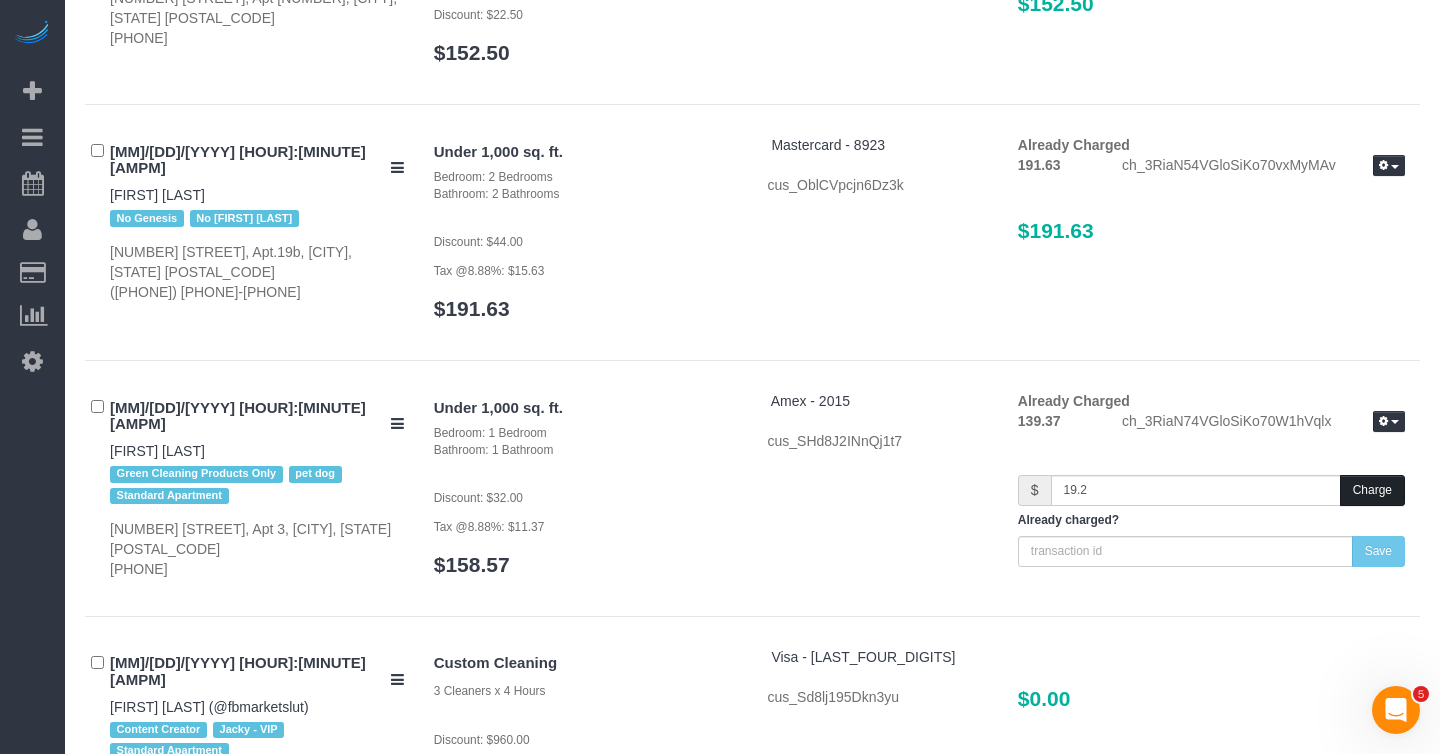 click on "Charge" at bounding box center [1372, 490] 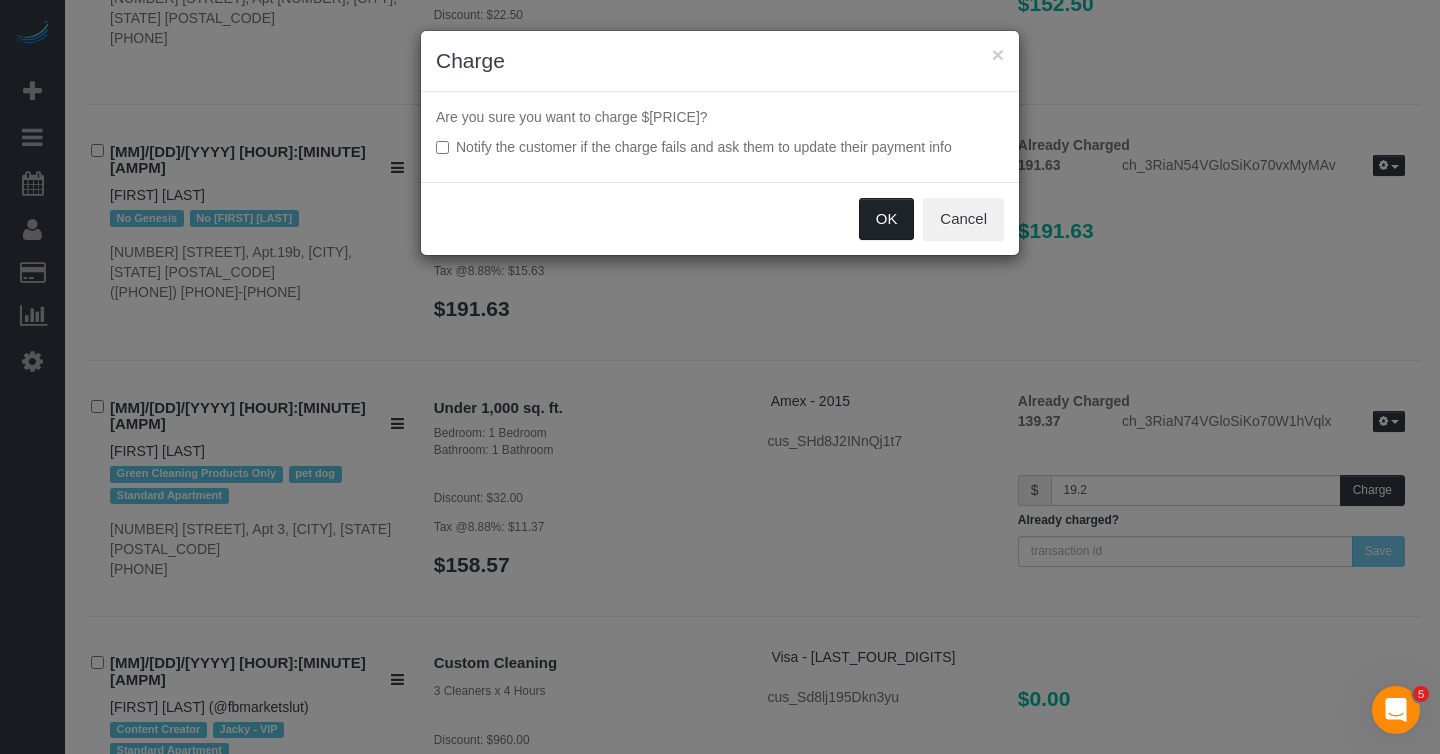 click on "OK" at bounding box center (887, 219) 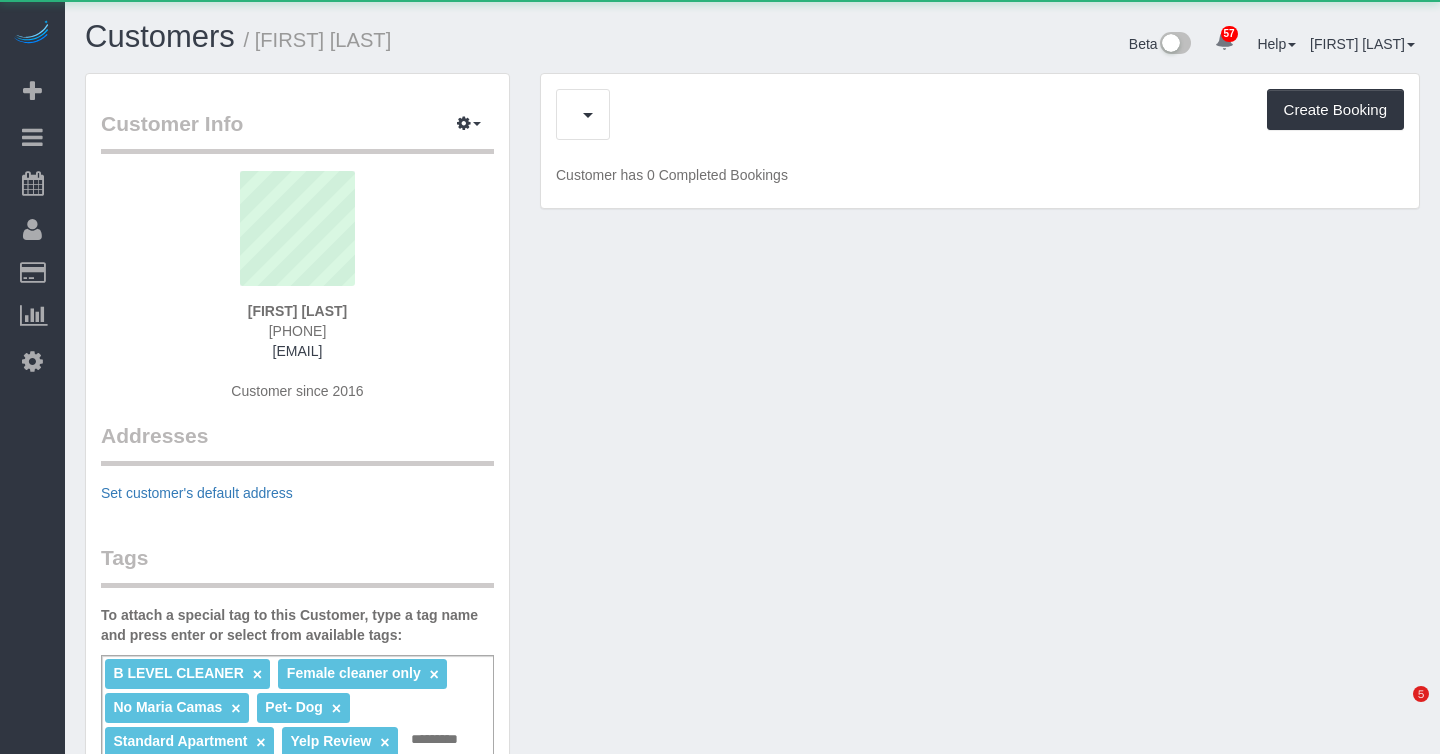 scroll, scrollTop: 0, scrollLeft: 0, axis: both 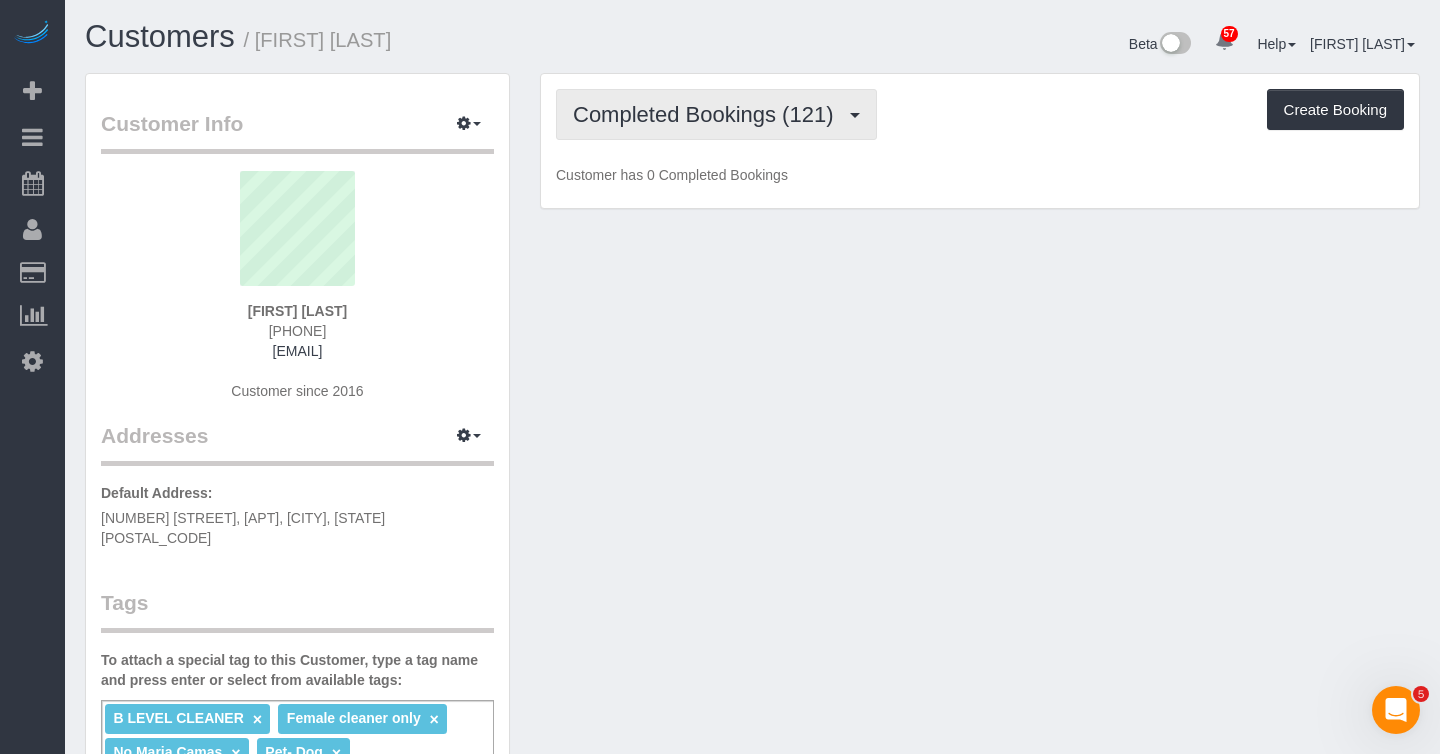 click on "Completed Bookings (121)" at bounding box center [708, 114] 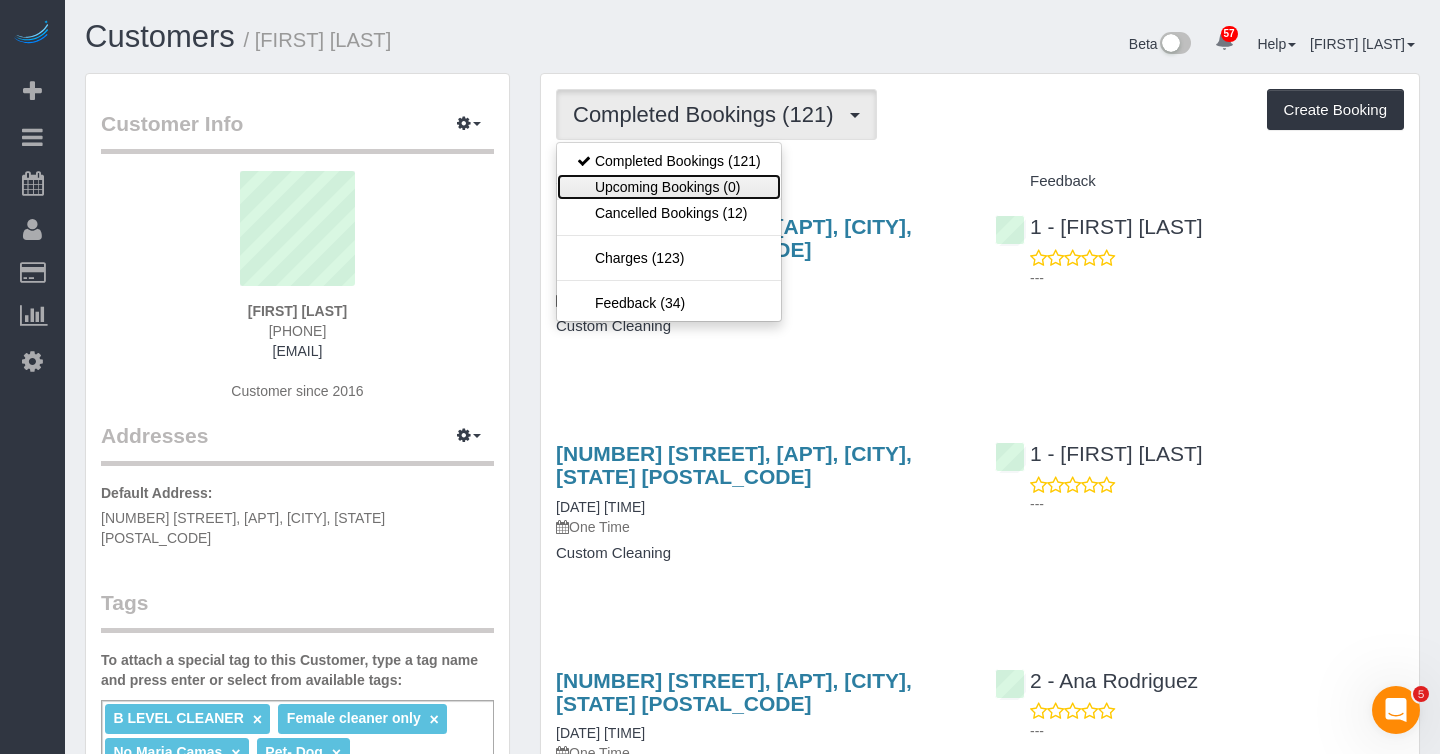 click on "Upcoming Bookings (0)" at bounding box center (669, 187) 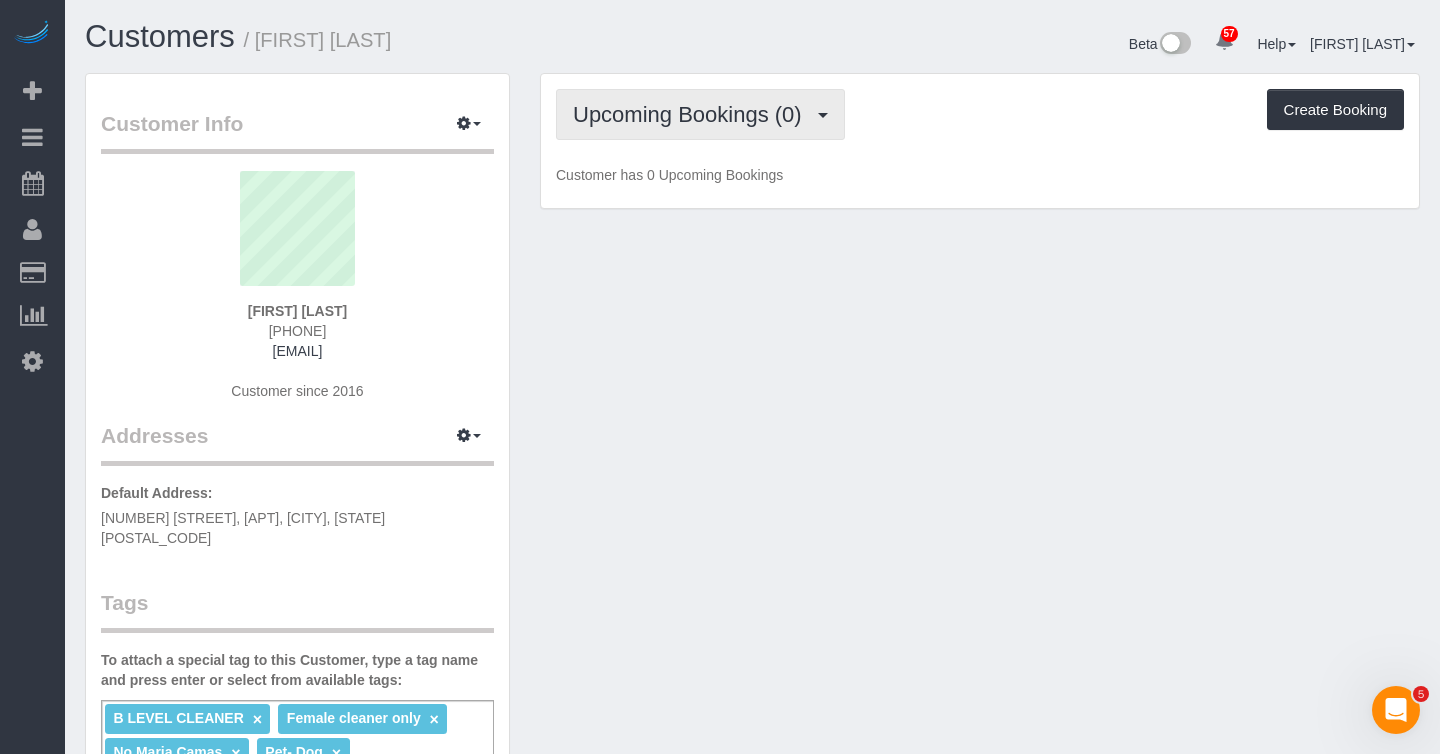 click on "Upcoming Bookings (0)" at bounding box center [692, 114] 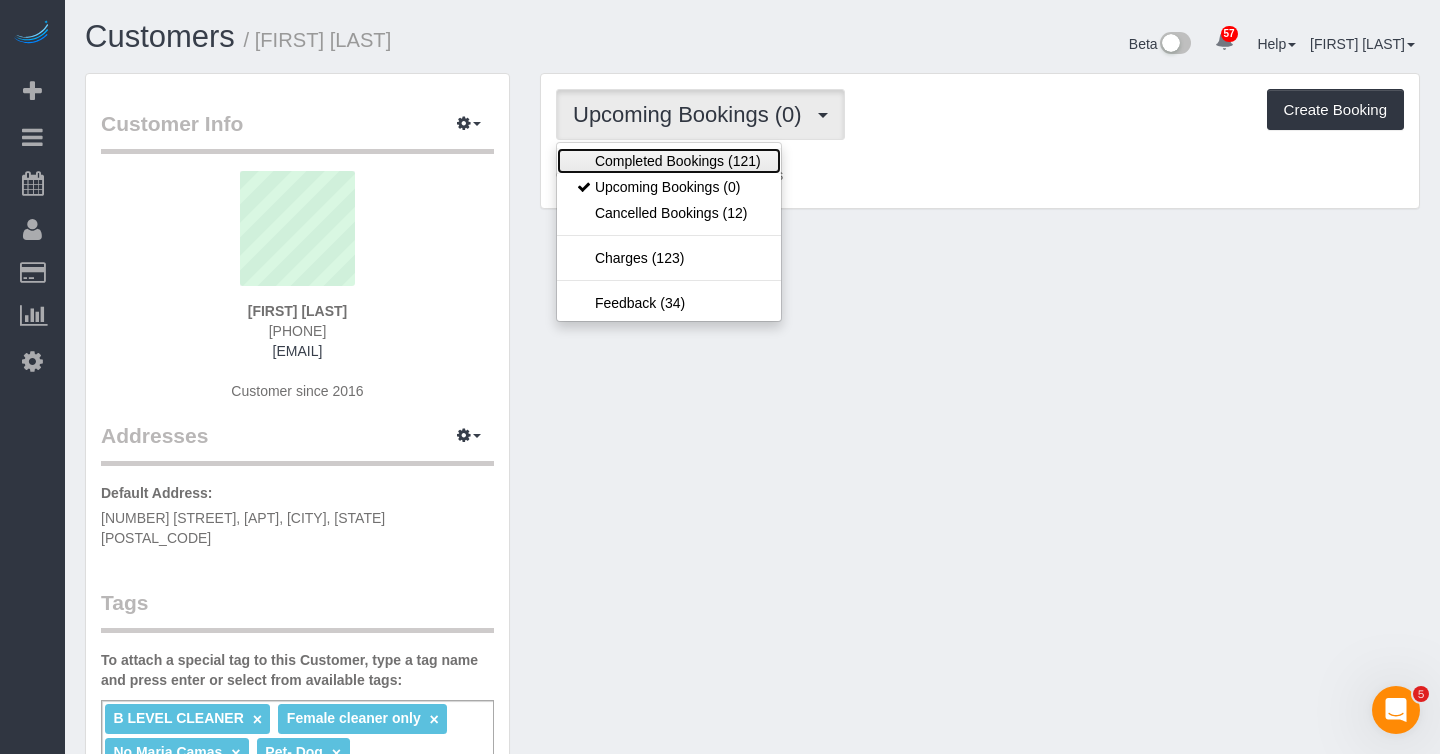 click on "Completed Bookings (121)" at bounding box center (669, 161) 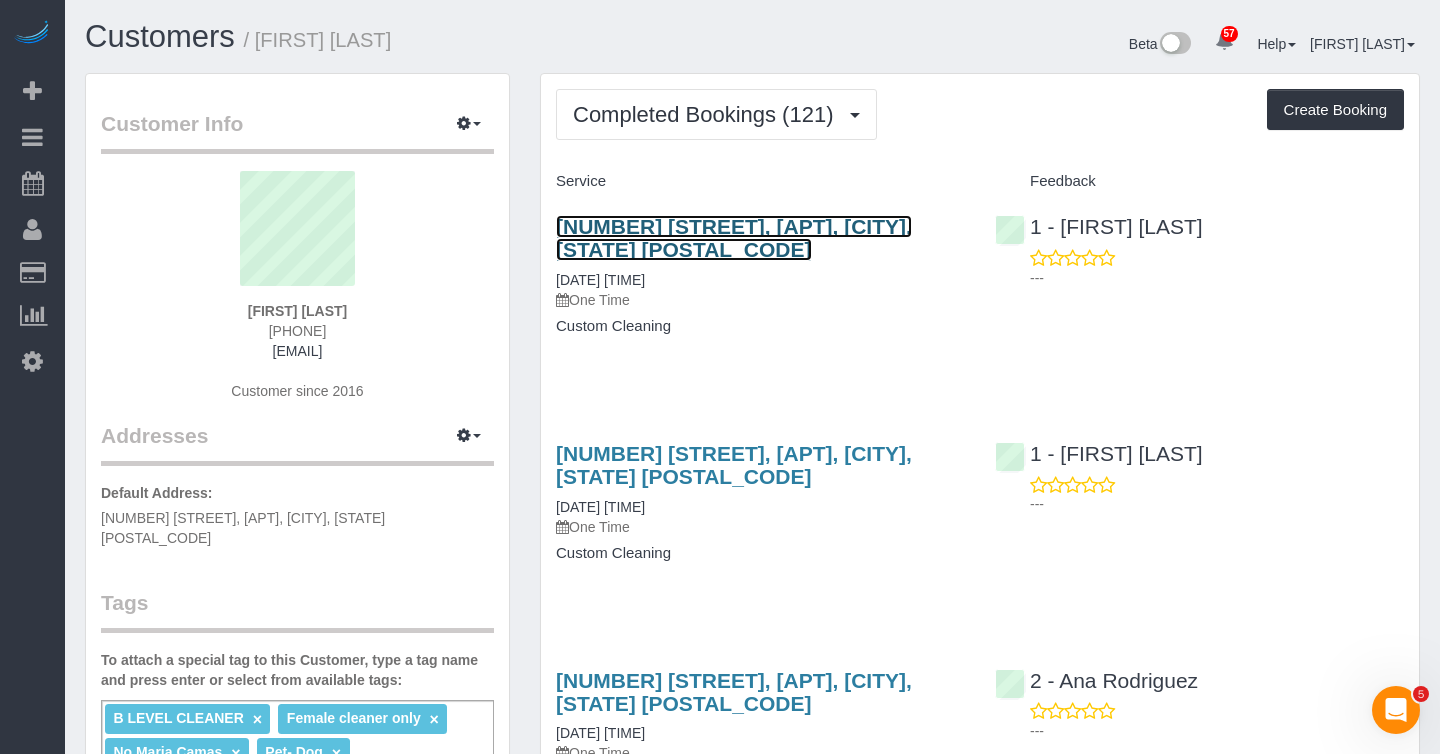click on "300 East 95th Street, Apt. 5b, New York, NY 10128" at bounding box center [734, 238] 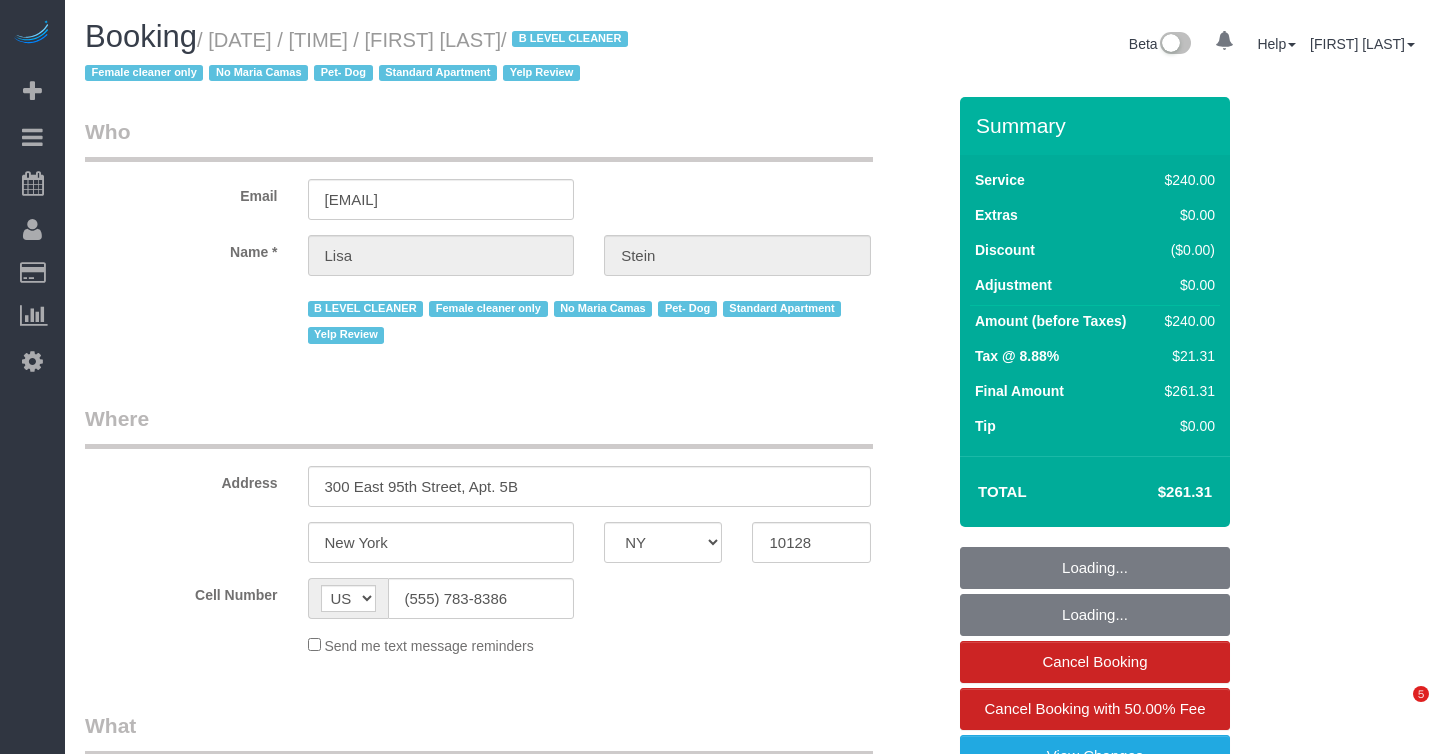 select on "NY" 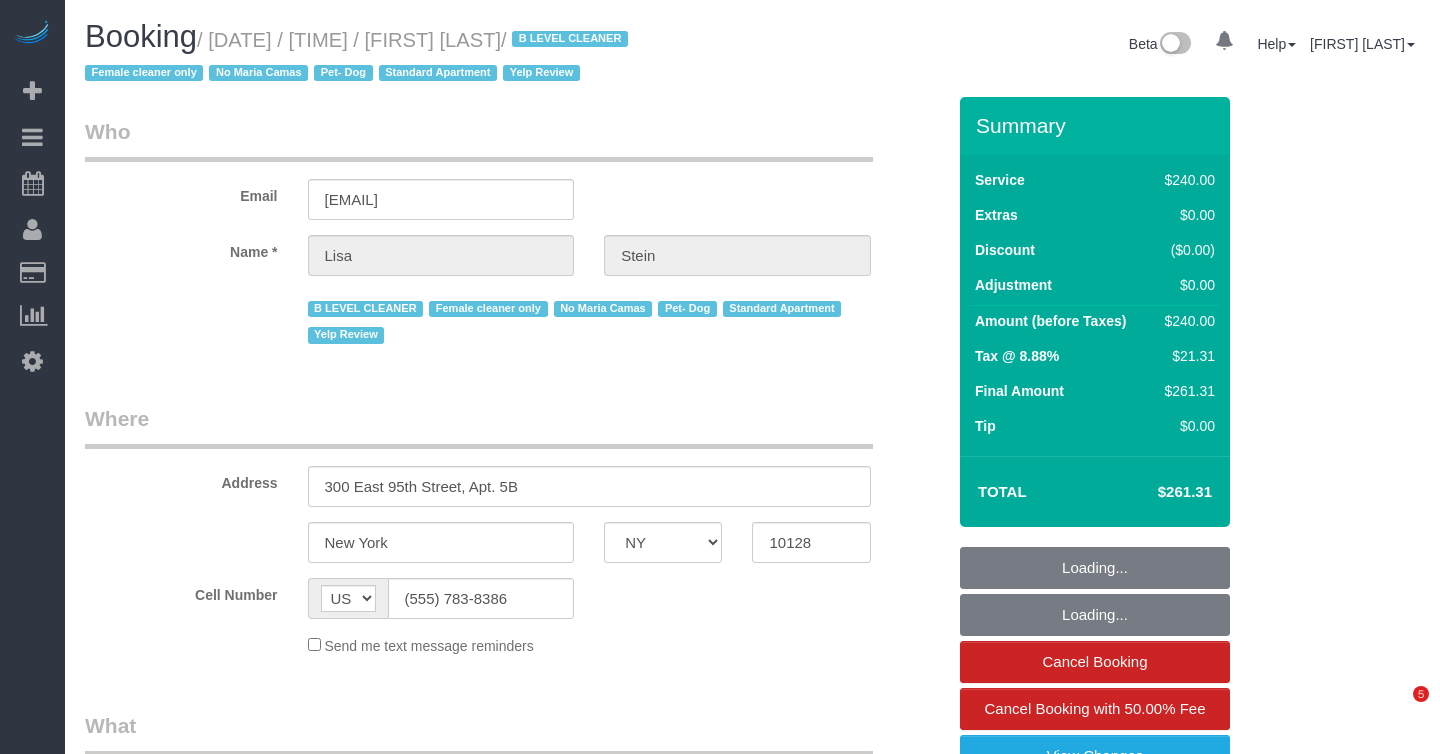scroll, scrollTop: 0, scrollLeft: 0, axis: both 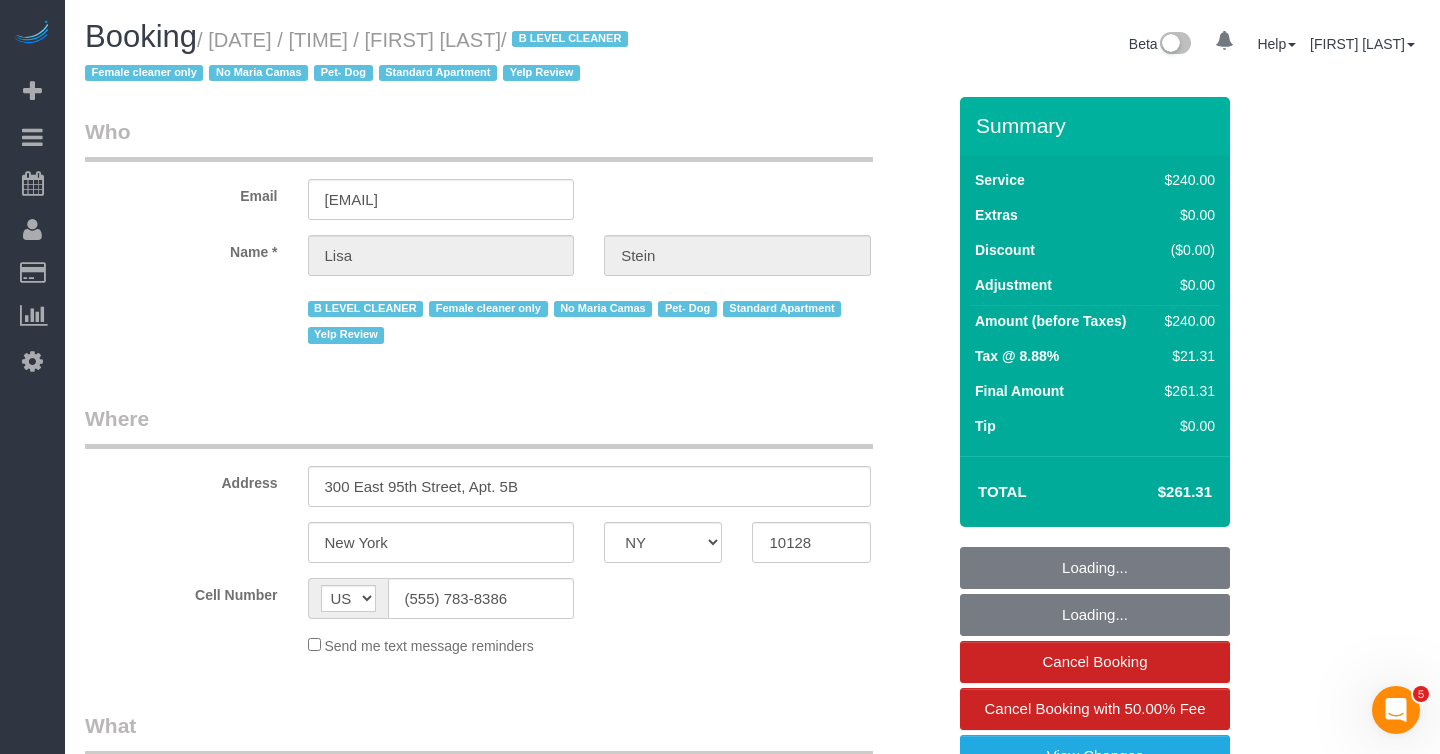 select on "number:56" 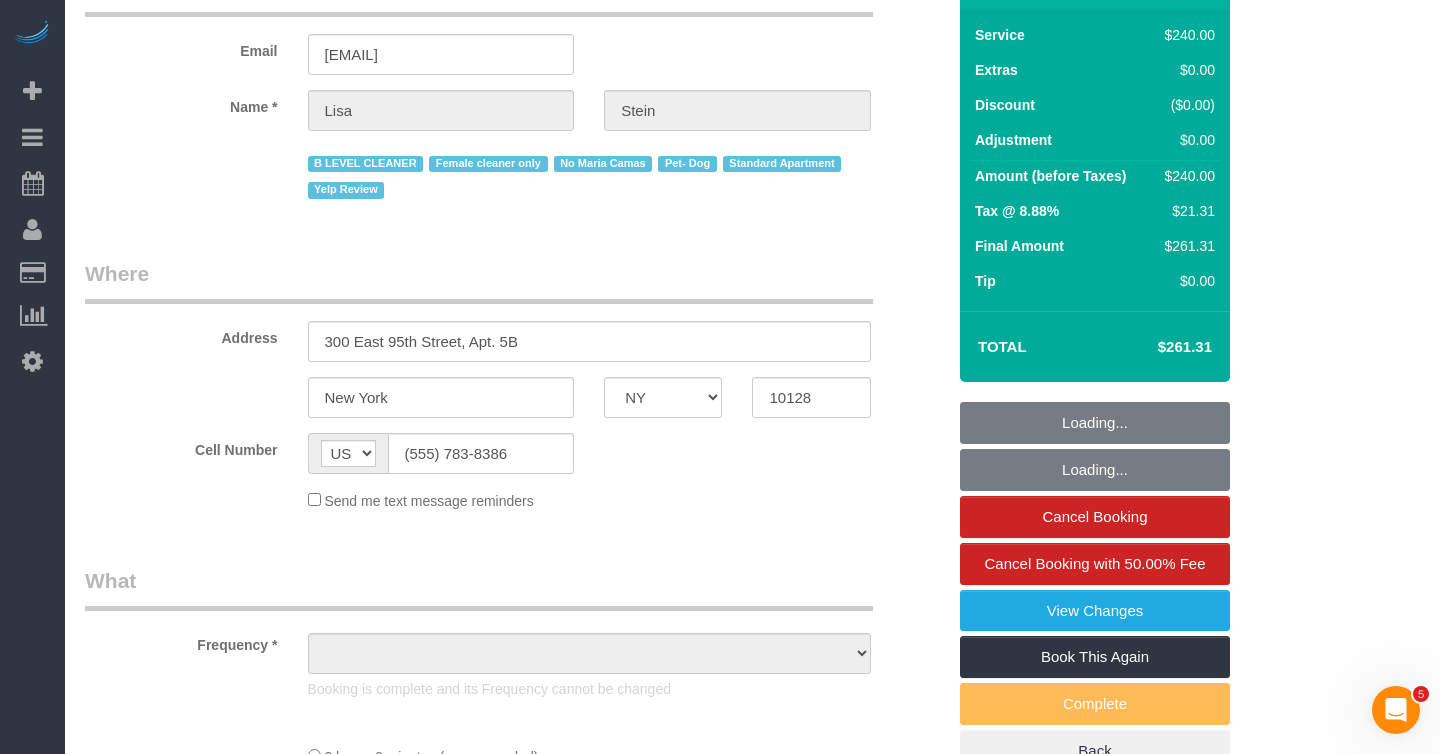 select on "object:989" 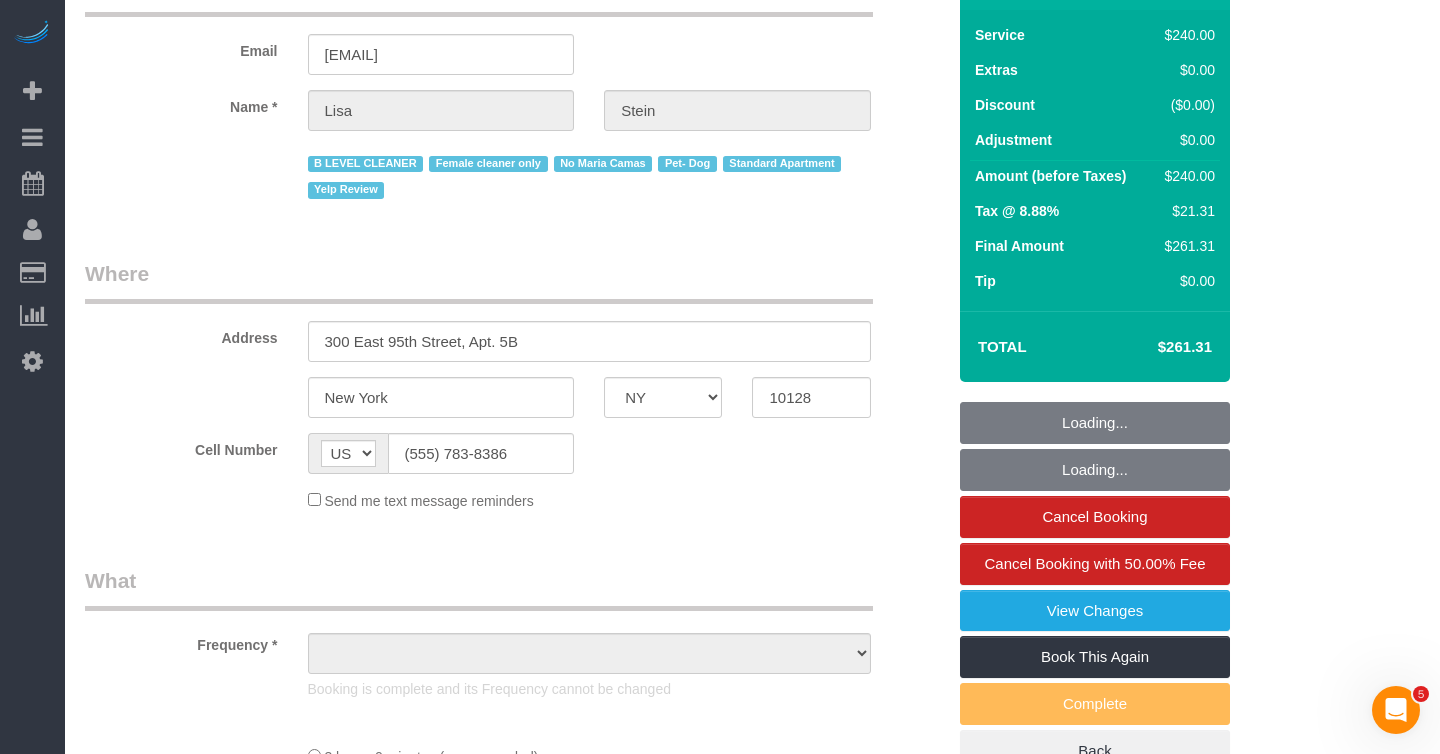 select on "string:stripe-pm_1NkWL24VGloSiKo75Qnxtuwf" 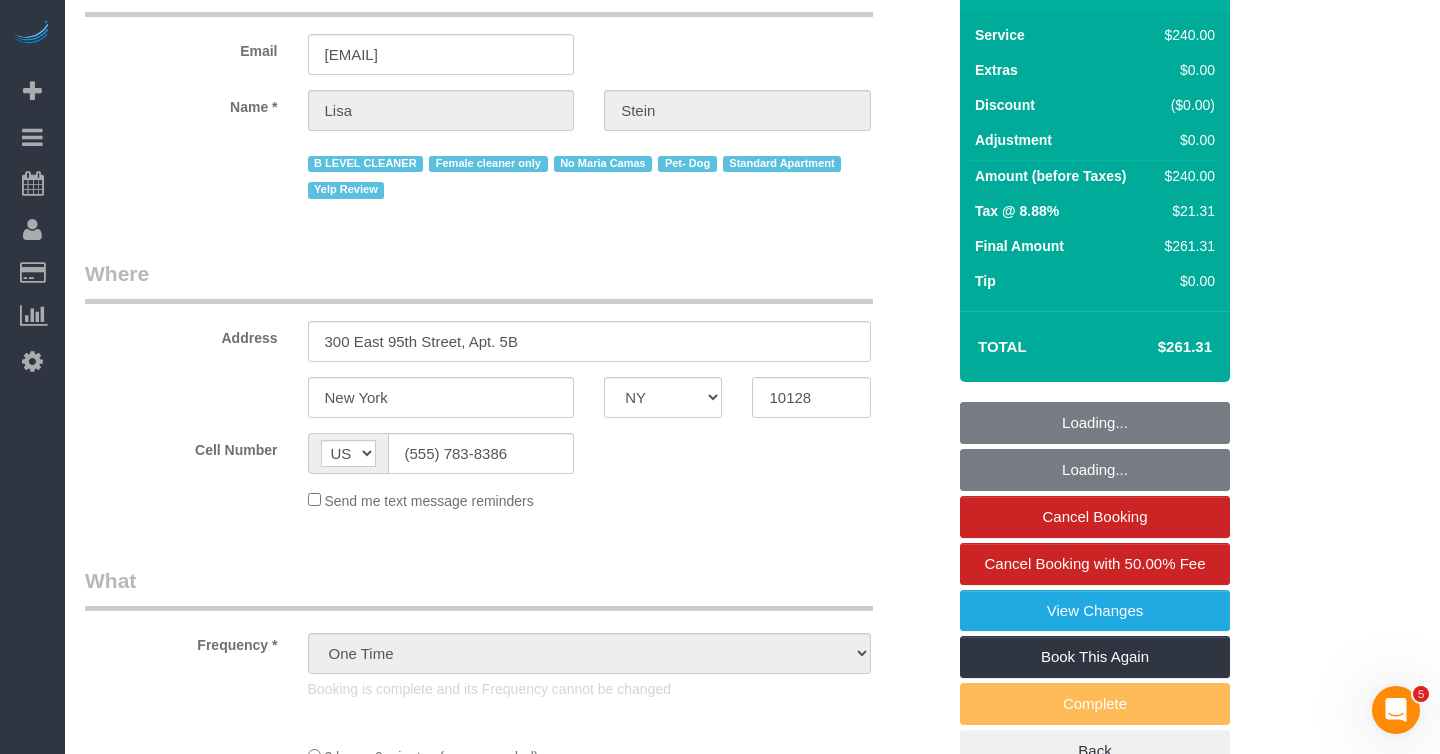 scroll, scrollTop: 147, scrollLeft: 0, axis: vertical 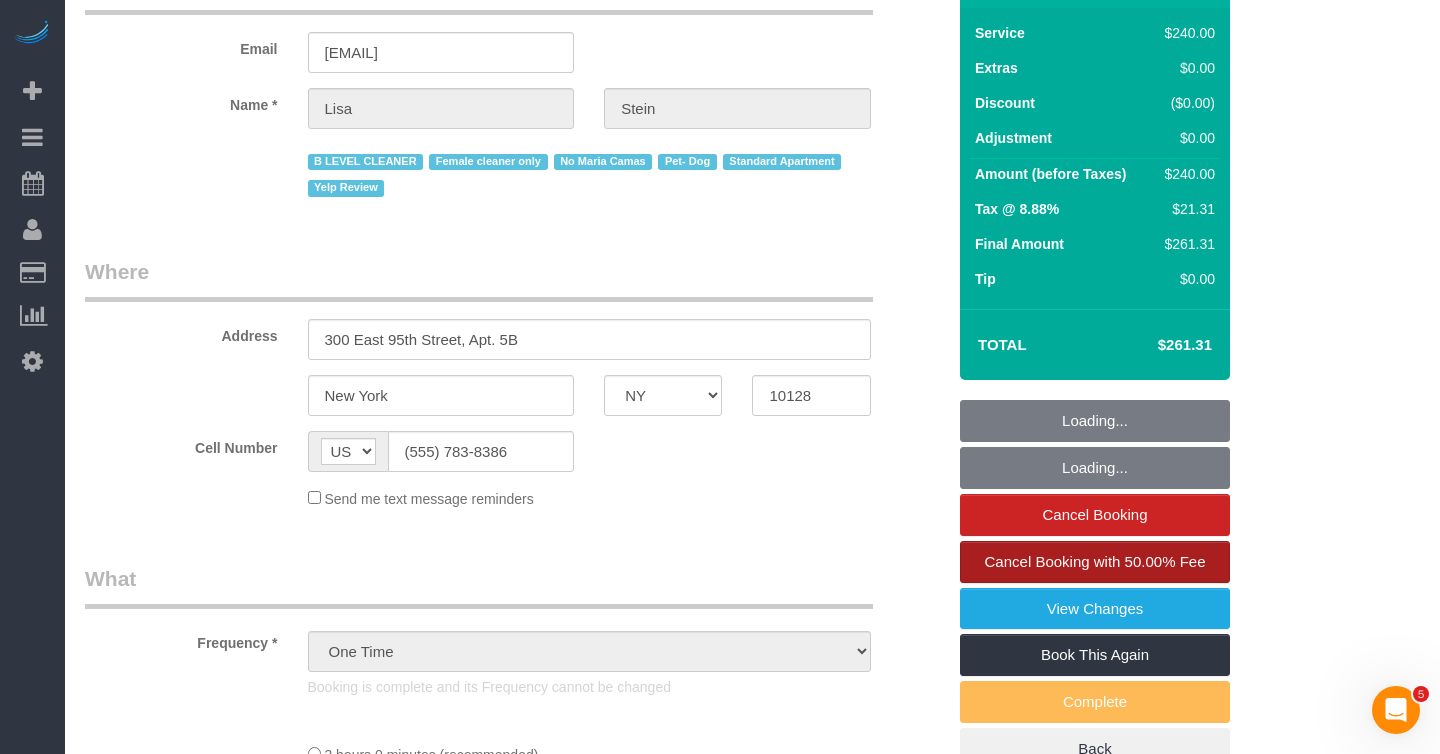 select on "180" 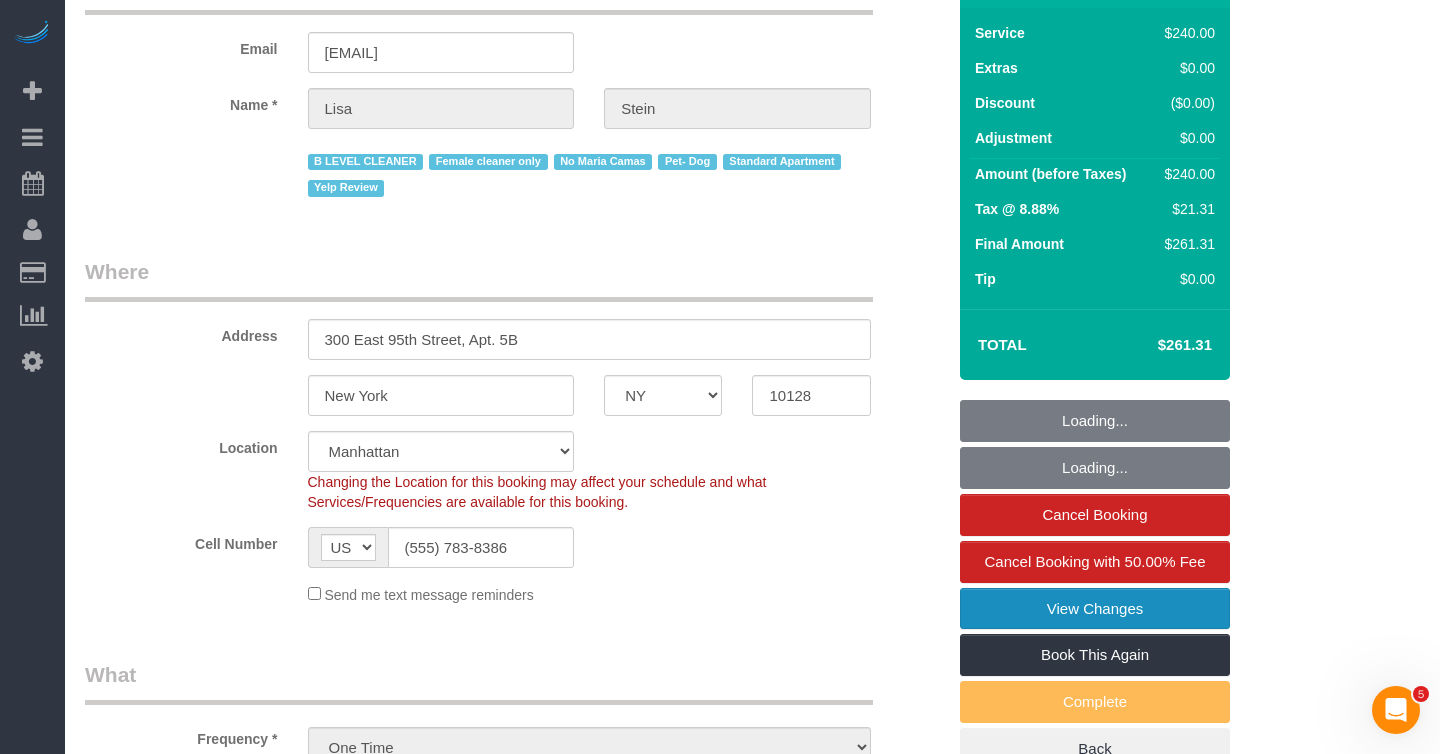 select on "object:1469" 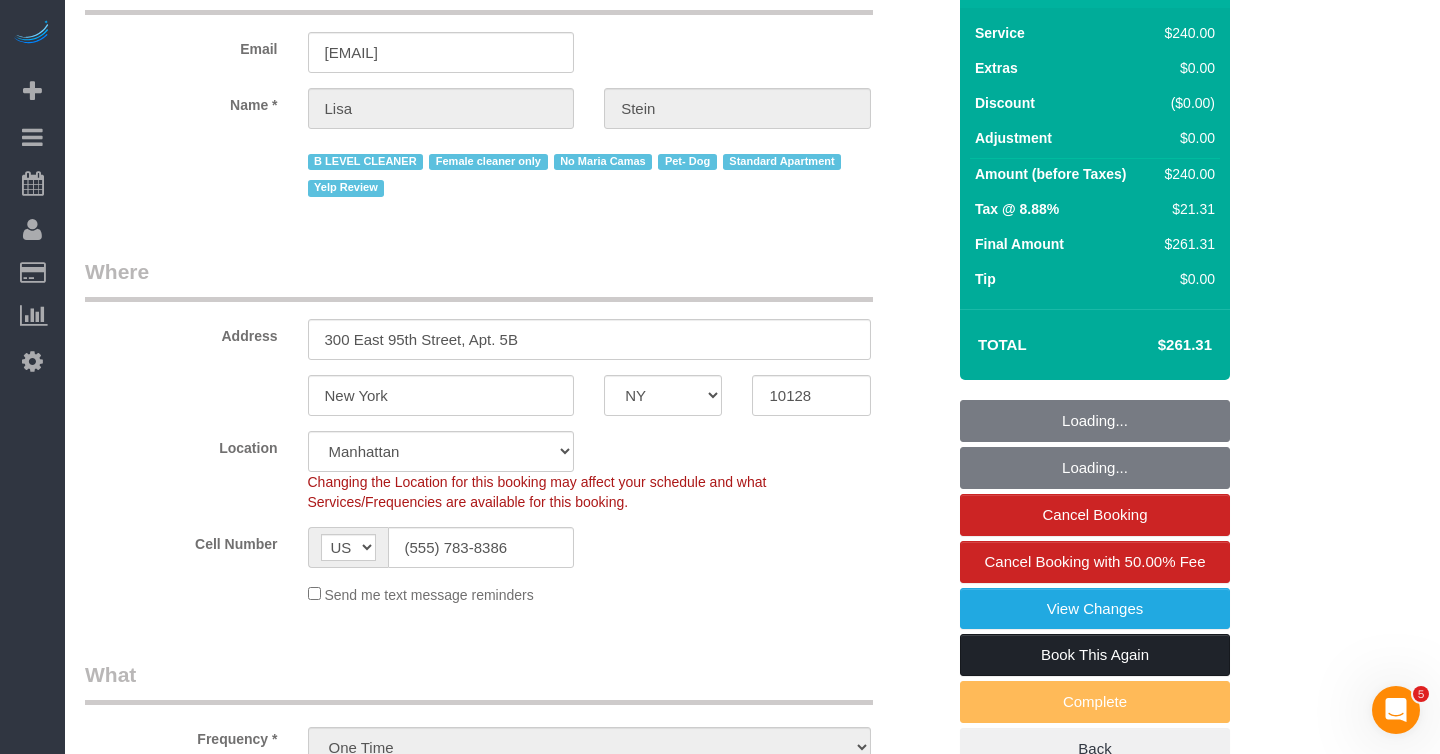 click on "Book This Again" at bounding box center [1095, 655] 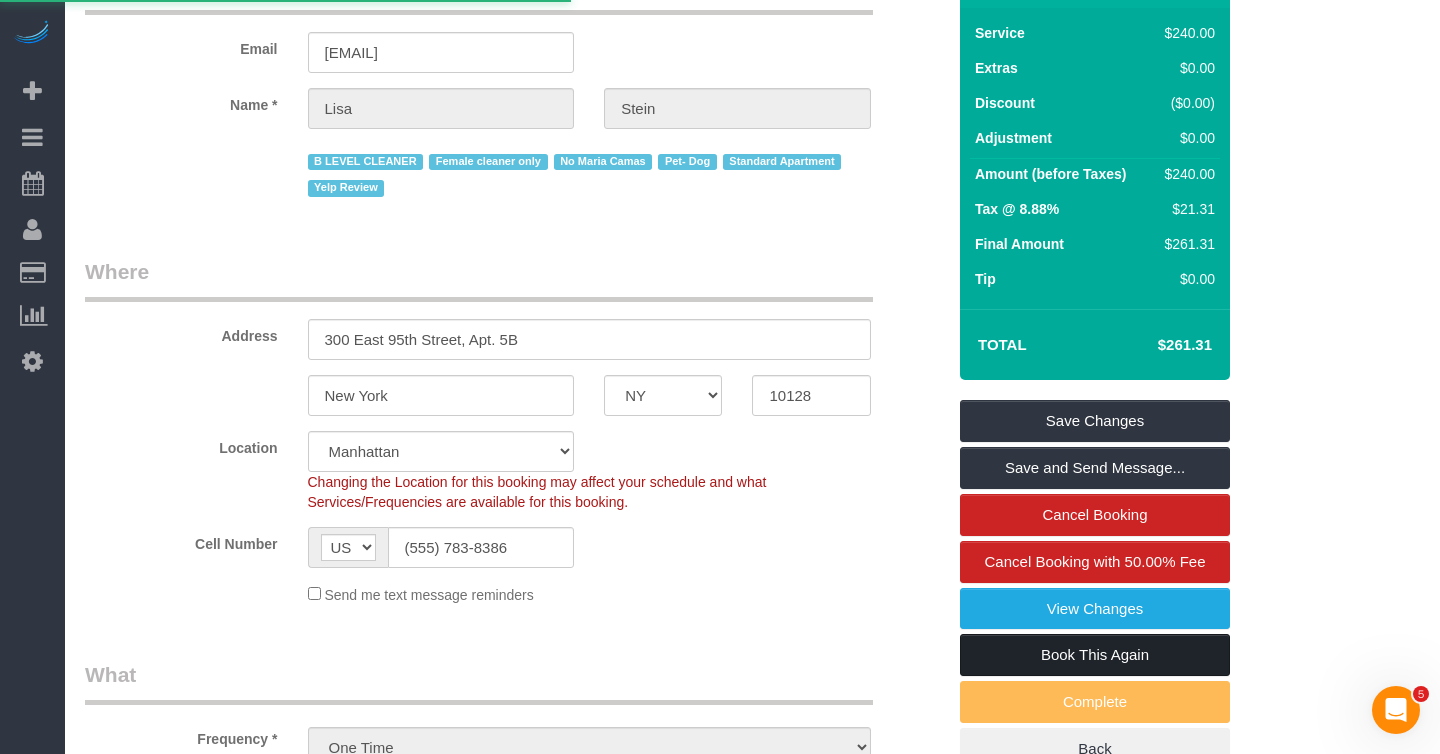 select on "NY" 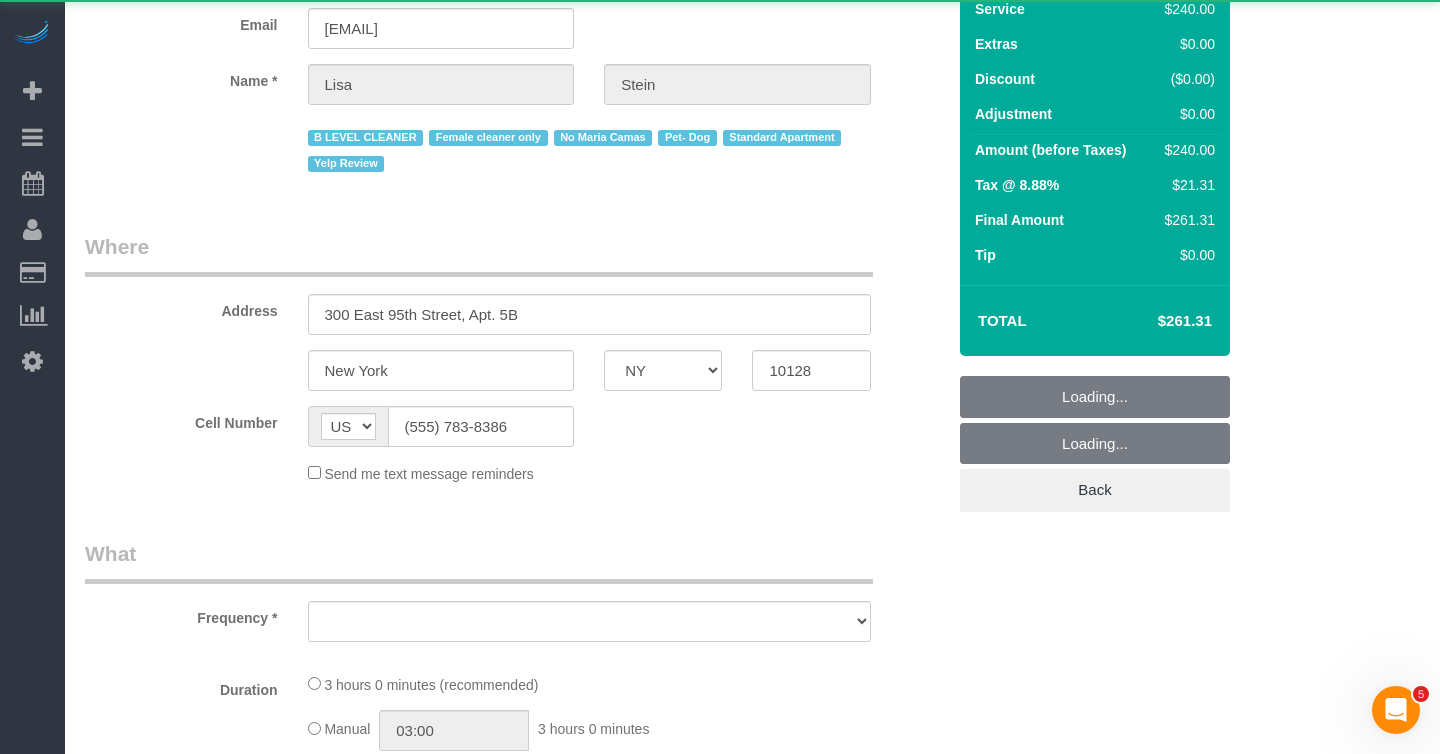 scroll, scrollTop: 0, scrollLeft: 0, axis: both 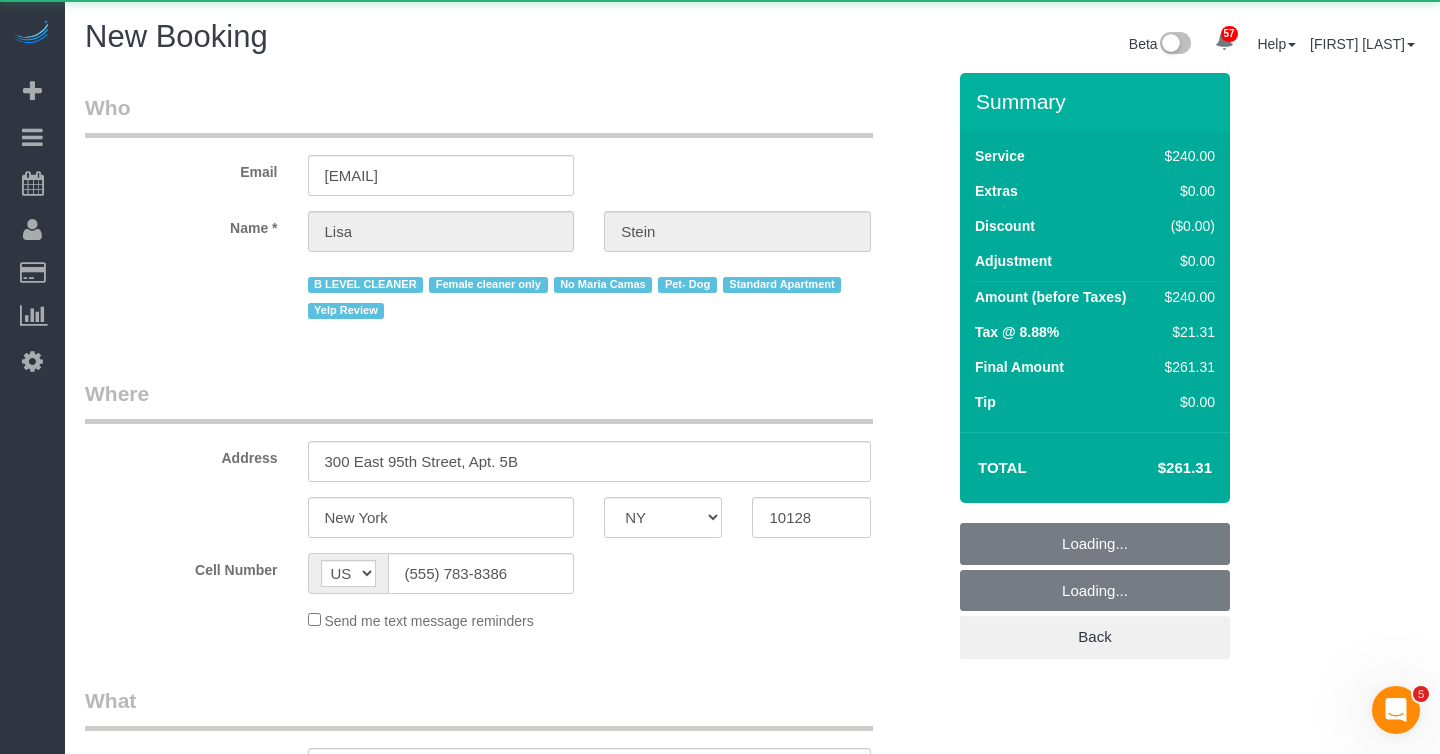 select on "object:1907" 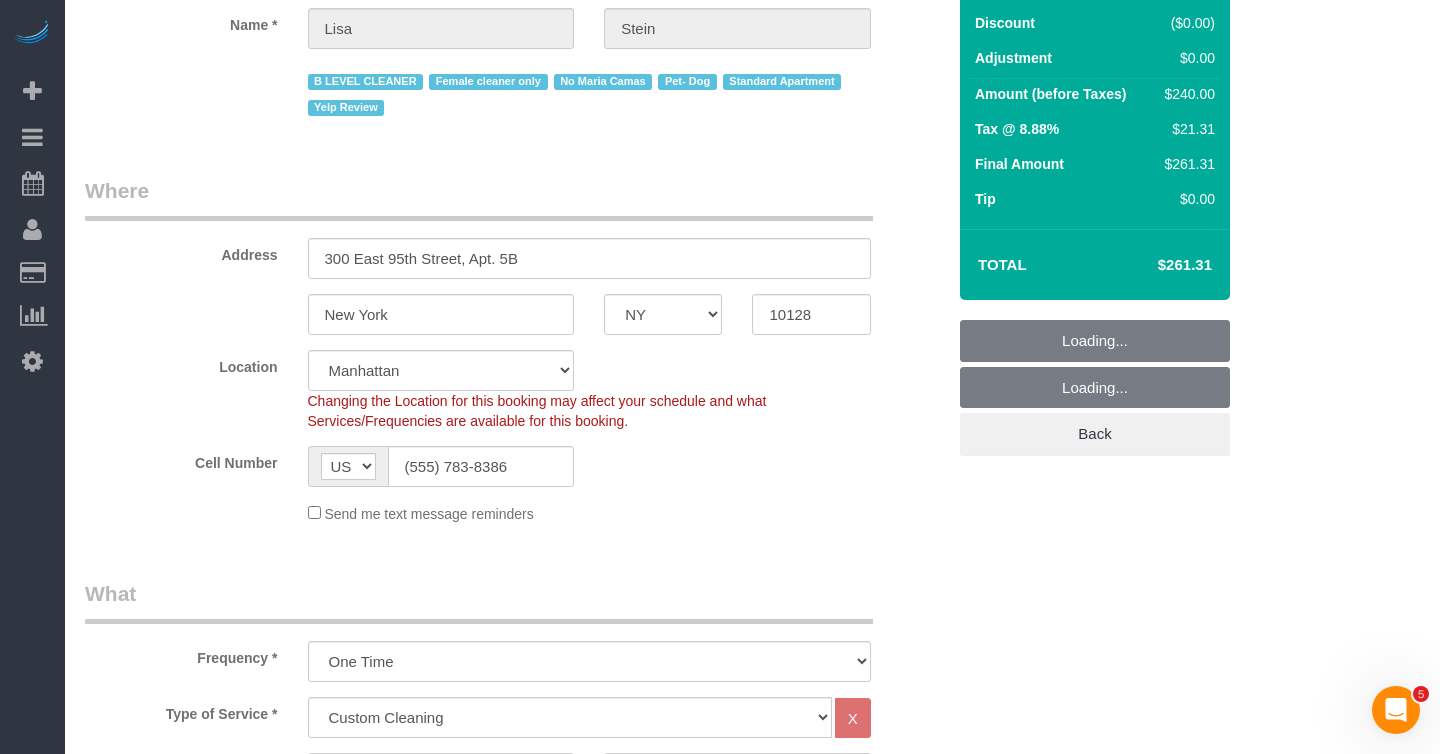scroll, scrollTop: 217, scrollLeft: 0, axis: vertical 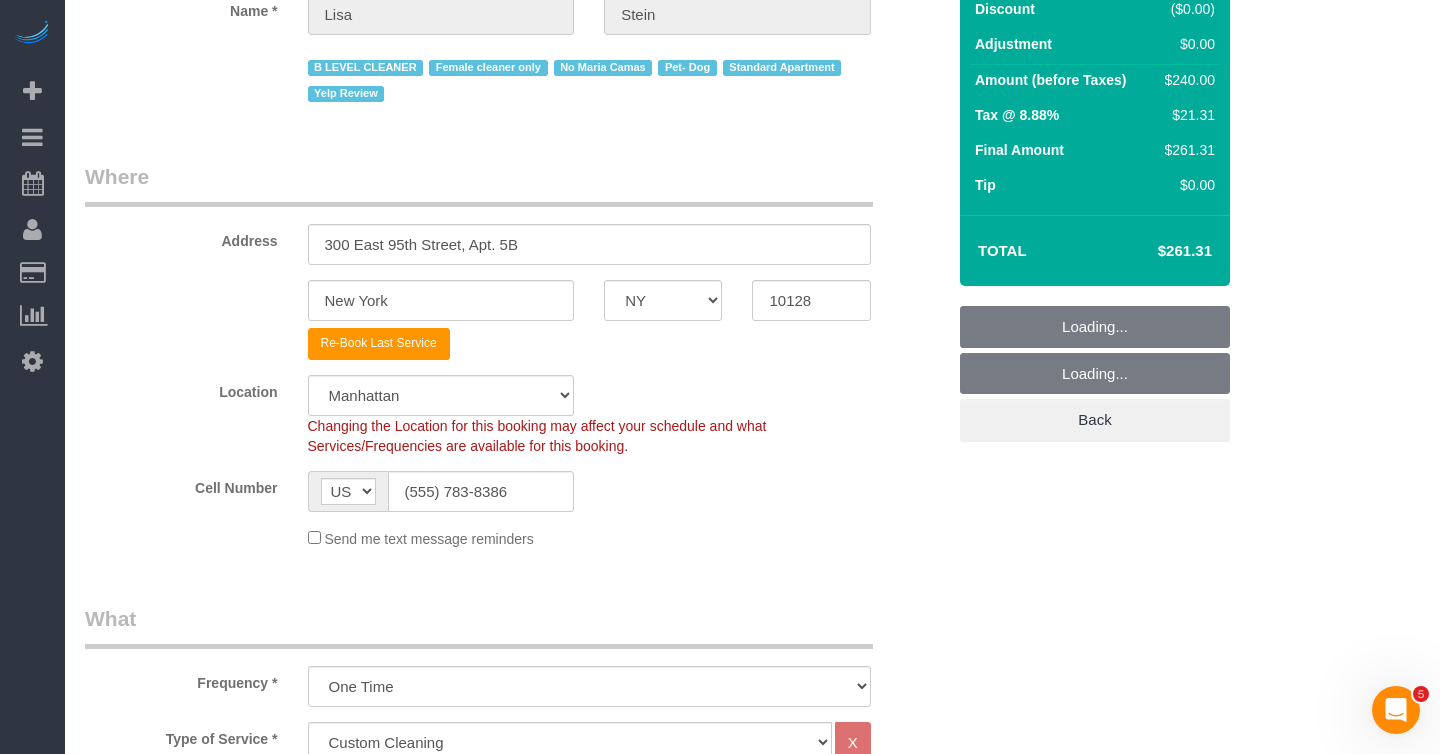 select on "object:2382" 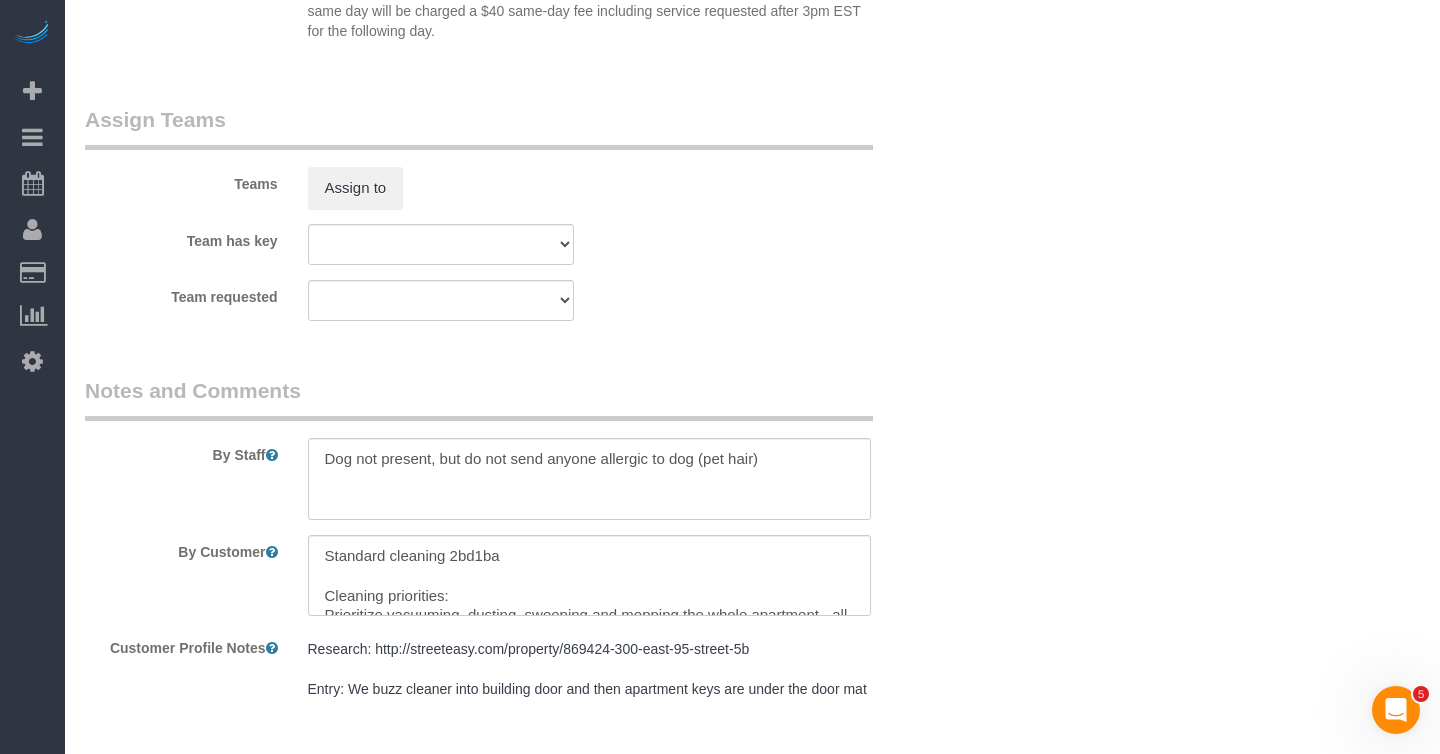 scroll, scrollTop: 2244, scrollLeft: 0, axis: vertical 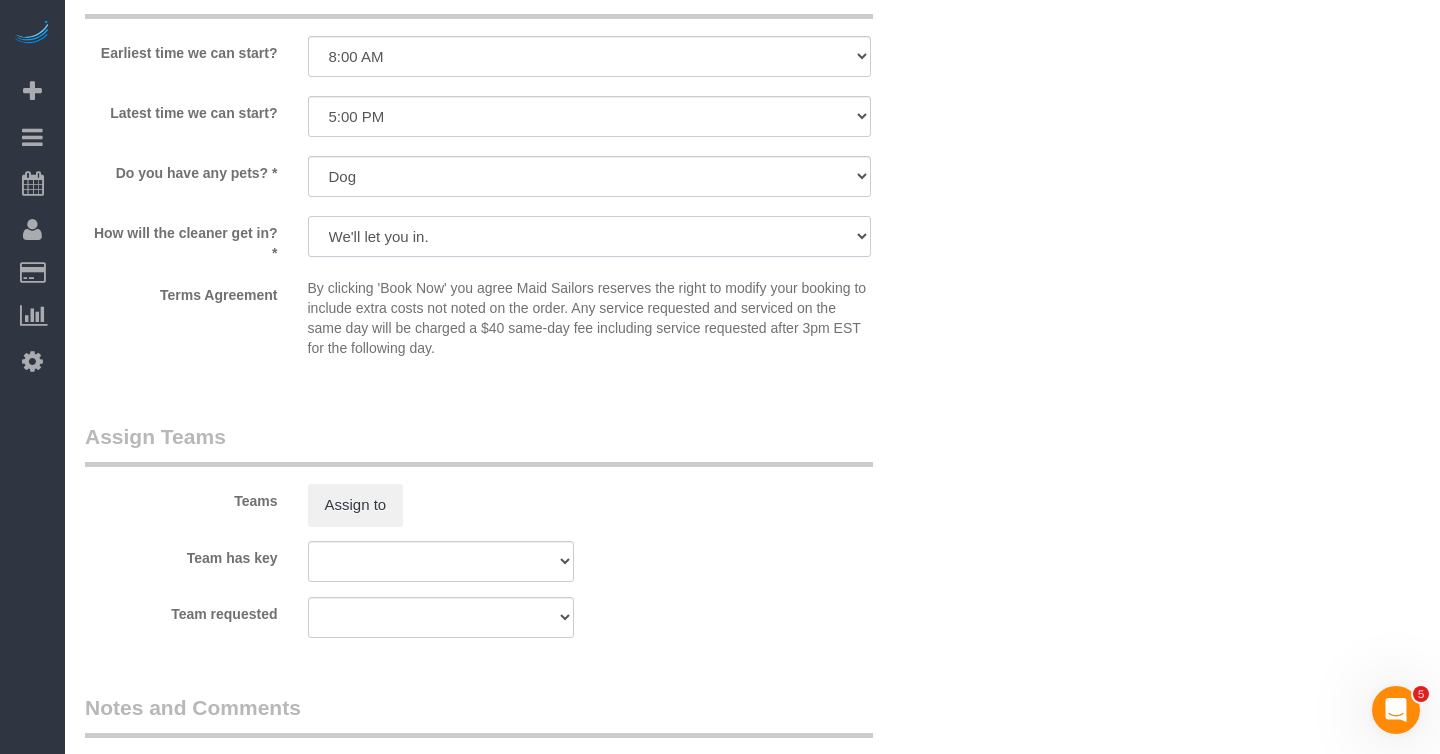 click on "We'll let you in. Doorman/Front Desk has the key. Other (Provide details)" at bounding box center [589, 236] 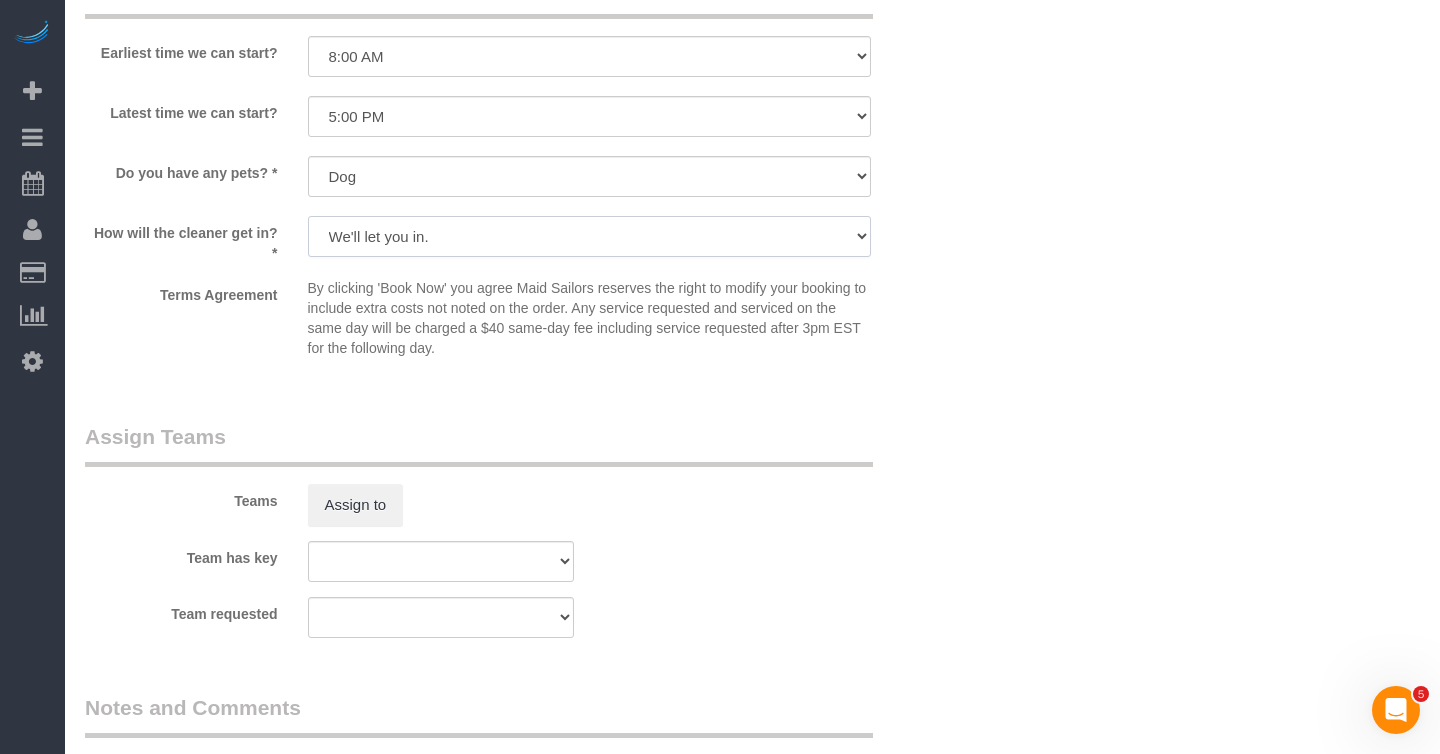 select on "number:7" 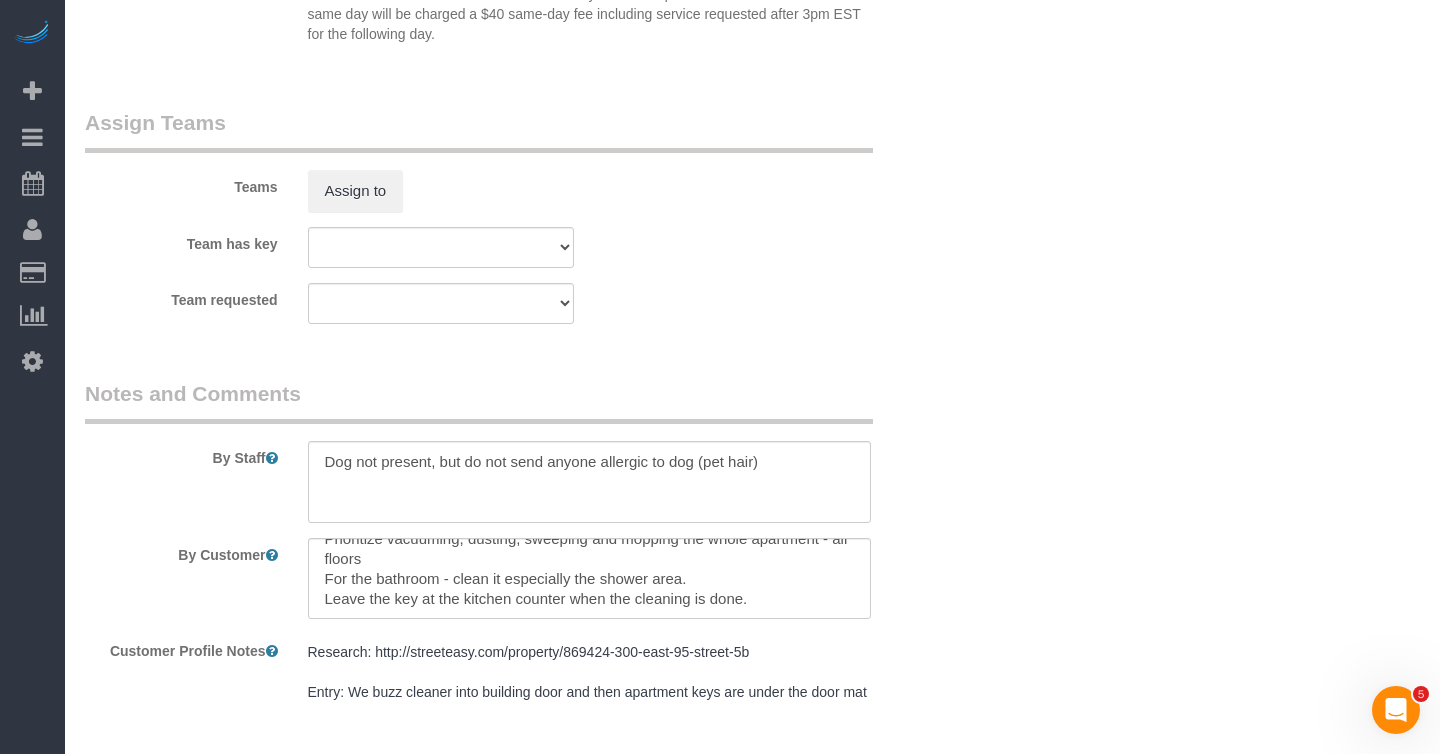 scroll, scrollTop: 2390, scrollLeft: 0, axis: vertical 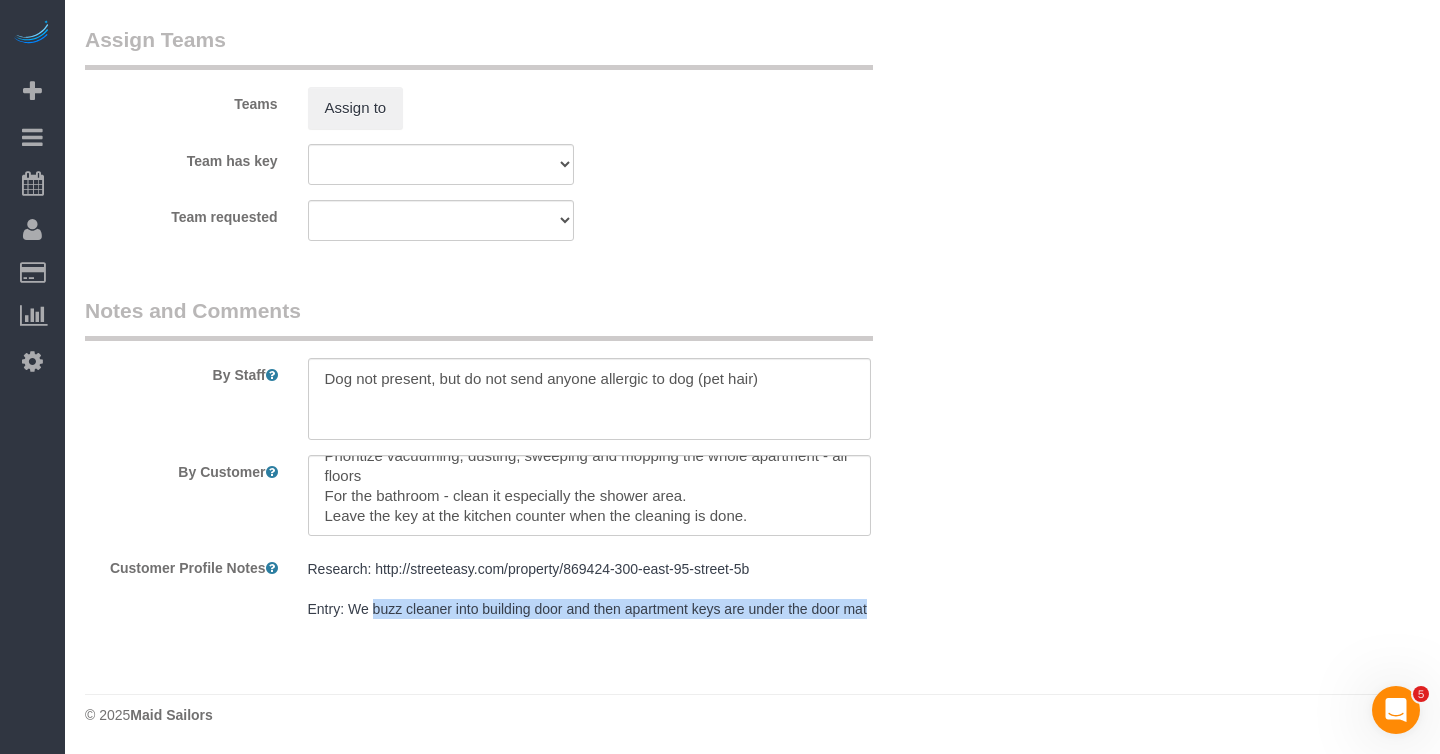 drag, startPoint x: 336, startPoint y: 613, endPoint x: 373, endPoint y: 588, distance: 44.65423 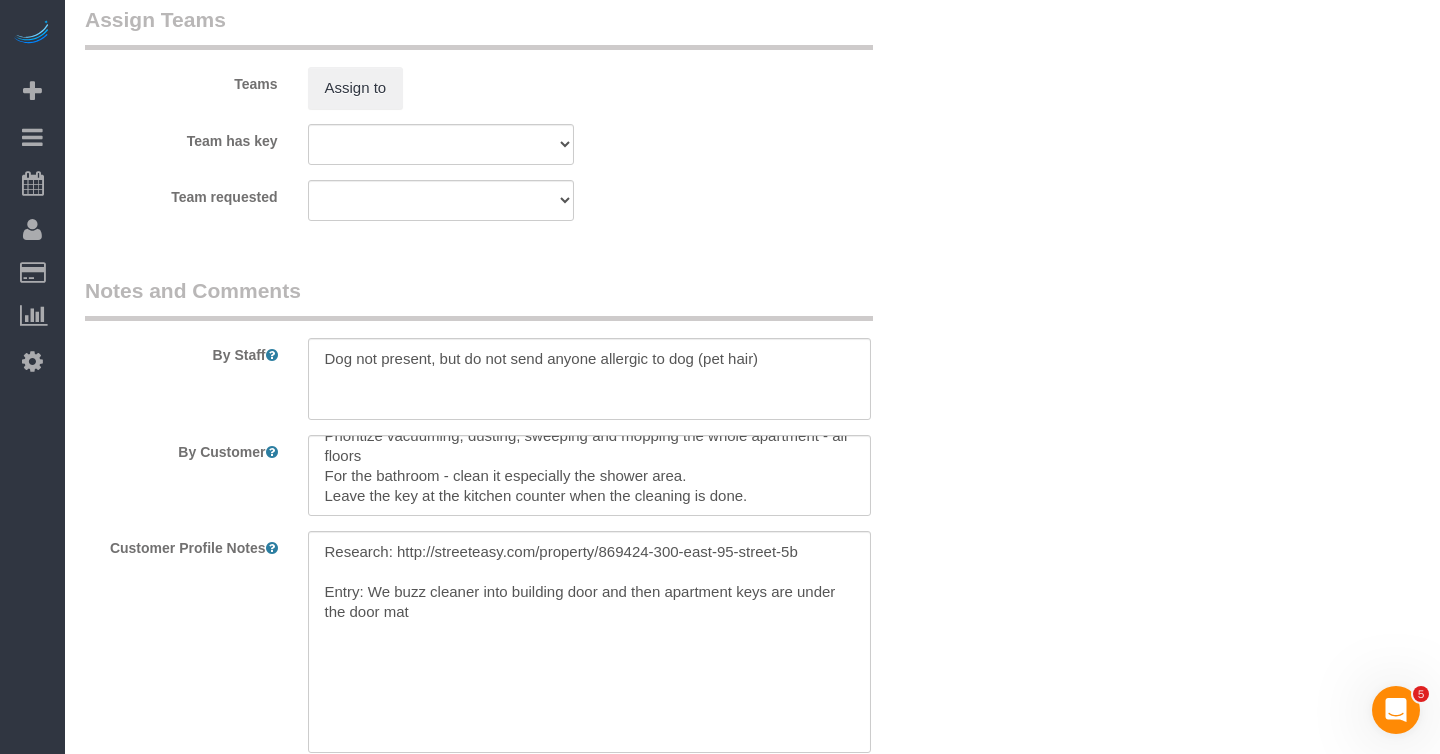 copy on "buzz cleaner into building door and then apartment keys are under the door mat" 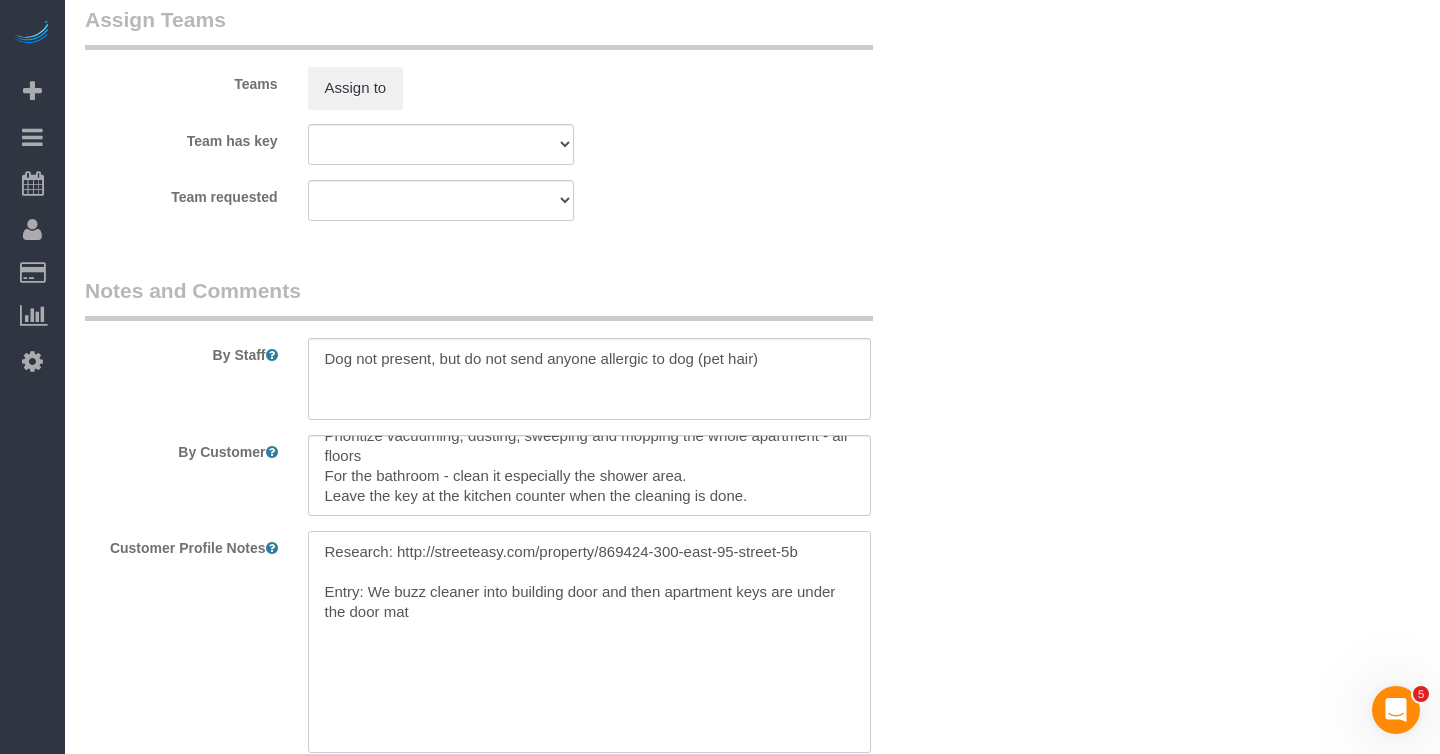 drag, startPoint x: 441, startPoint y: 624, endPoint x: 394, endPoint y: 598, distance: 53.712196 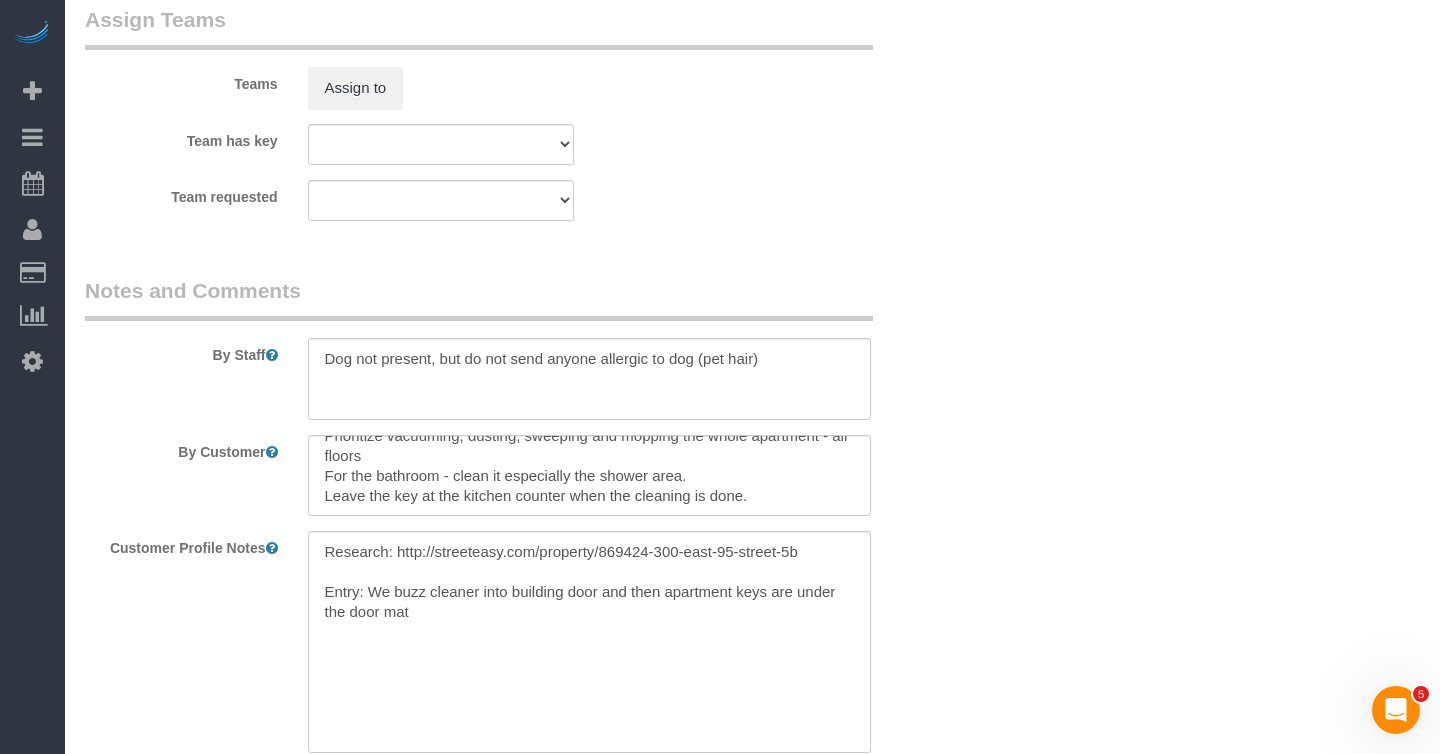click on "Customer Profile Notes
Research: http://streeteasy.com/property/869424-300-east-95-street-5b
Entry: We buzz cleaner into building door and then apartment keys are under the door mat
Research: http://streeteasy.com/property/869424-300-east-95-street-5b
Entry: We buzz cleaner into building door and then apartment keys are under the door mat" at bounding box center (515, 641) 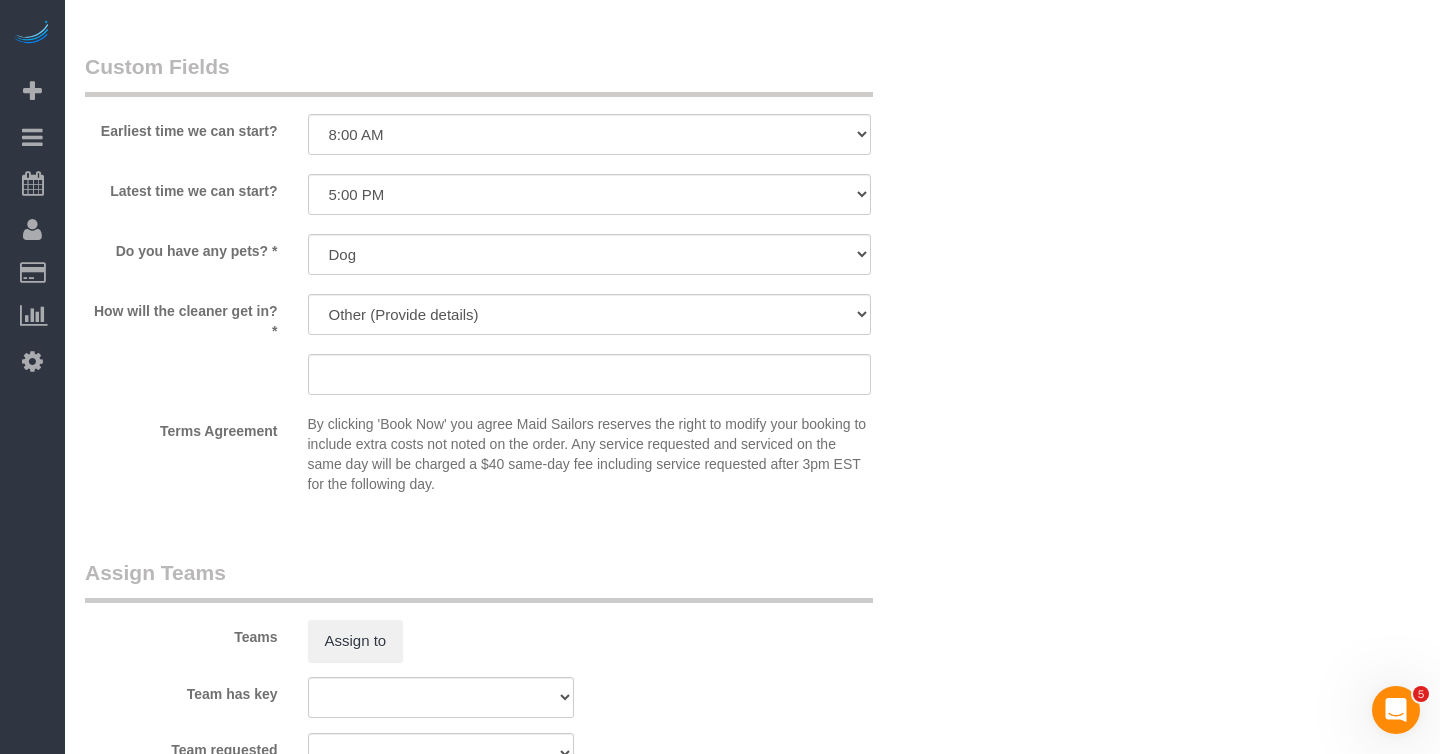scroll, scrollTop: 1801, scrollLeft: 0, axis: vertical 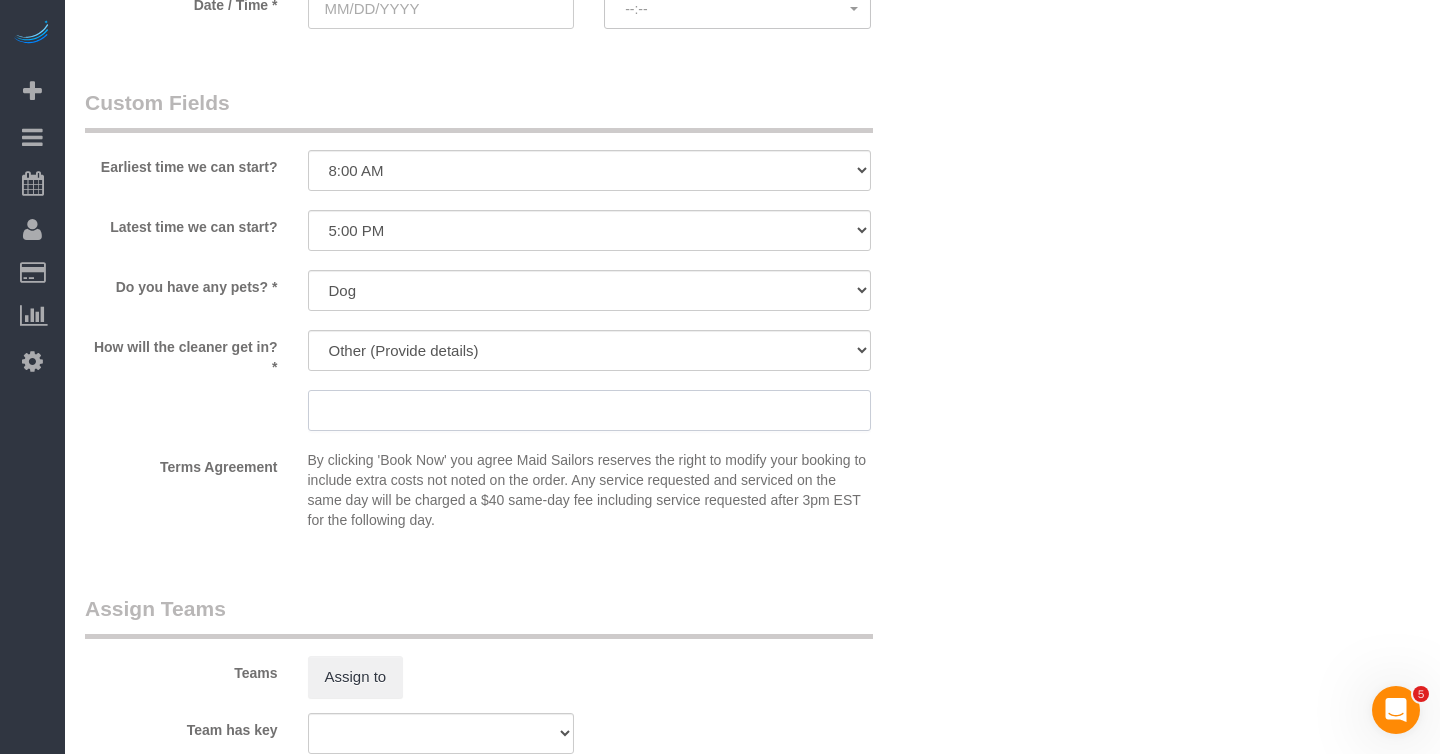 click at bounding box center [589, 410] 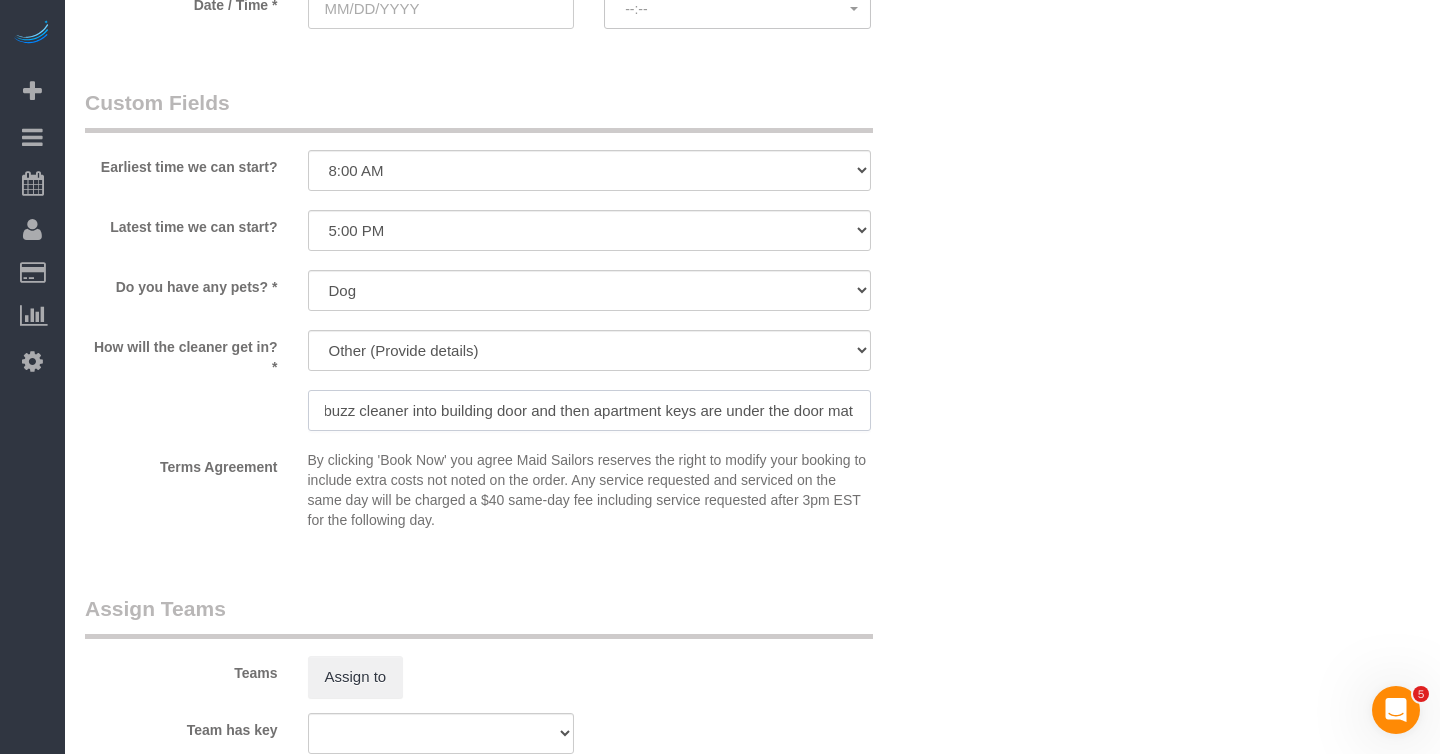 scroll, scrollTop: 0, scrollLeft: 0, axis: both 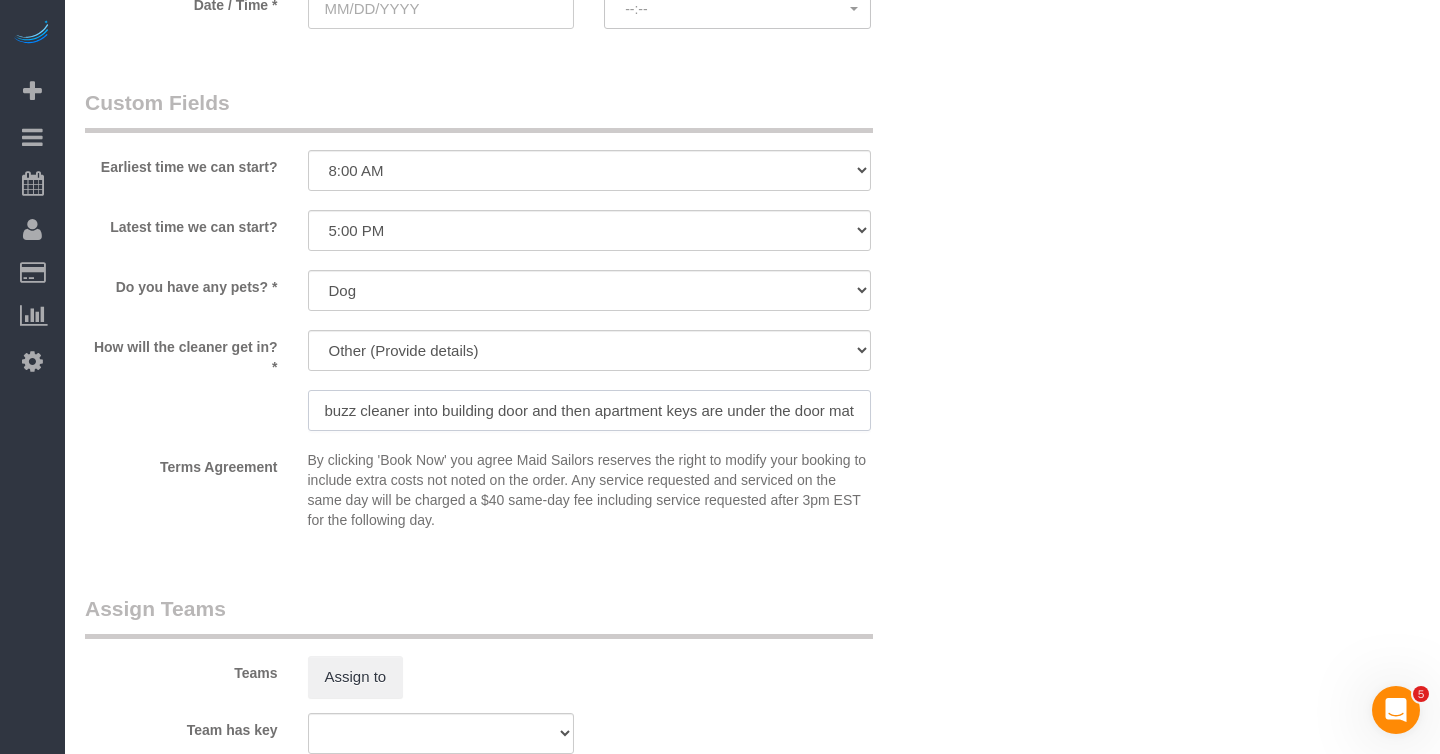 click on "buzz cleaner into building door and then apartment keys are under the door mat" at bounding box center (589, 410) 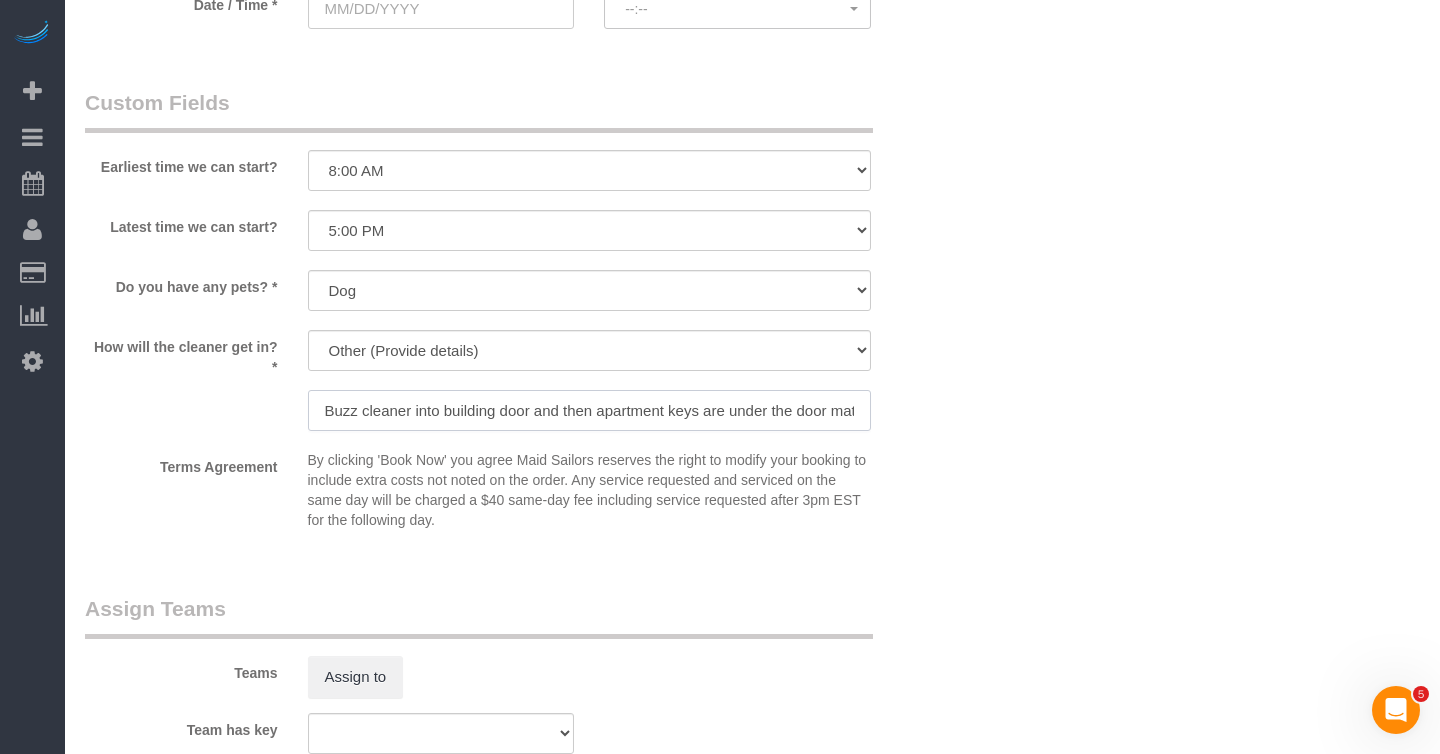 drag, startPoint x: 606, startPoint y: 413, endPoint x: 538, endPoint y: 414, distance: 68.007355 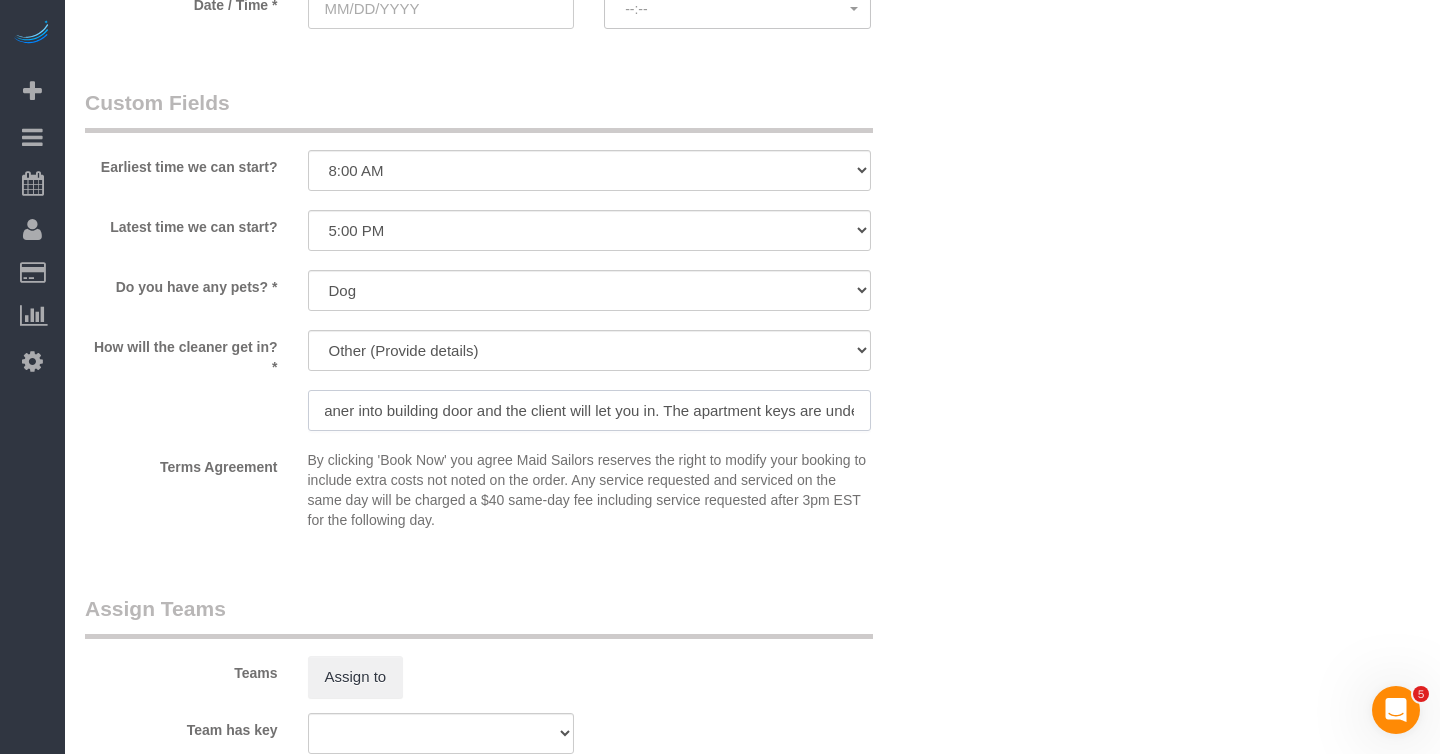 scroll, scrollTop: 0, scrollLeft: 162, axis: horizontal 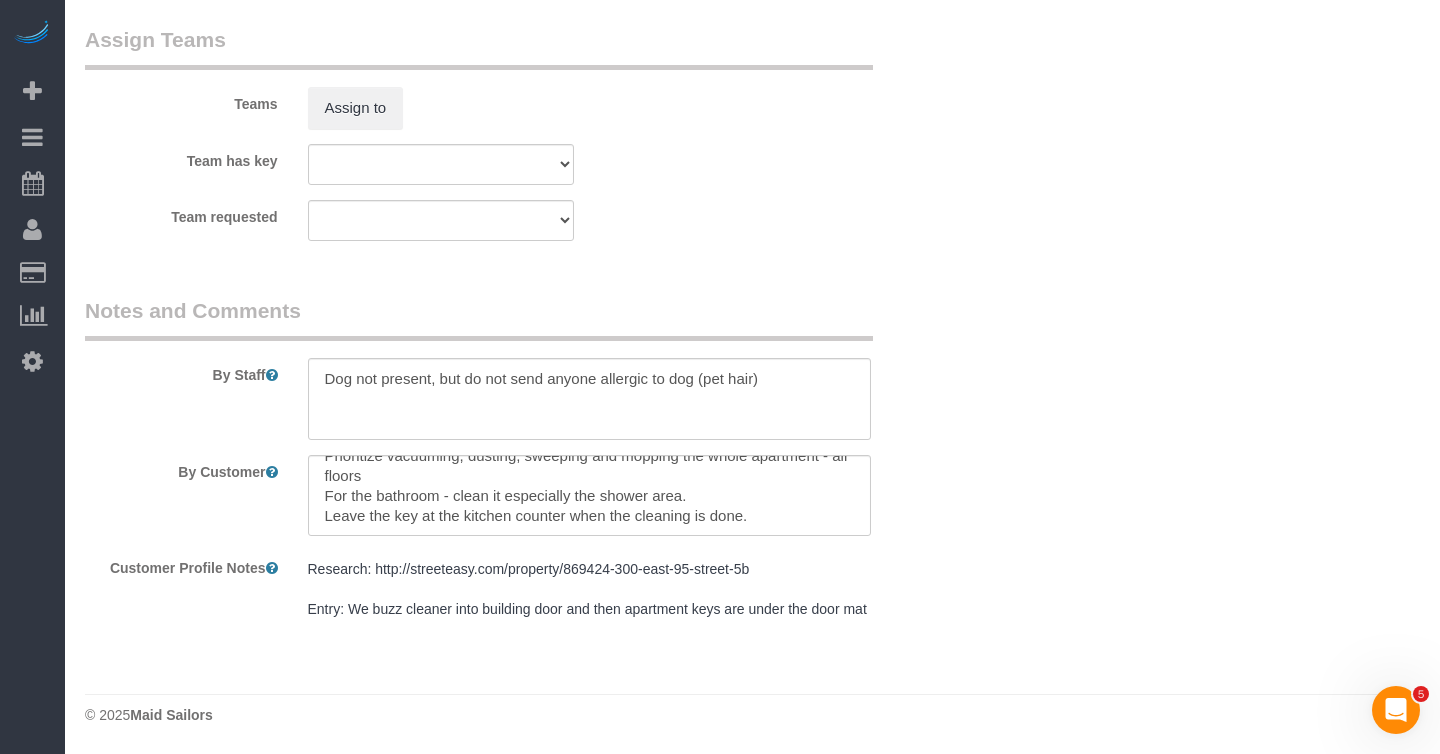 type on "Buzz cleaner into building door and the client will let you in. The apartment keys are under the door mat" 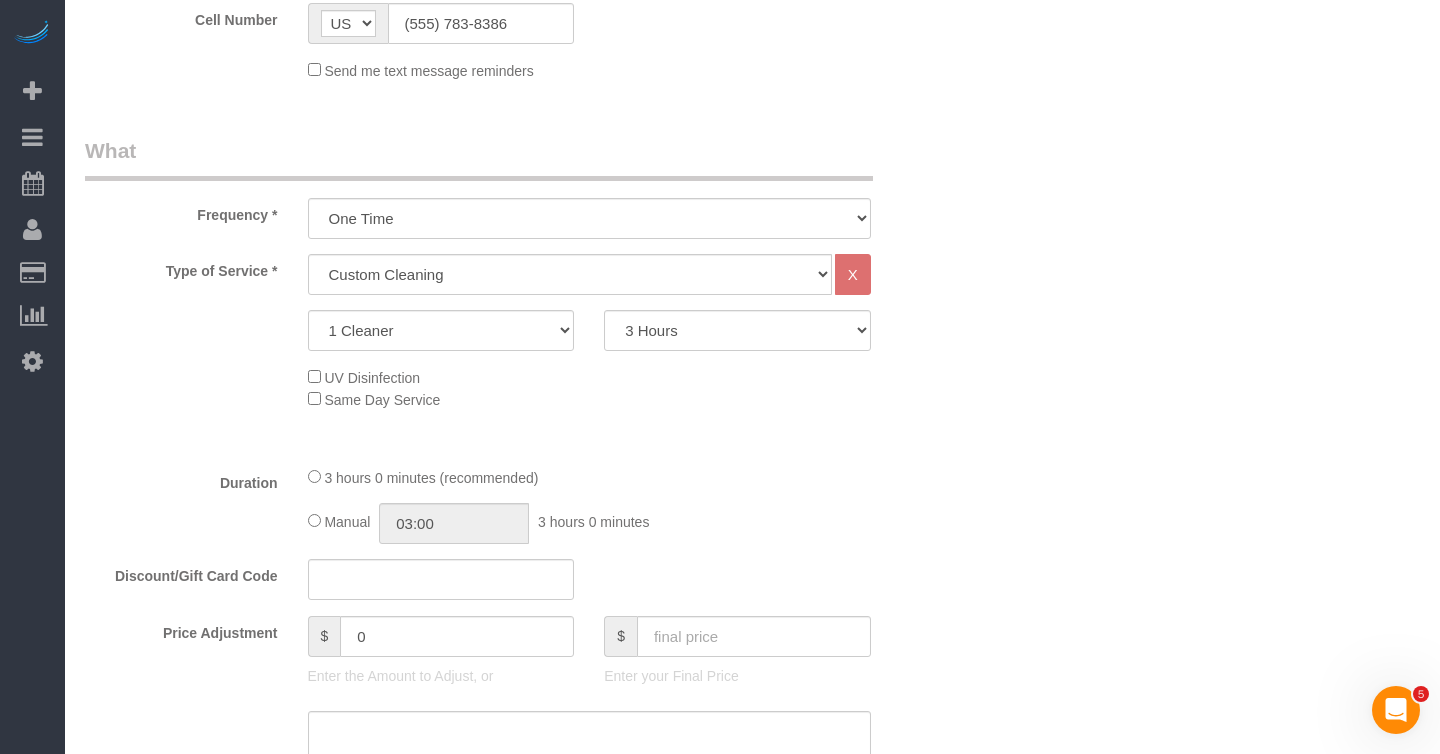 scroll, scrollTop: 690, scrollLeft: 0, axis: vertical 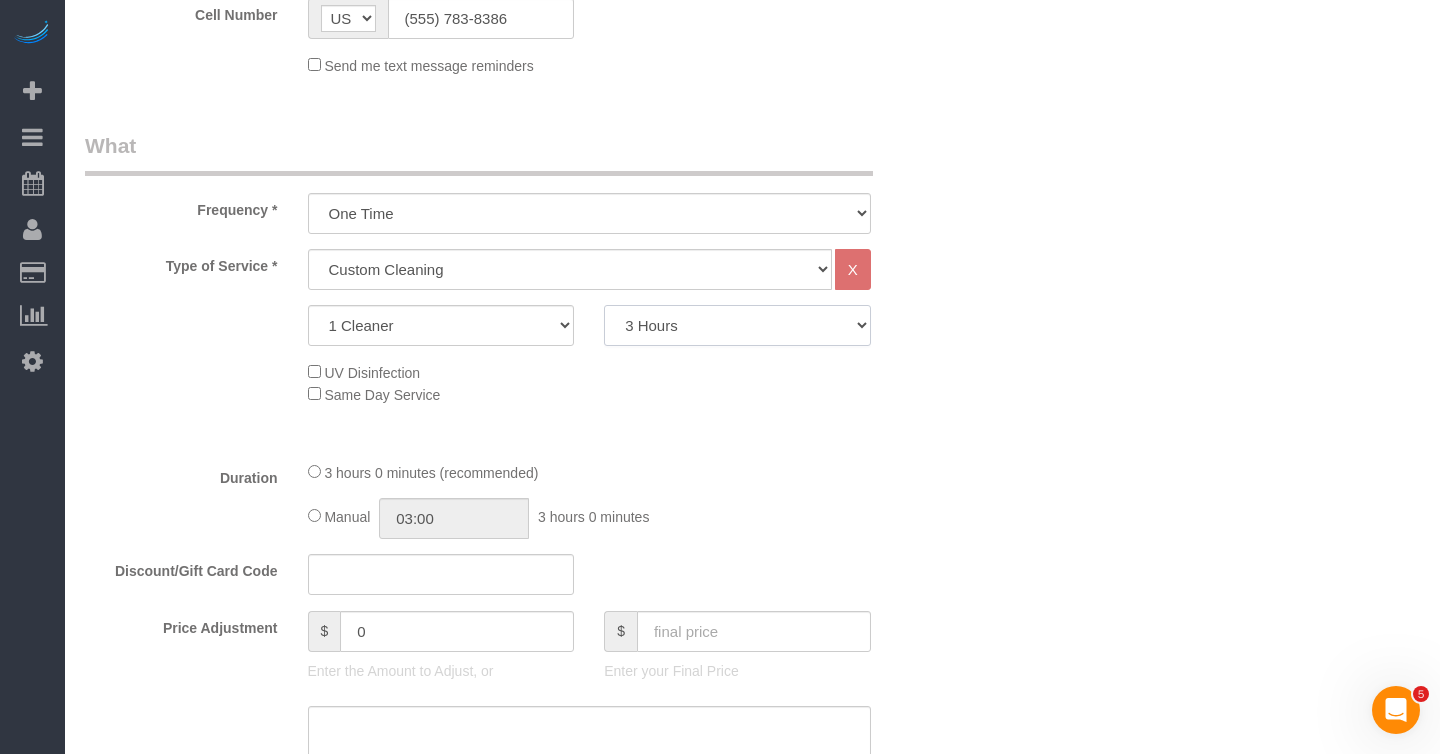 click on "2 Hours
2.5 Hours
3 Hours
3.5 Hours
4 Hours
4.5 Hours
5 Hours
5.5 Hours
6 Hours
6.5 Hours
7 Hours
7.5 Hours
8 Hours
8.5 Hours
9 Hours
9.5 Hours
10 Hours
10.5 Hours
11 Hours
11.5 Hours
12 Hours
12.5 Hours
13 Hours
13.5 Hours
14 Hours
14.5 Hours
15 Hours
15.5 Hours
16 Hours
16.5 Hours" 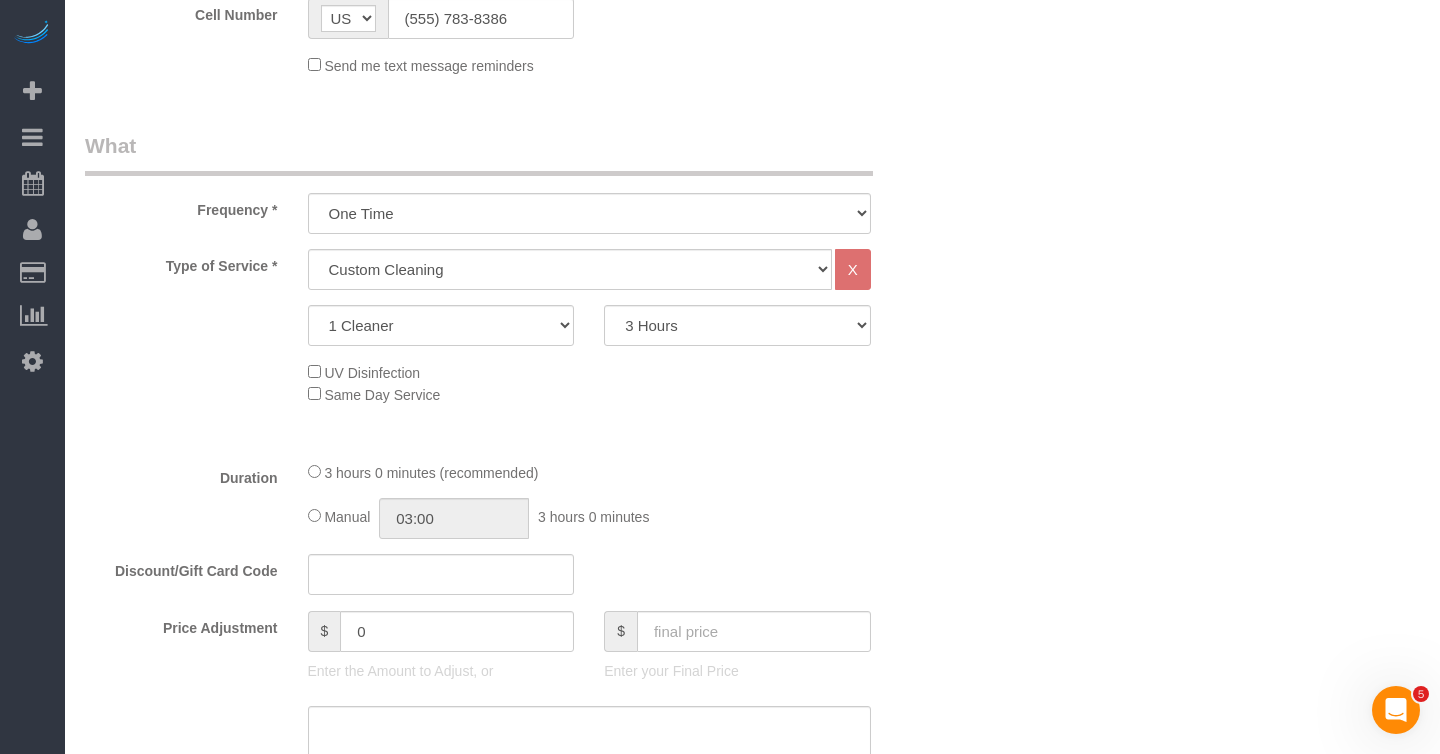 click on "1 Cleaner
2 Cleaners
3 Cleaners
4 Cleaners
5 Cleaners
2 Hours
2.5 Hours
3 Hours
3.5 Hours
4 Hours
4.5 Hours
5 Hours
5.5 Hours
6 Hours
6.5 Hours
7 Hours
7.5 Hours
8 Hours
8.5 Hours
9 Hours
9.5 Hours
10 Hours
10.5 Hours
11 Hours
11.5 Hours
12 Hours
12.5 Hours
13 Hours" 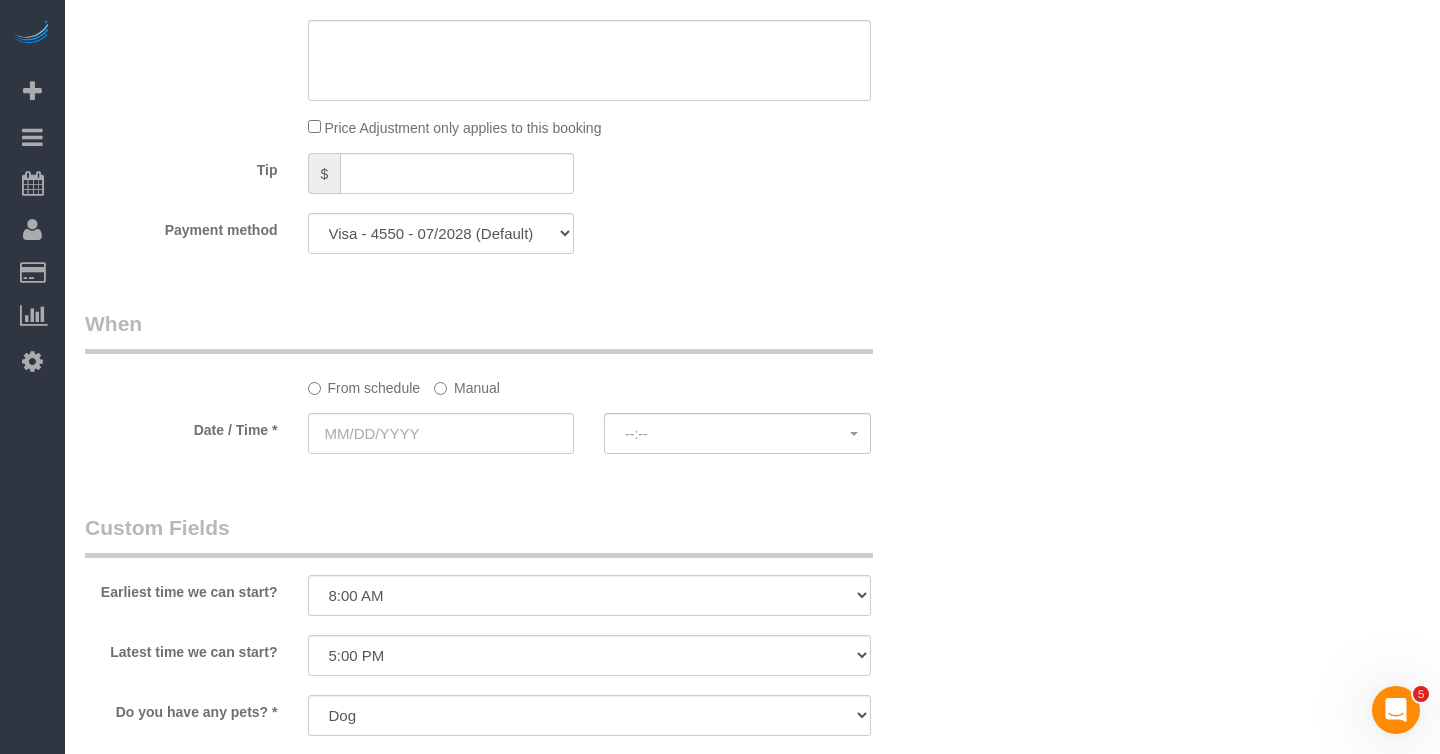 scroll, scrollTop: 1387, scrollLeft: 0, axis: vertical 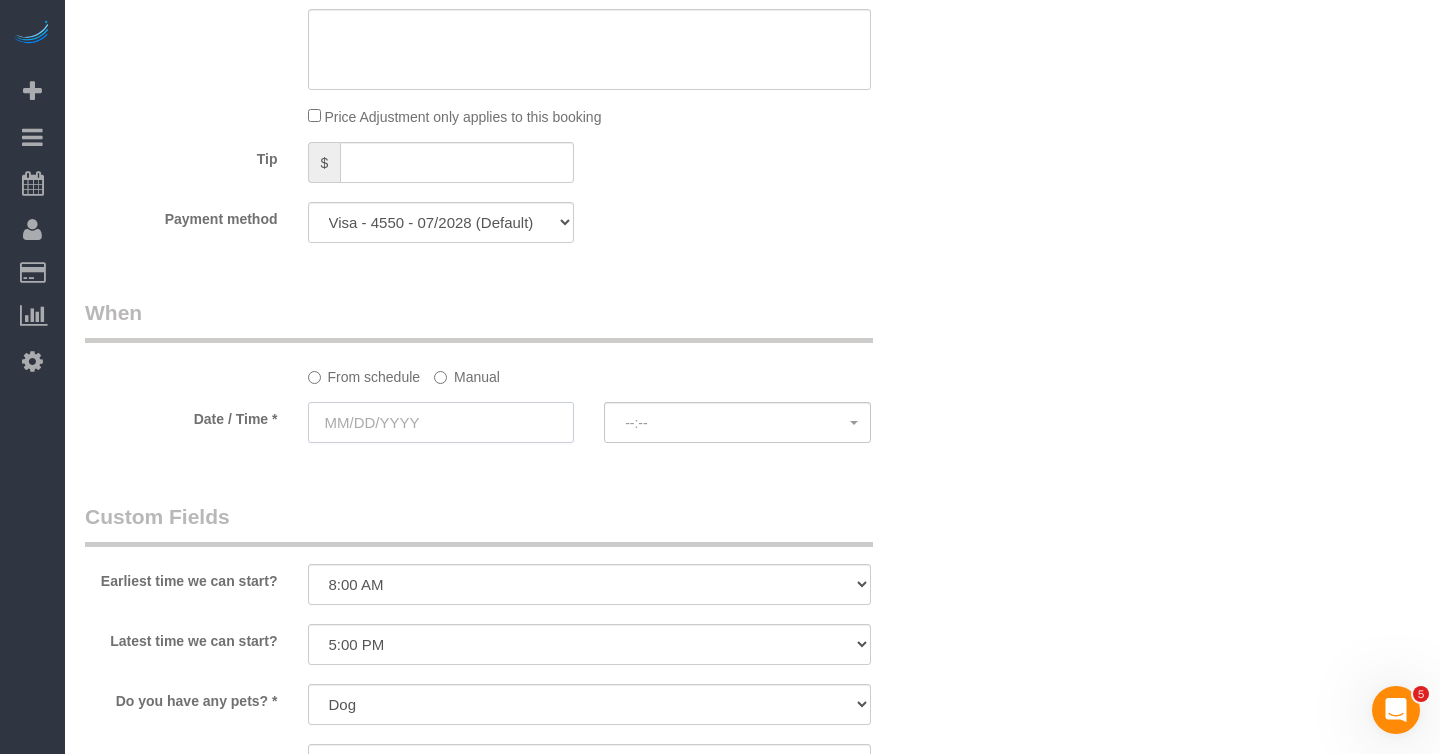 click at bounding box center (441, 422) 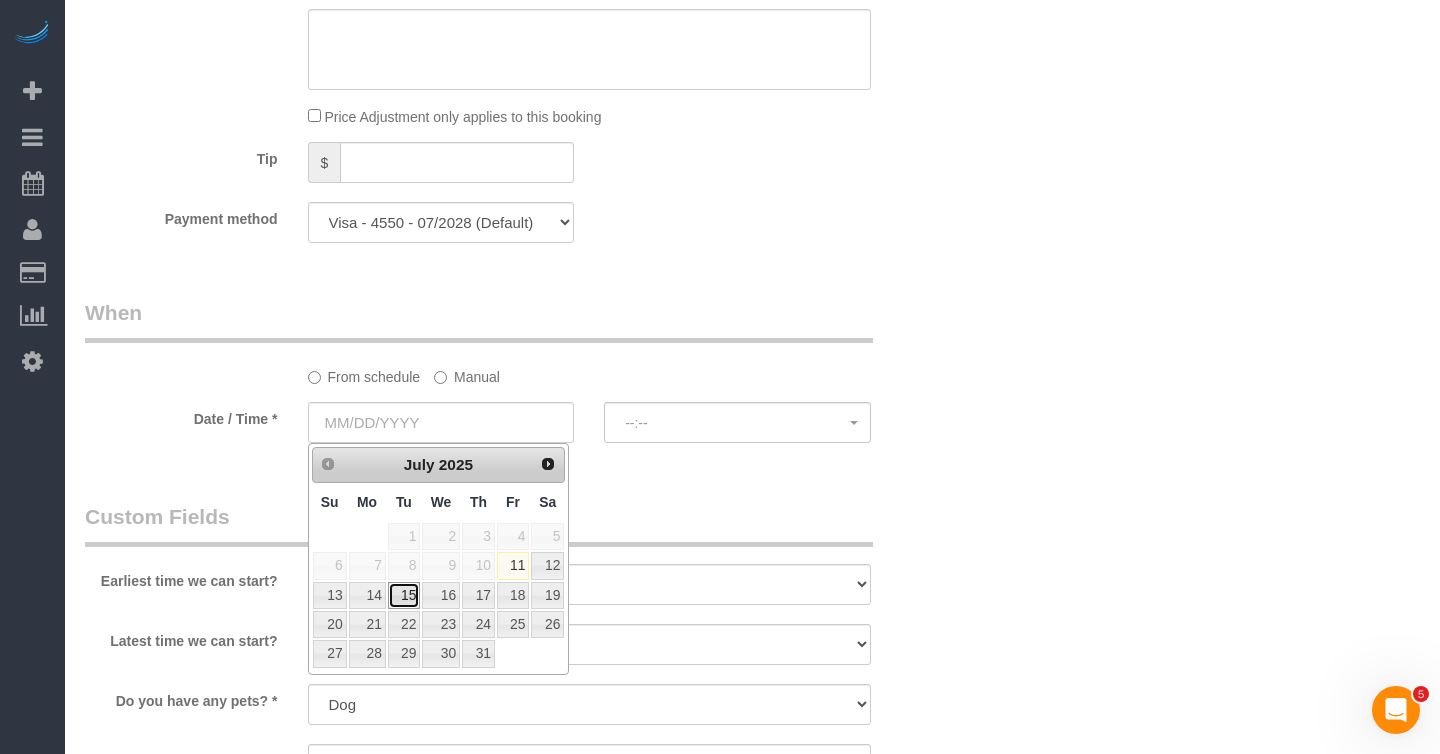 click on "15" at bounding box center [404, 595] 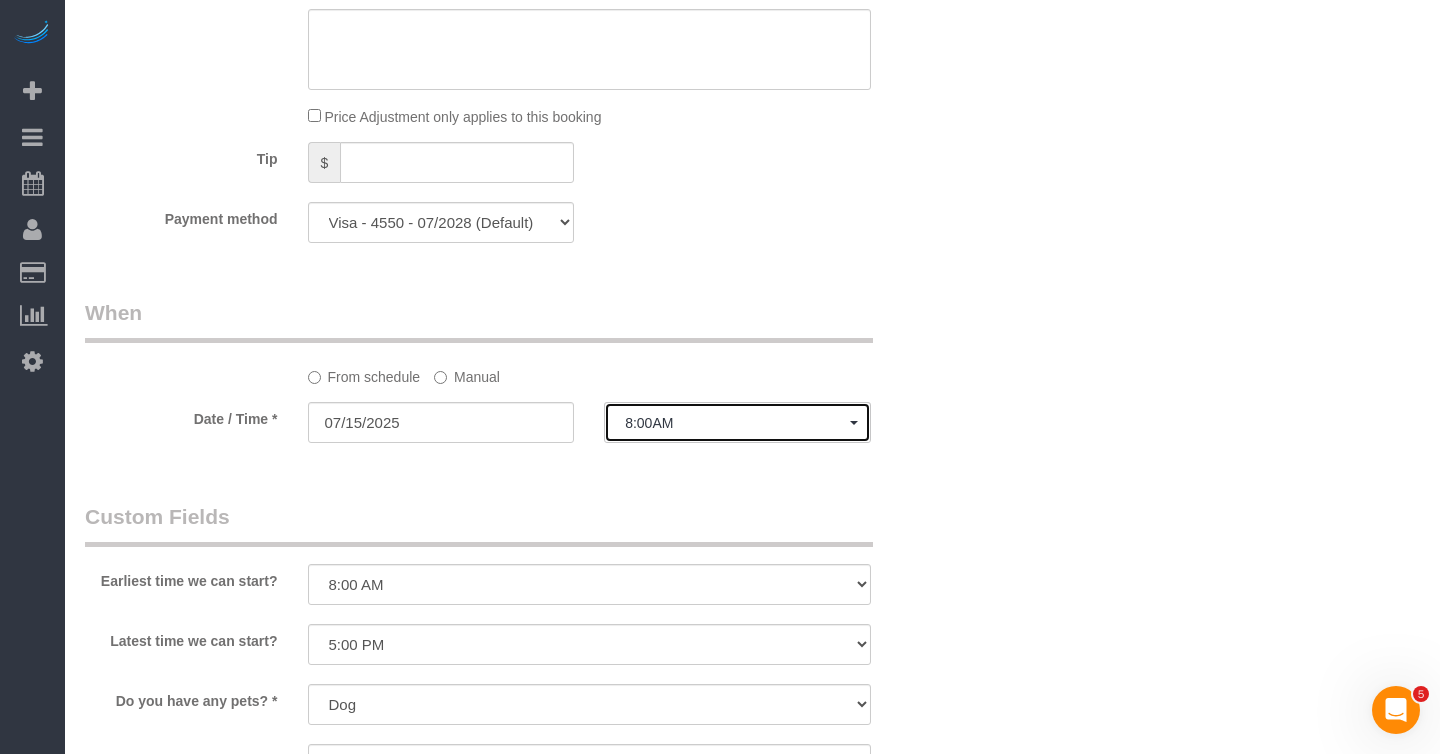 click on "8:00AM" 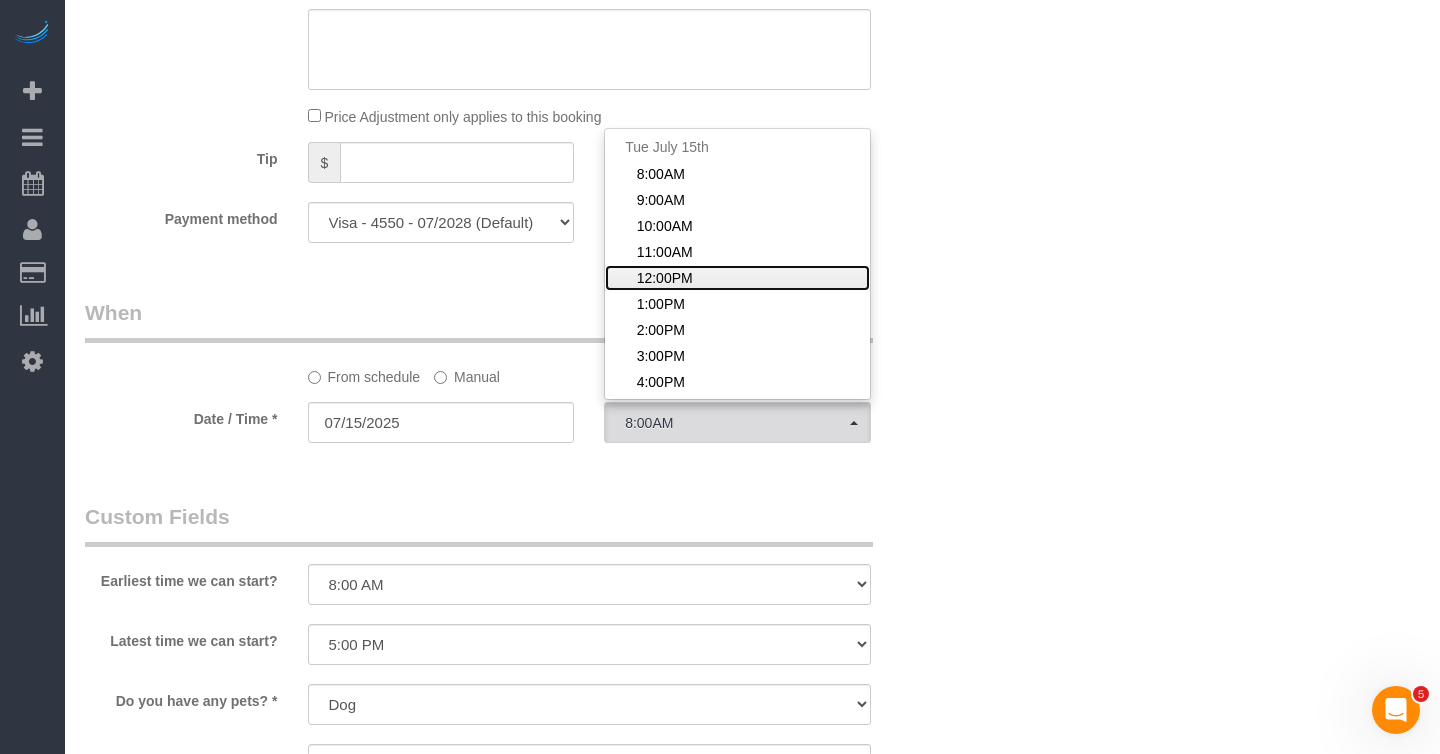 click on "12:00PM" 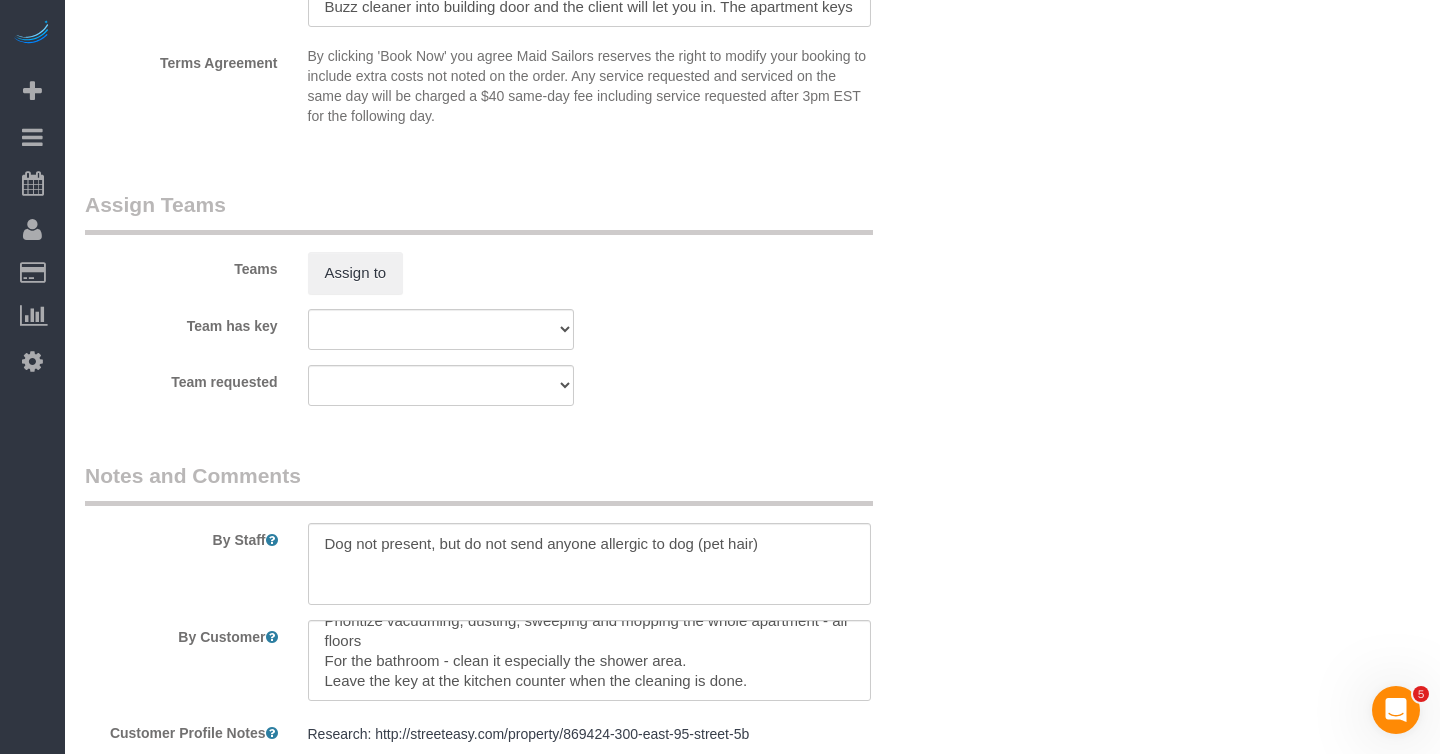 scroll, scrollTop: 2390, scrollLeft: 0, axis: vertical 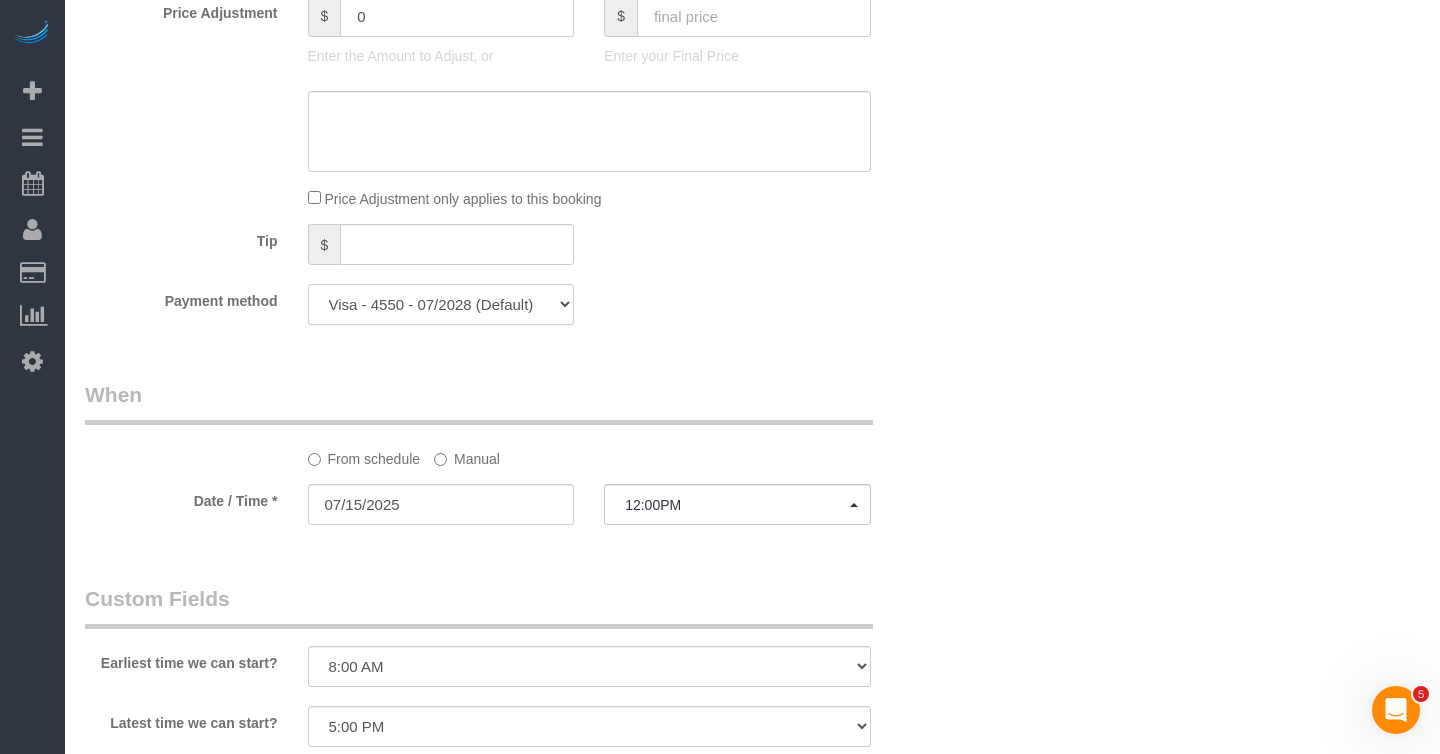 click on "Visa - 5032 - 05/2025 Visa - 4550 - 07/2028 (Default) Add Credit Card ─────────────── Cash Check Paypal" 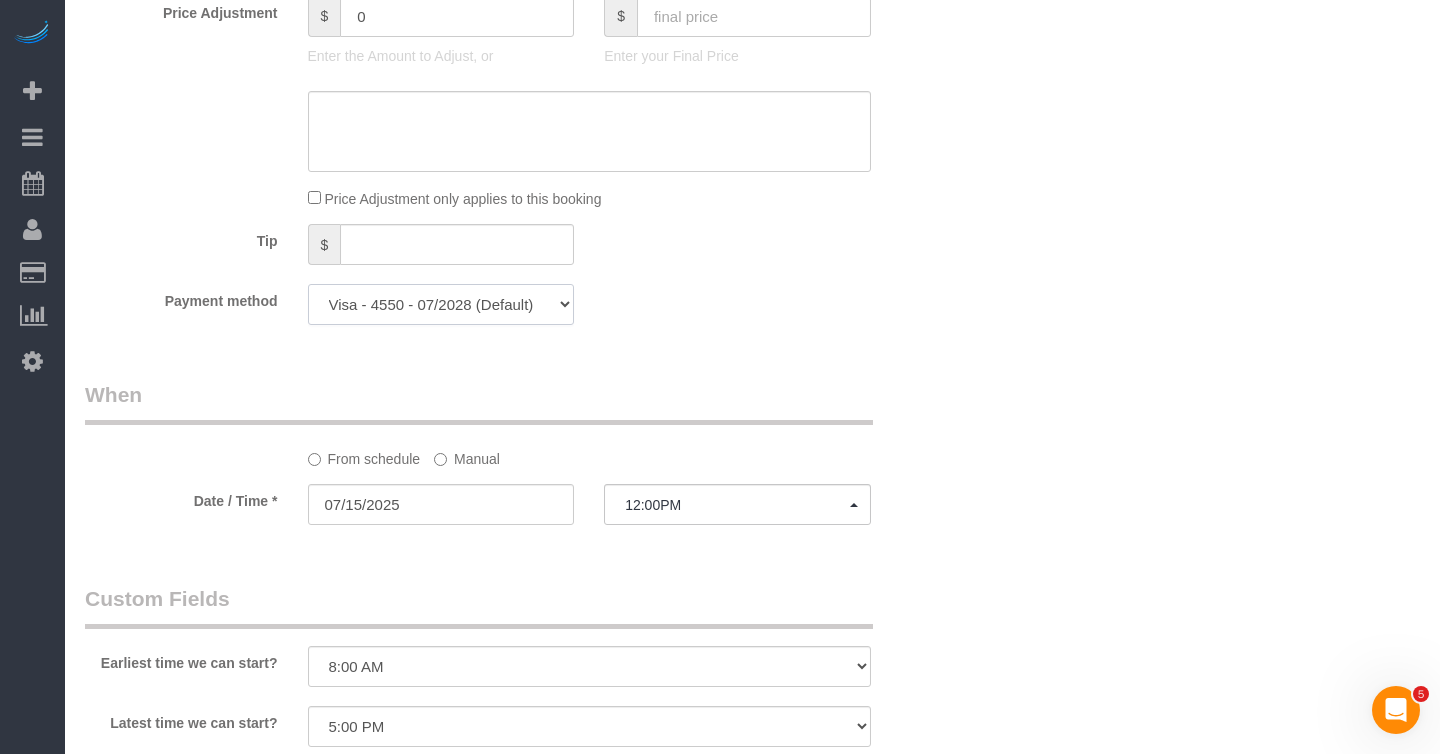 select on "string:stripe" 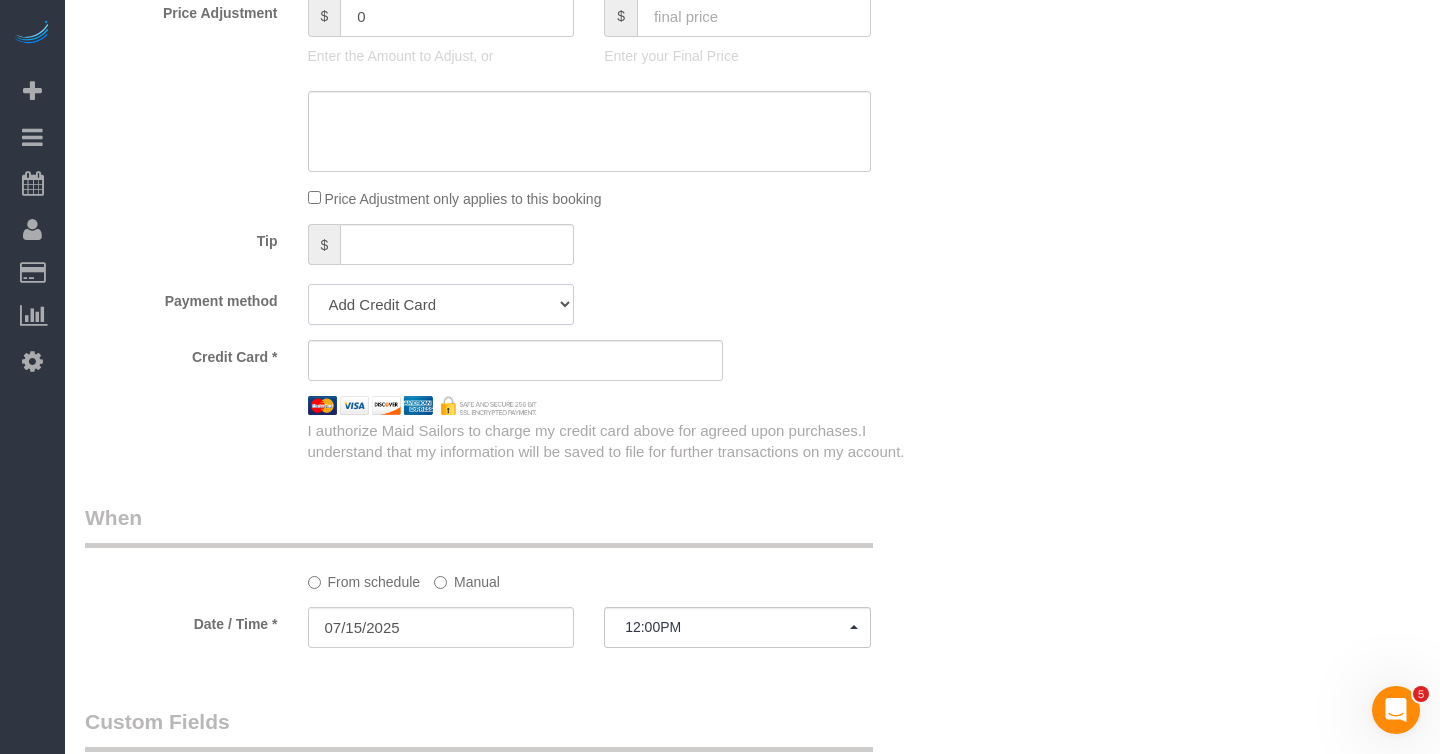 scroll, scrollTop: 1427, scrollLeft: 0, axis: vertical 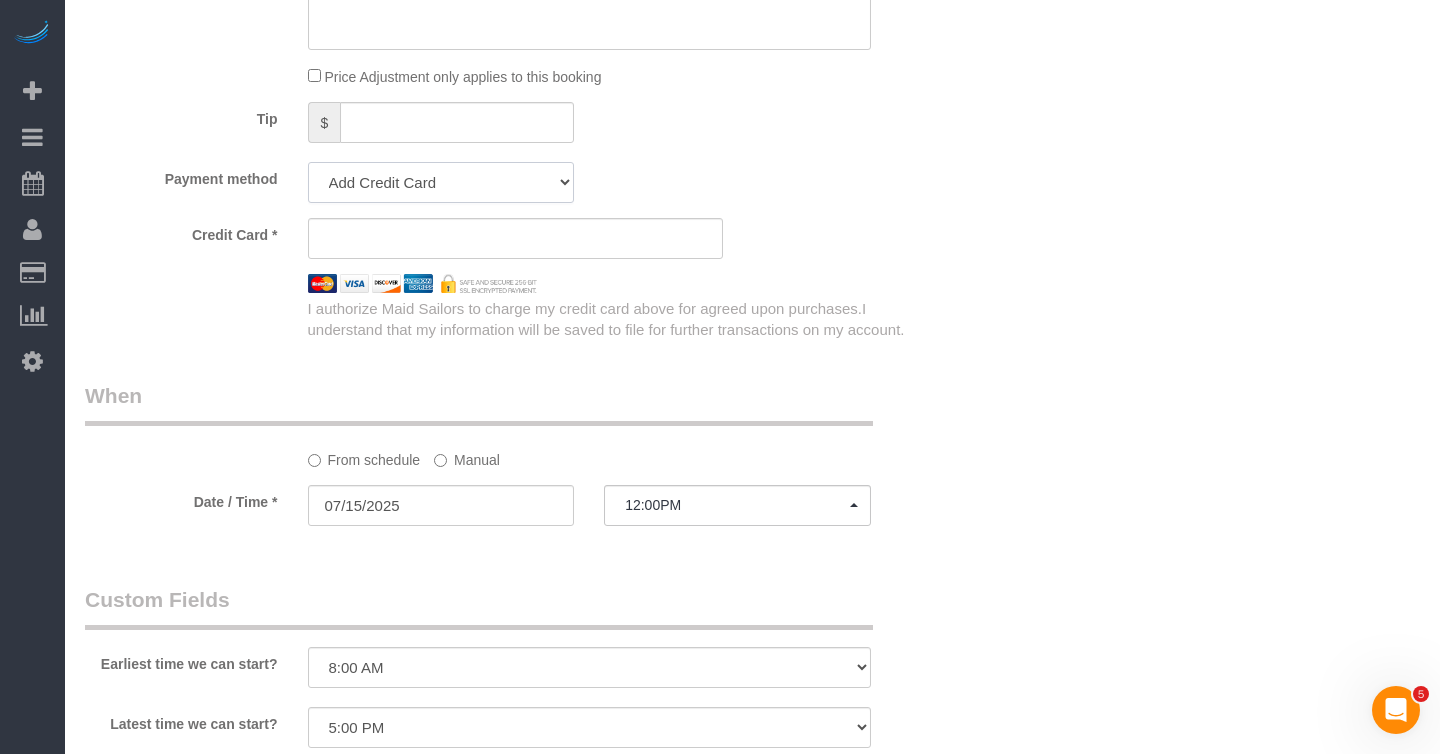 click on "Visa - 5032 - 05/2025 Visa - 4550 - 07/2028 (Default) Add Credit Card ─────────────── Cash Check Paypal" 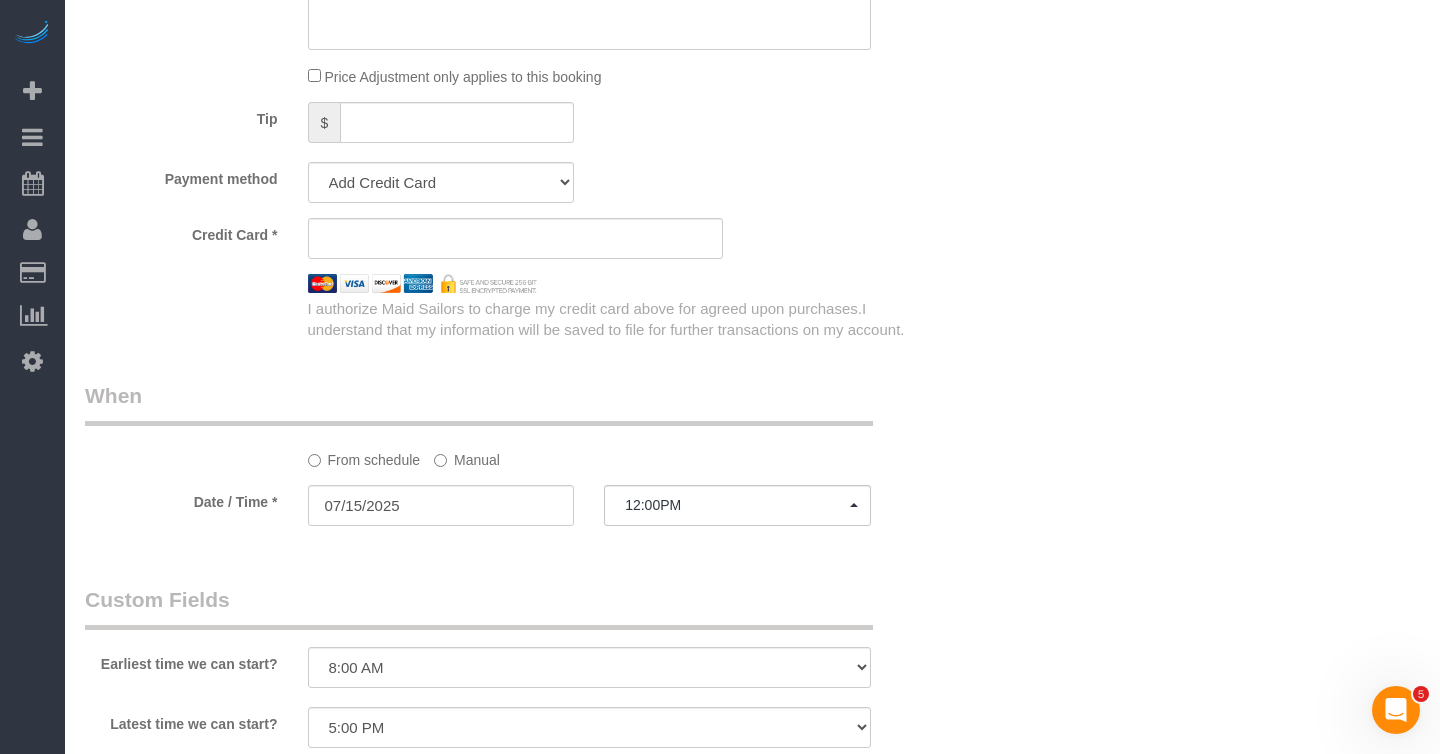 click on "Credit Card *" at bounding box center (515, 238) 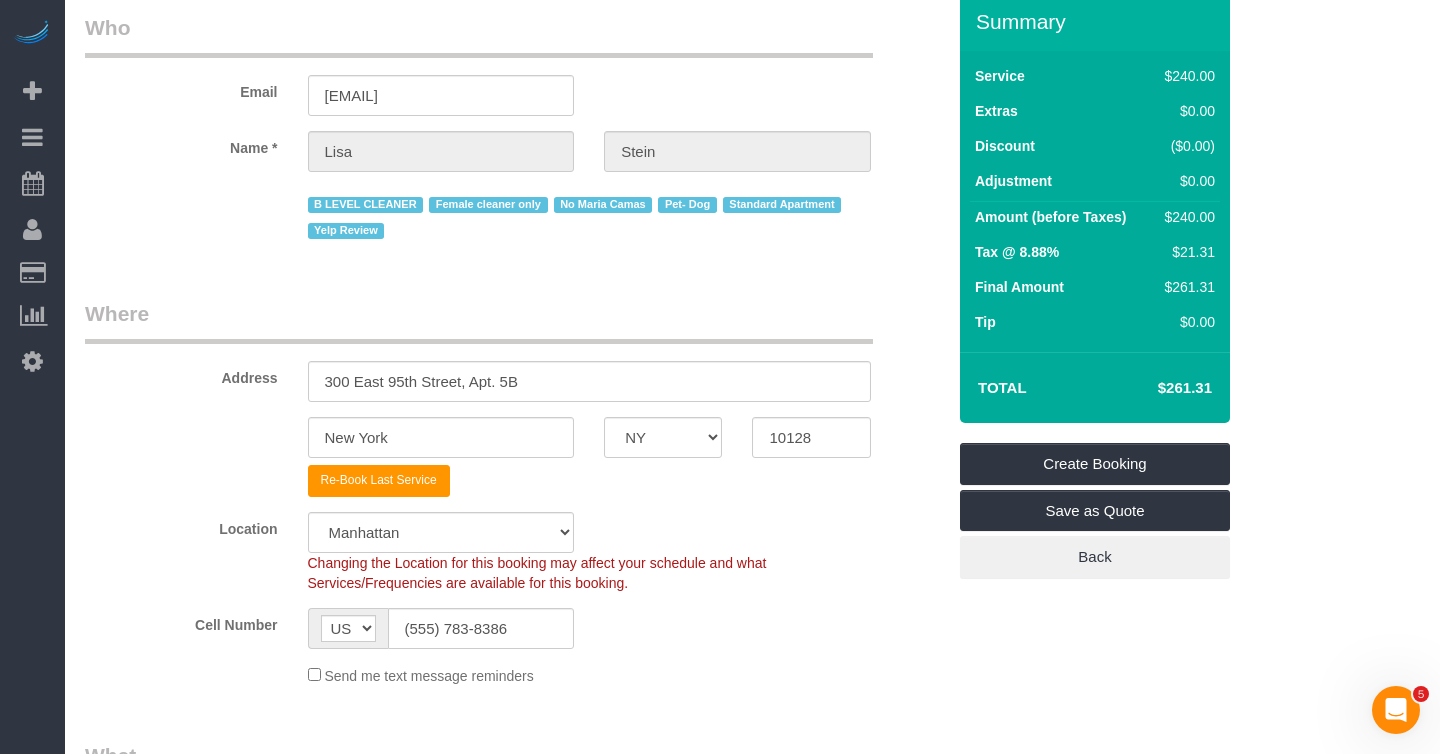 scroll, scrollTop: 79, scrollLeft: 0, axis: vertical 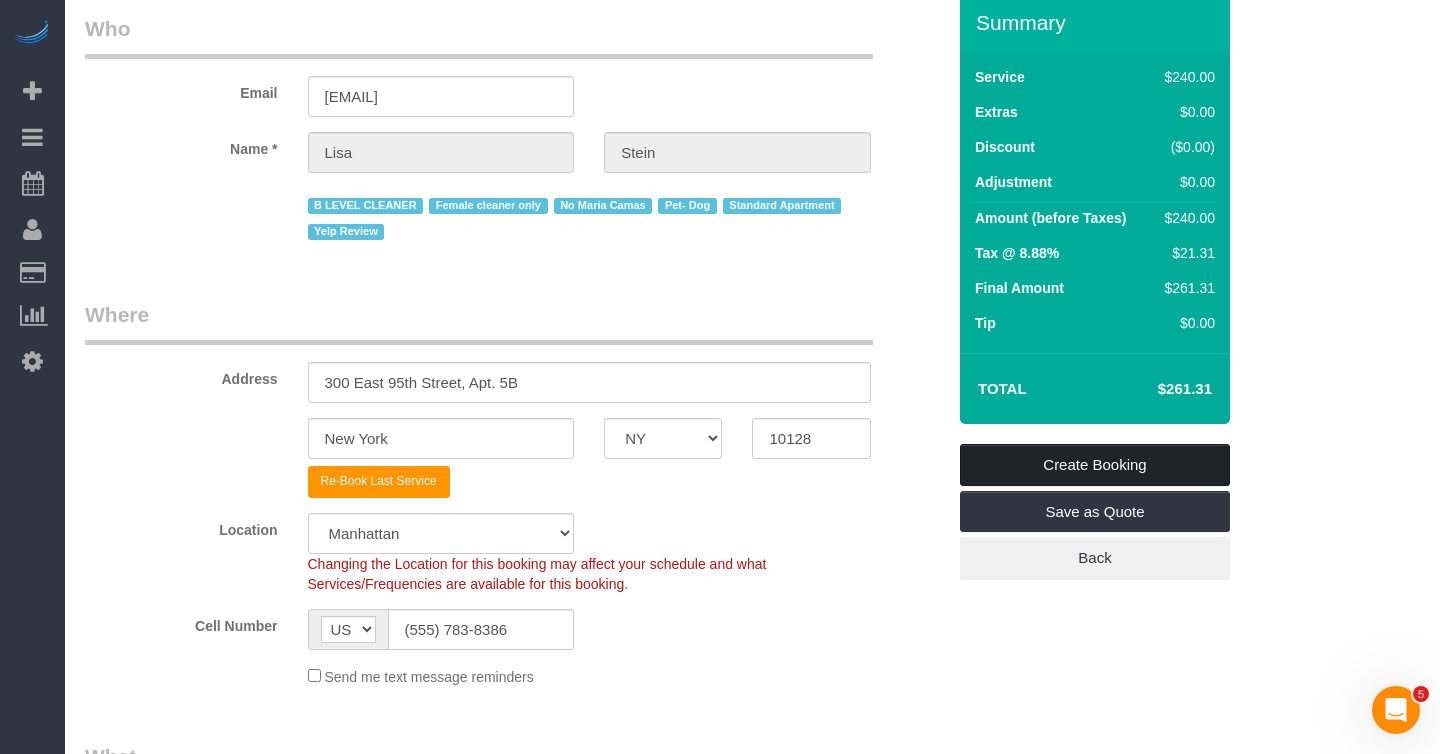 click on "Create Booking" at bounding box center [1095, 465] 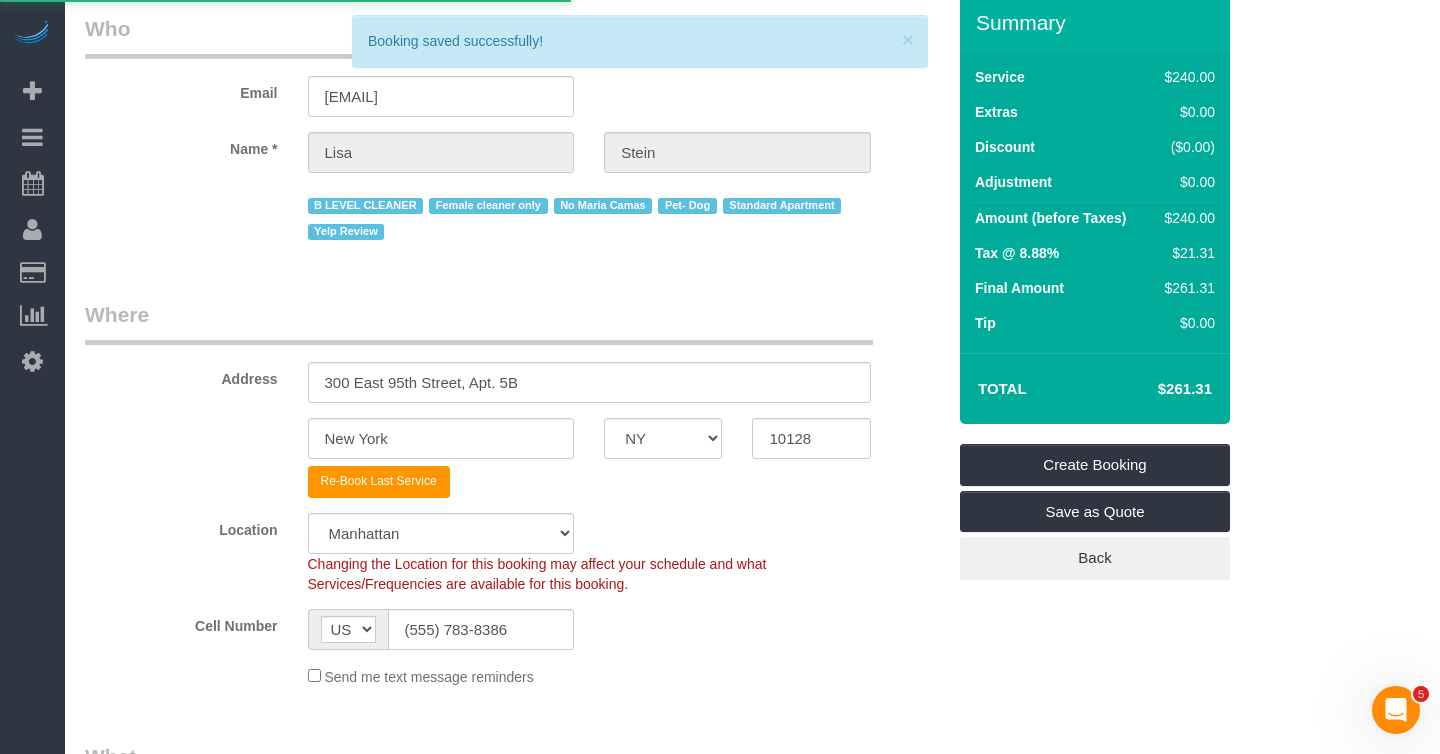 scroll, scrollTop: 0, scrollLeft: 0, axis: both 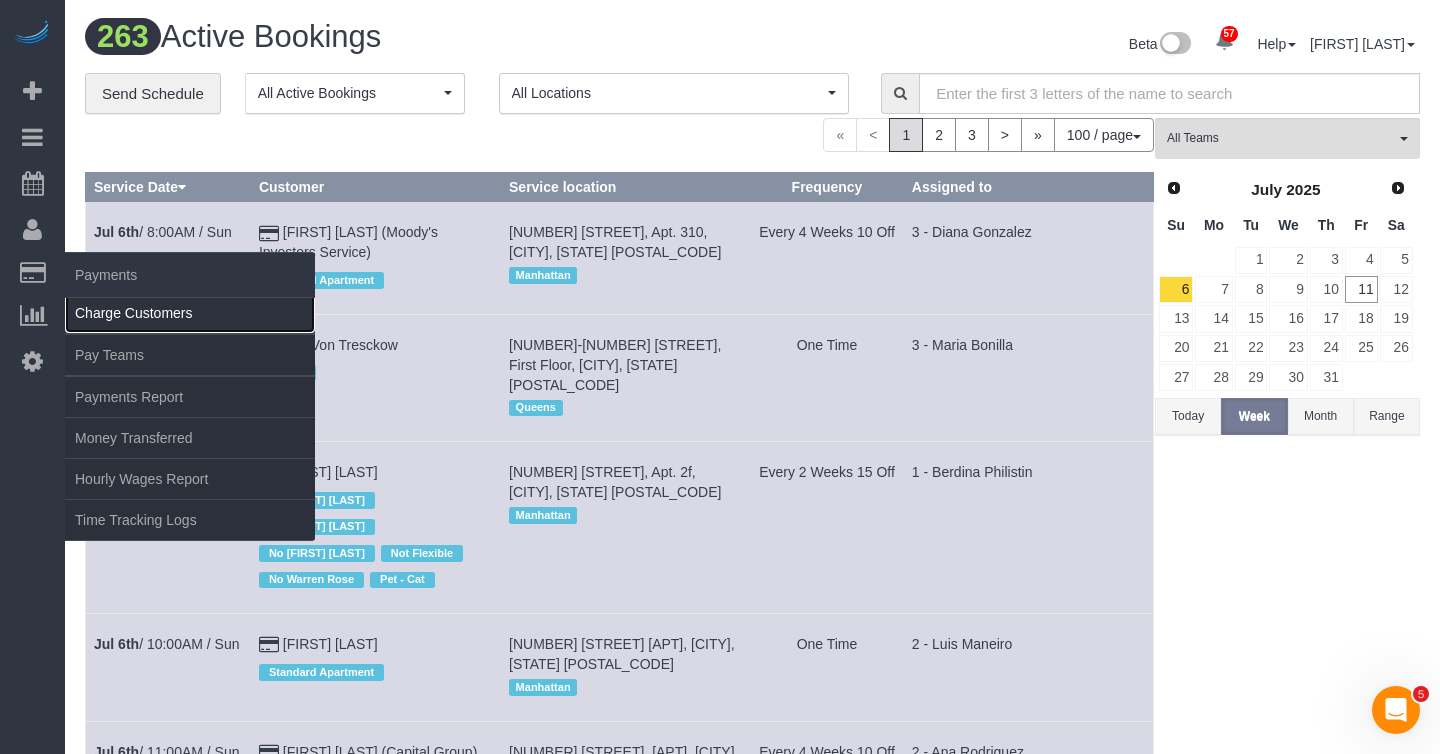 click on "Charge Customers" at bounding box center [190, 313] 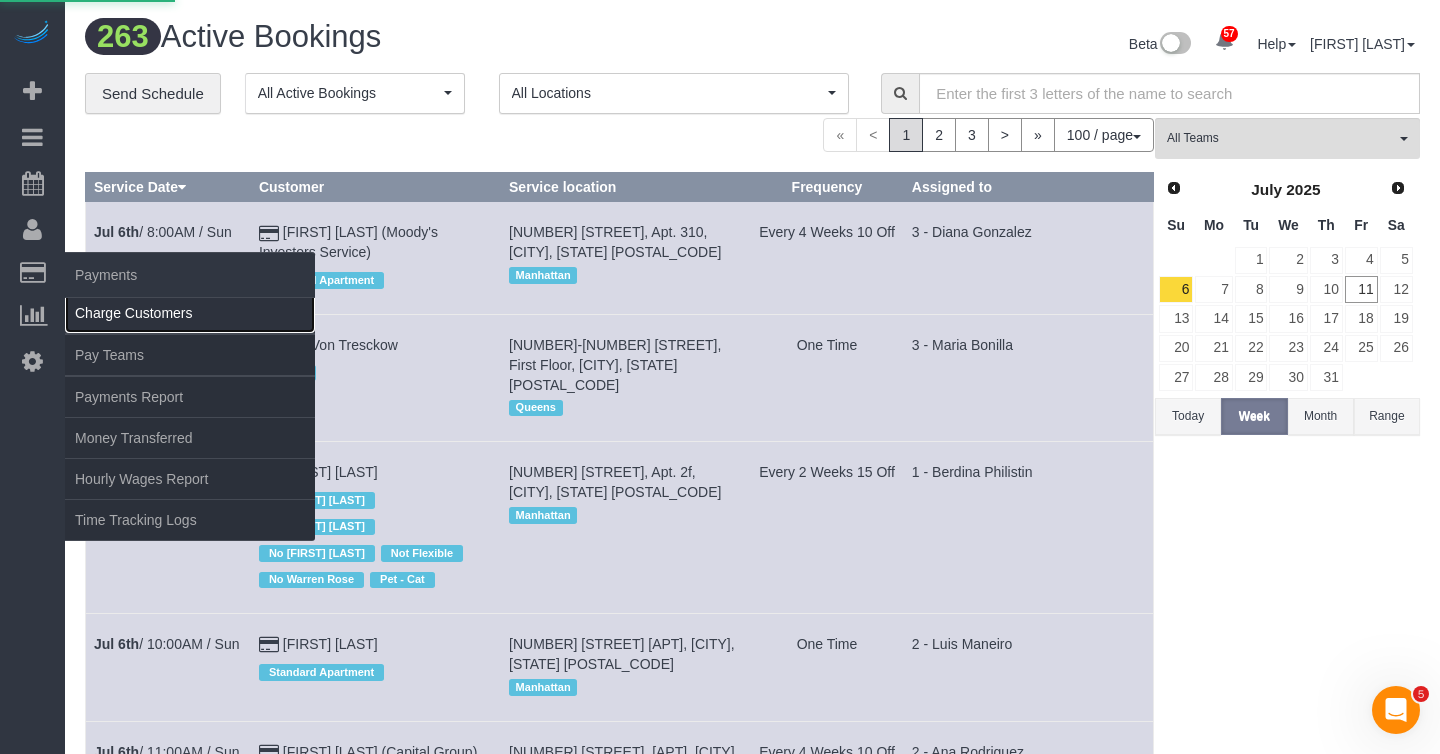 click on "Charge Customers" at bounding box center (190, 313) 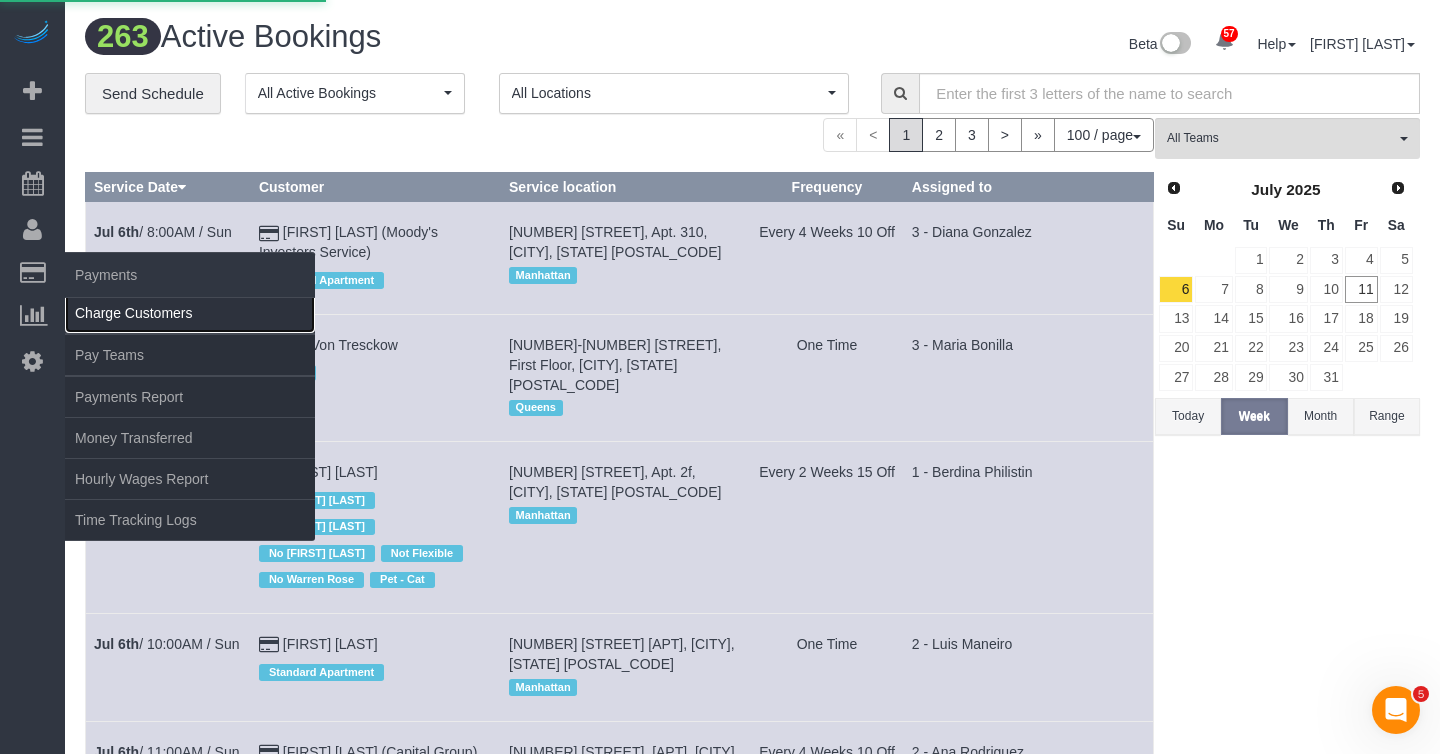 select 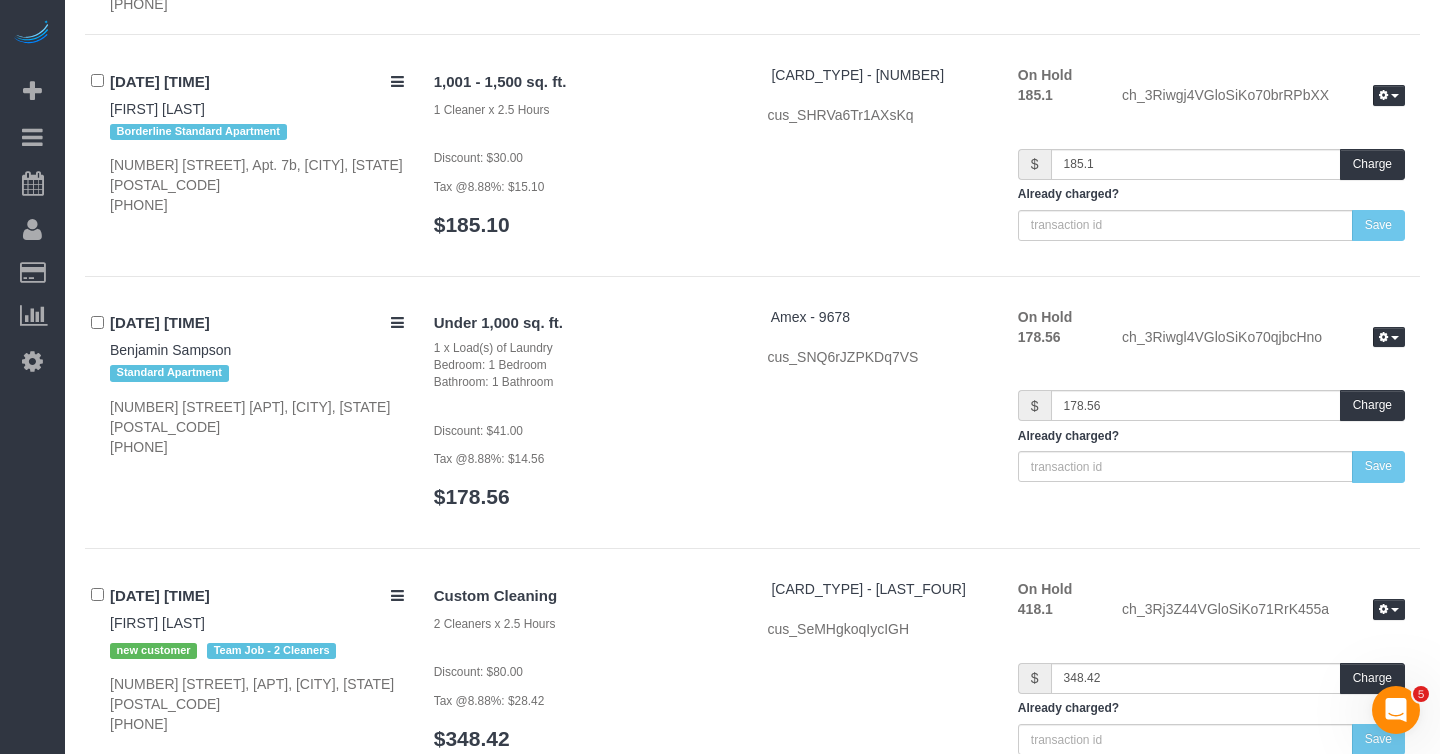 scroll, scrollTop: 0, scrollLeft: 0, axis: both 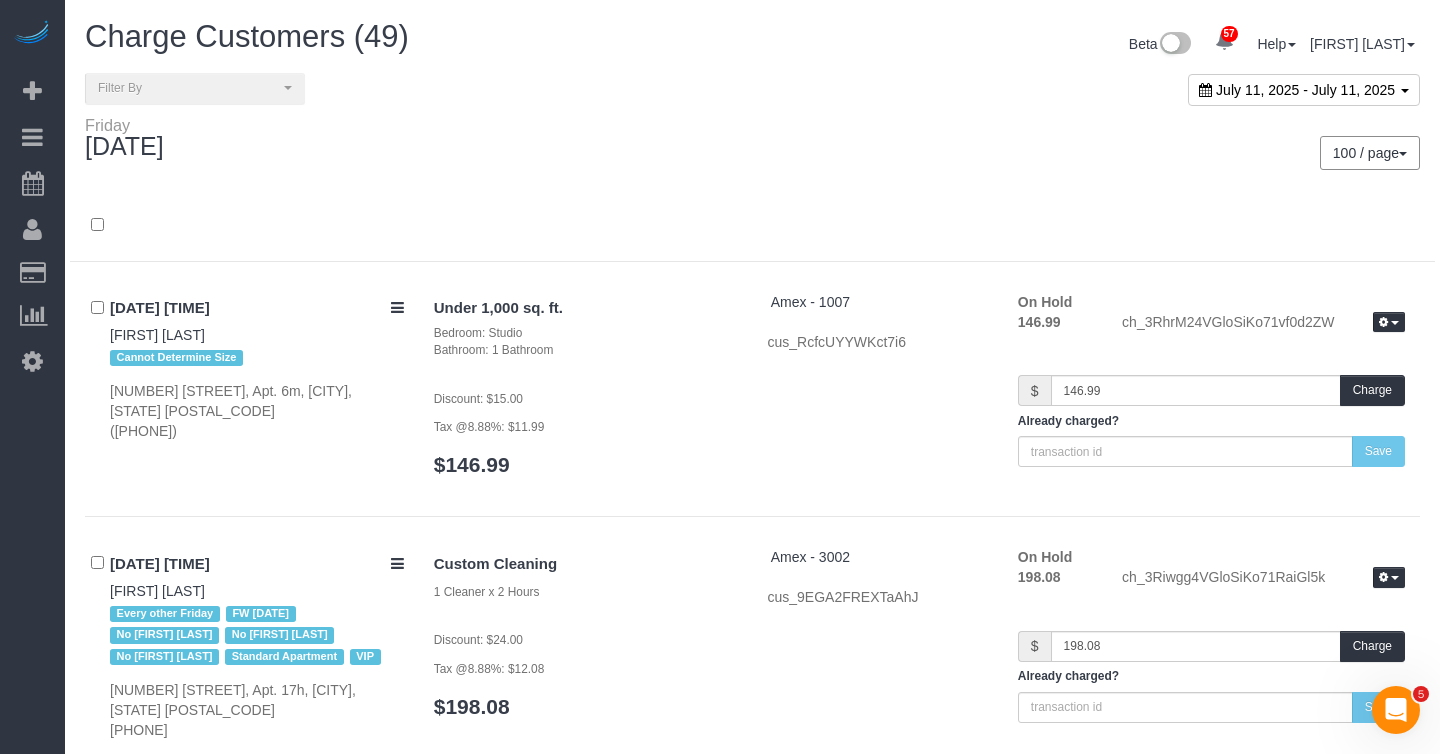 click on "July 11, 2025 - July 11, 2025" at bounding box center [1304, 90] 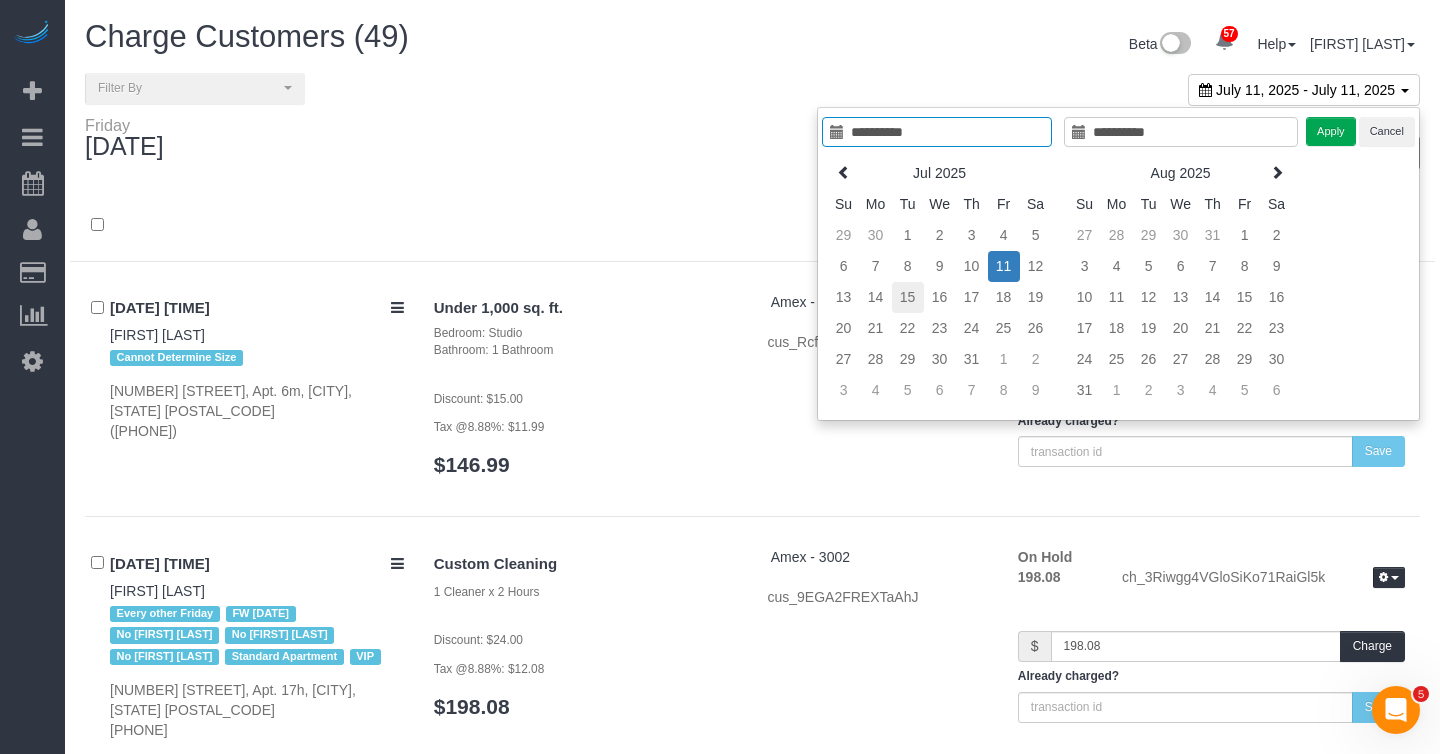 type on "**********" 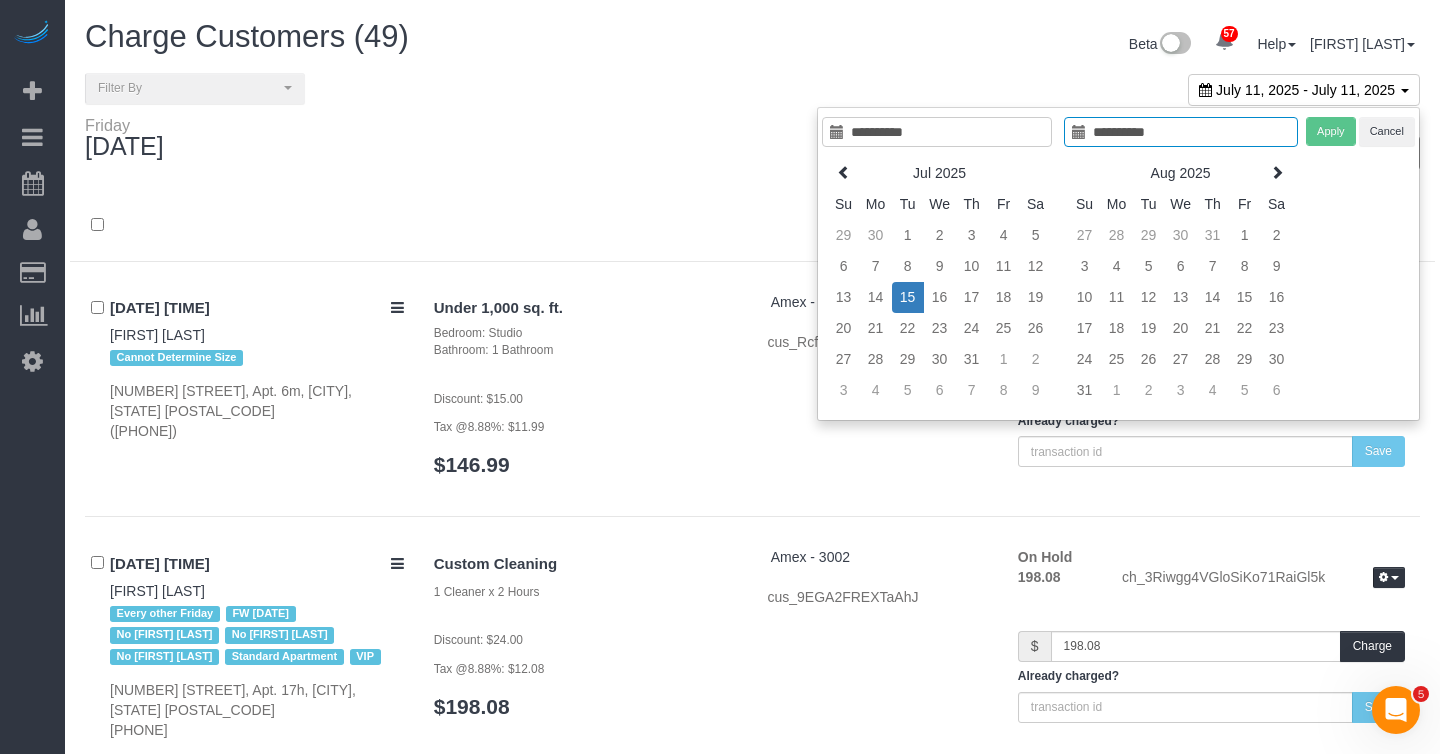click on "15" at bounding box center (908, 297) 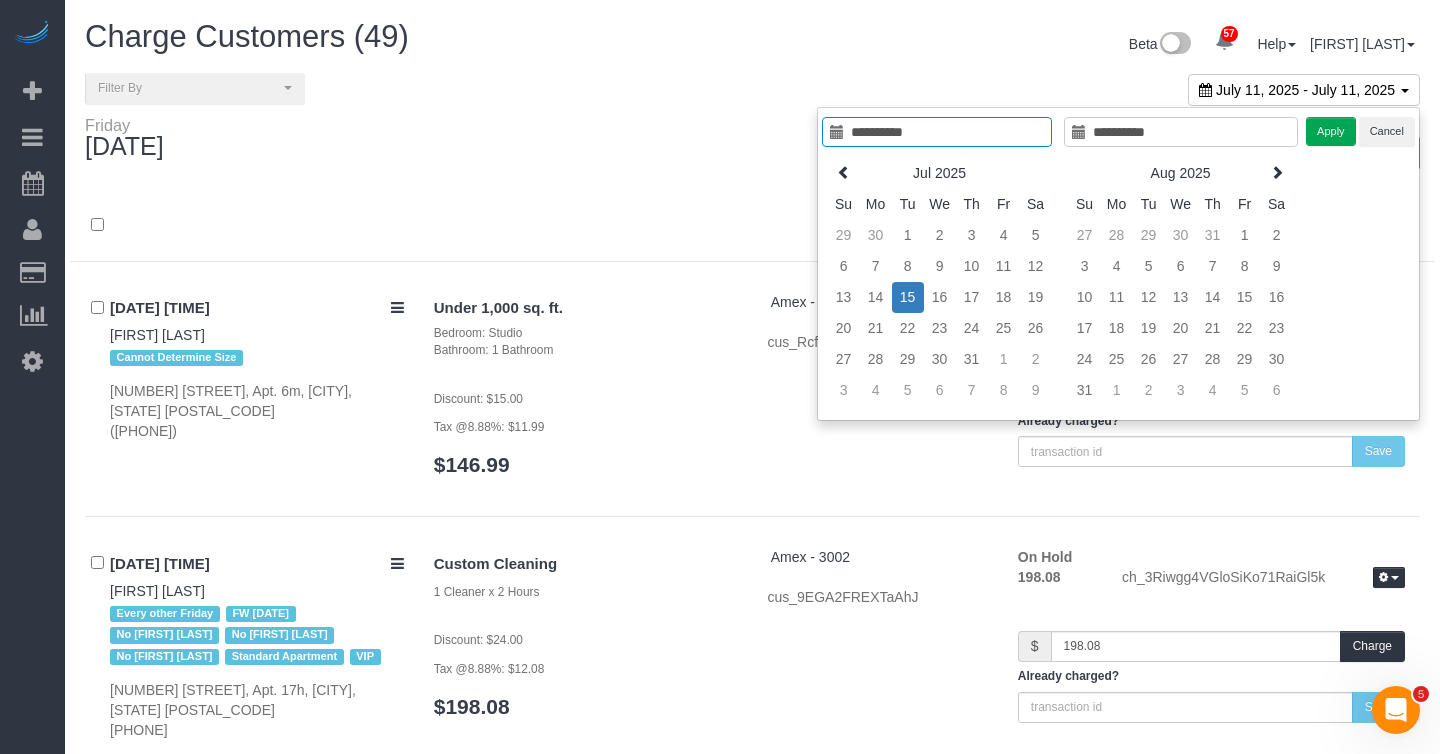 type on "**********" 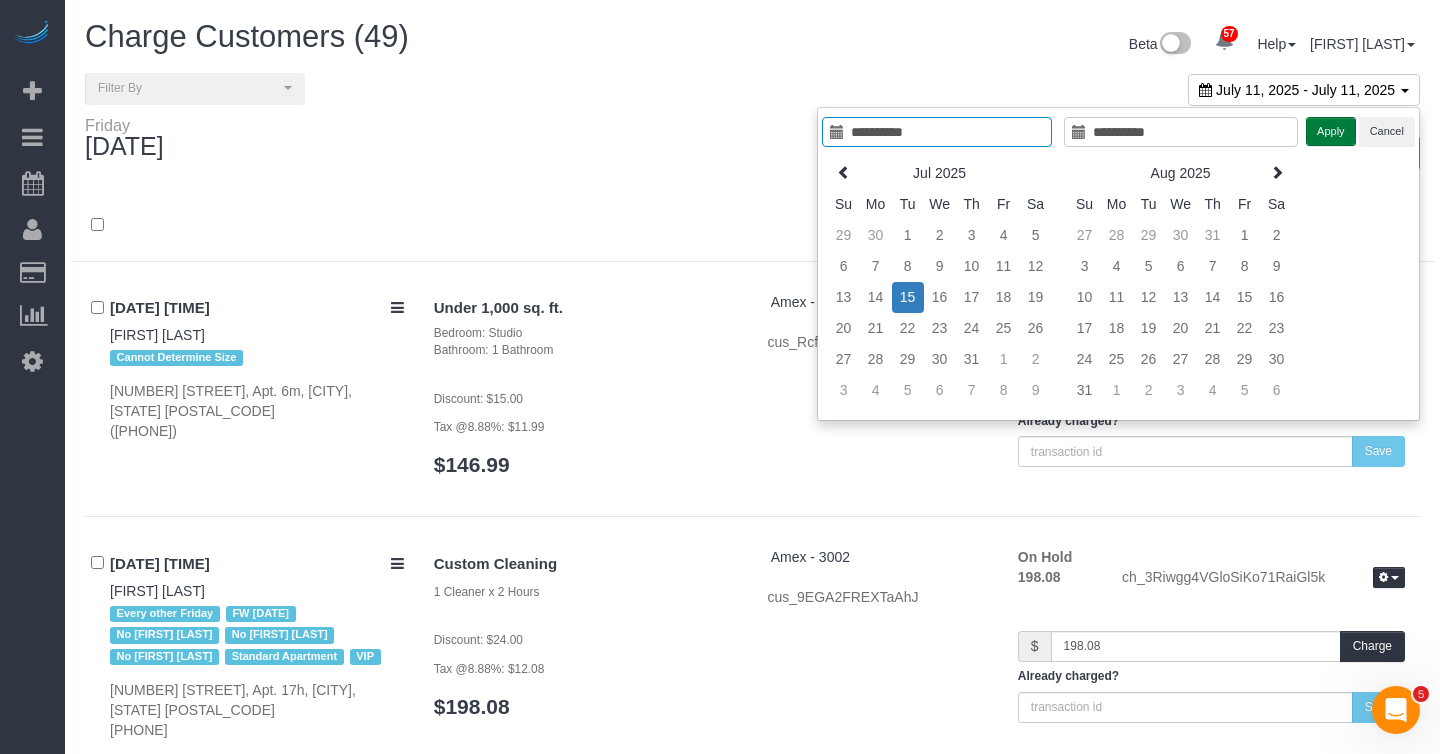 click on "Apply" at bounding box center (1331, 131) 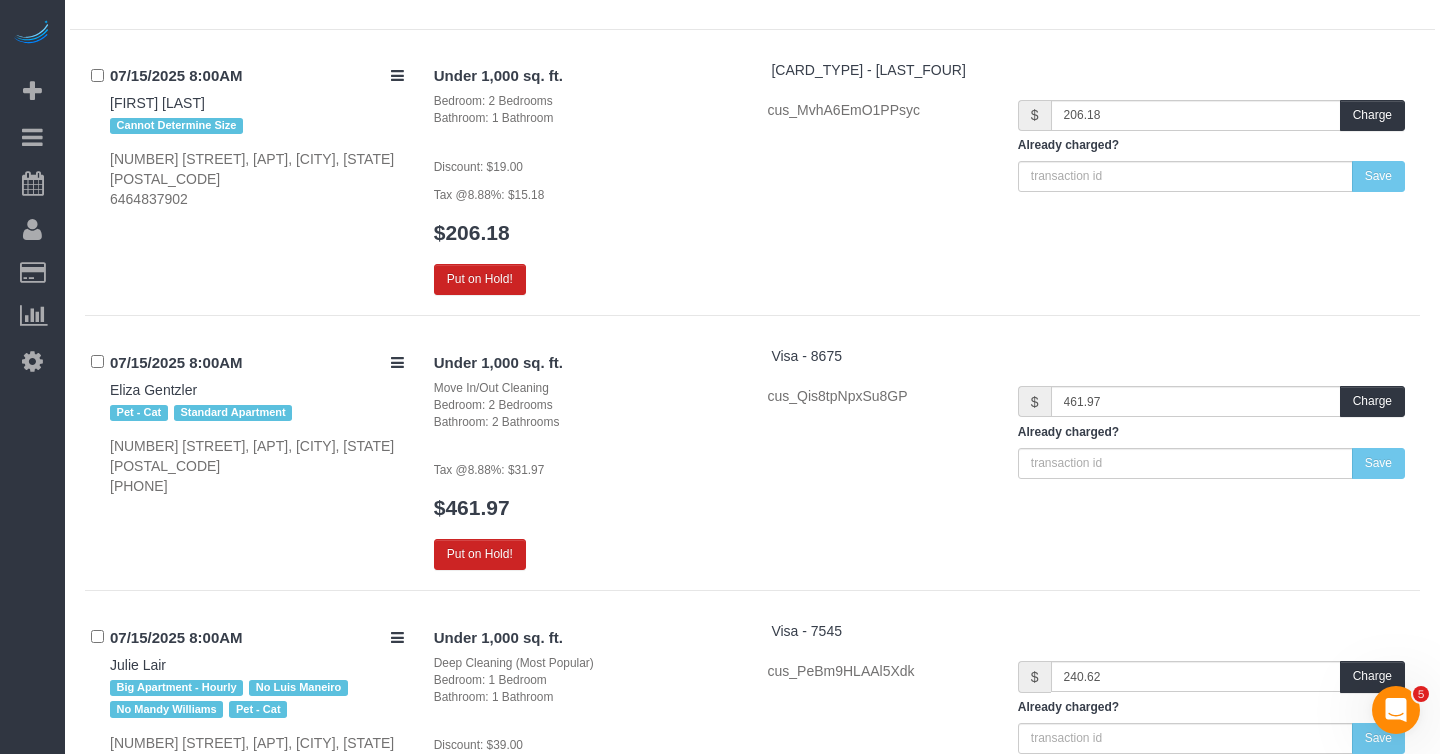 scroll, scrollTop: 9067, scrollLeft: 0, axis: vertical 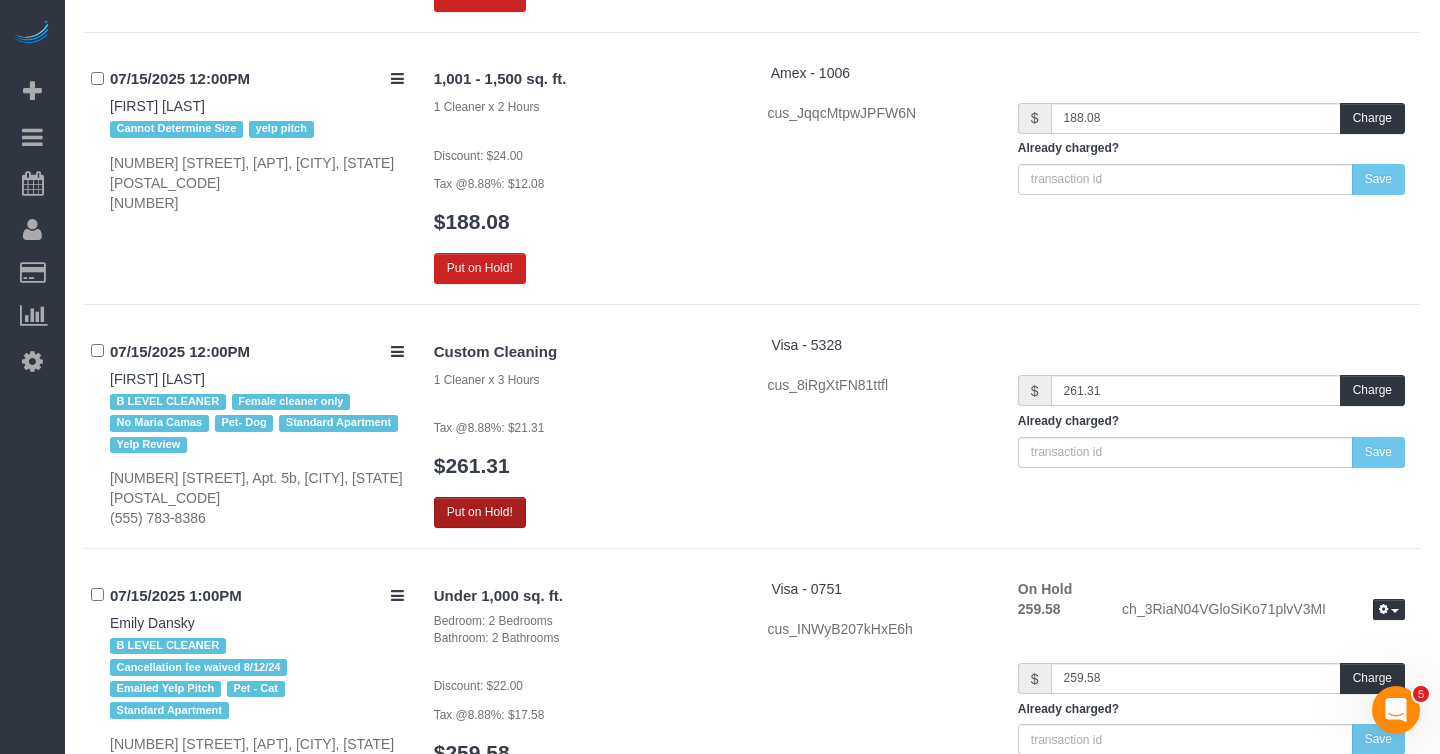 click on "Put on Hold!" at bounding box center (480, 512) 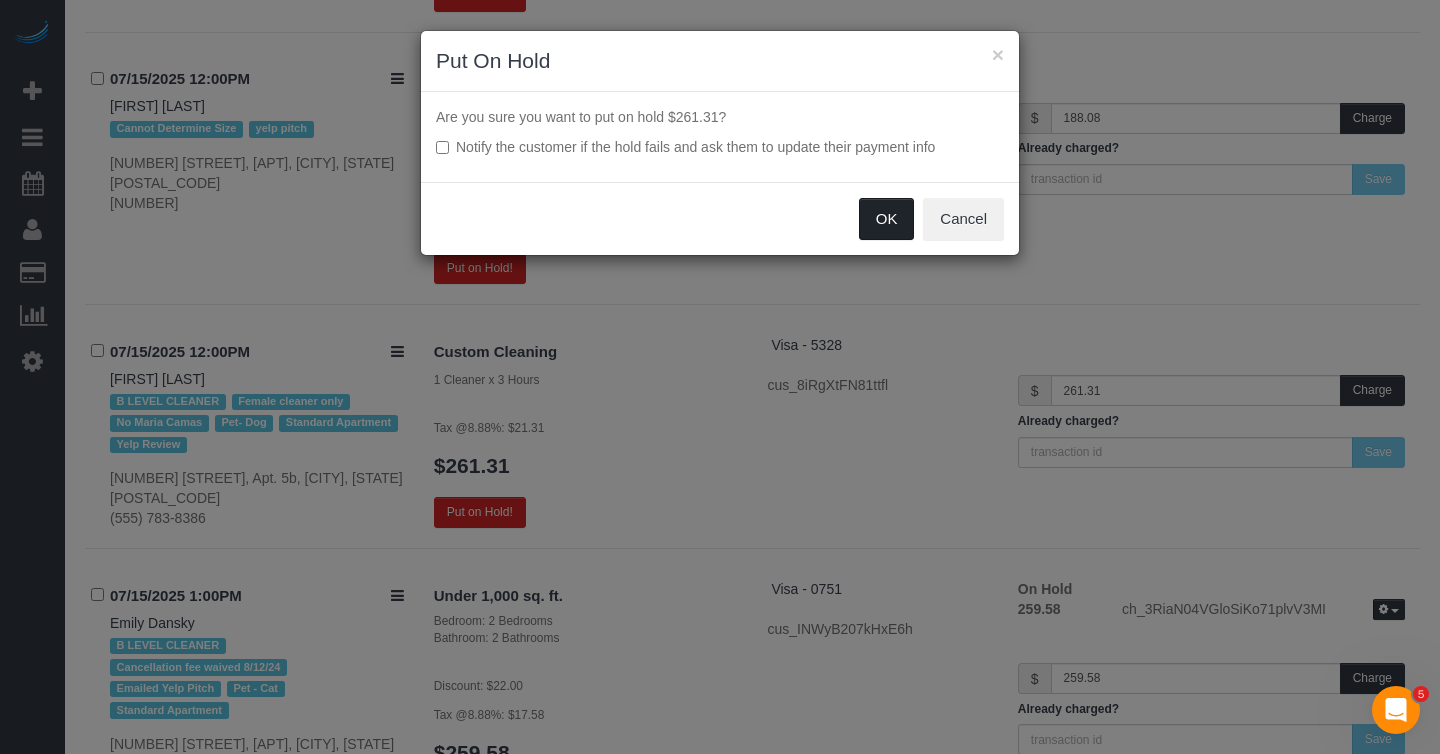 click on "OK" at bounding box center [887, 219] 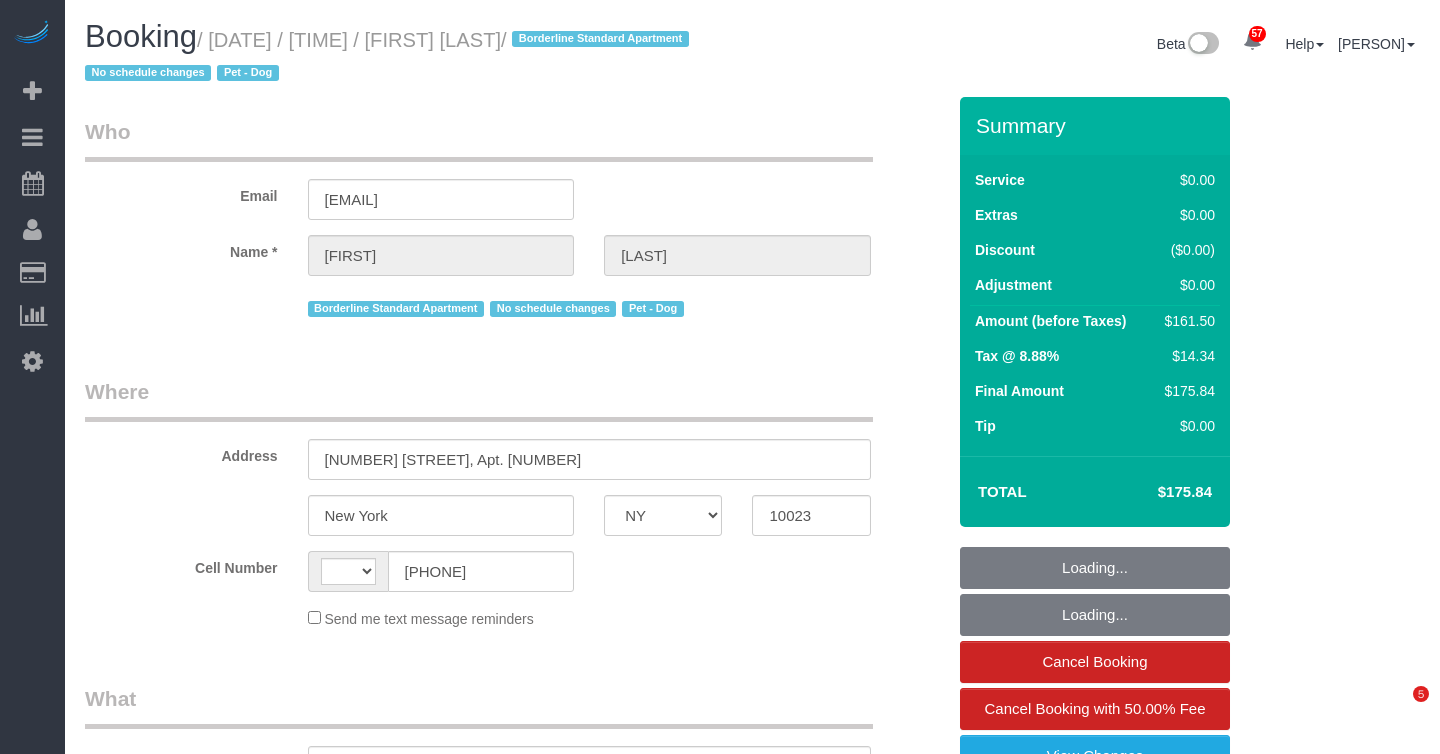 select on "NY" 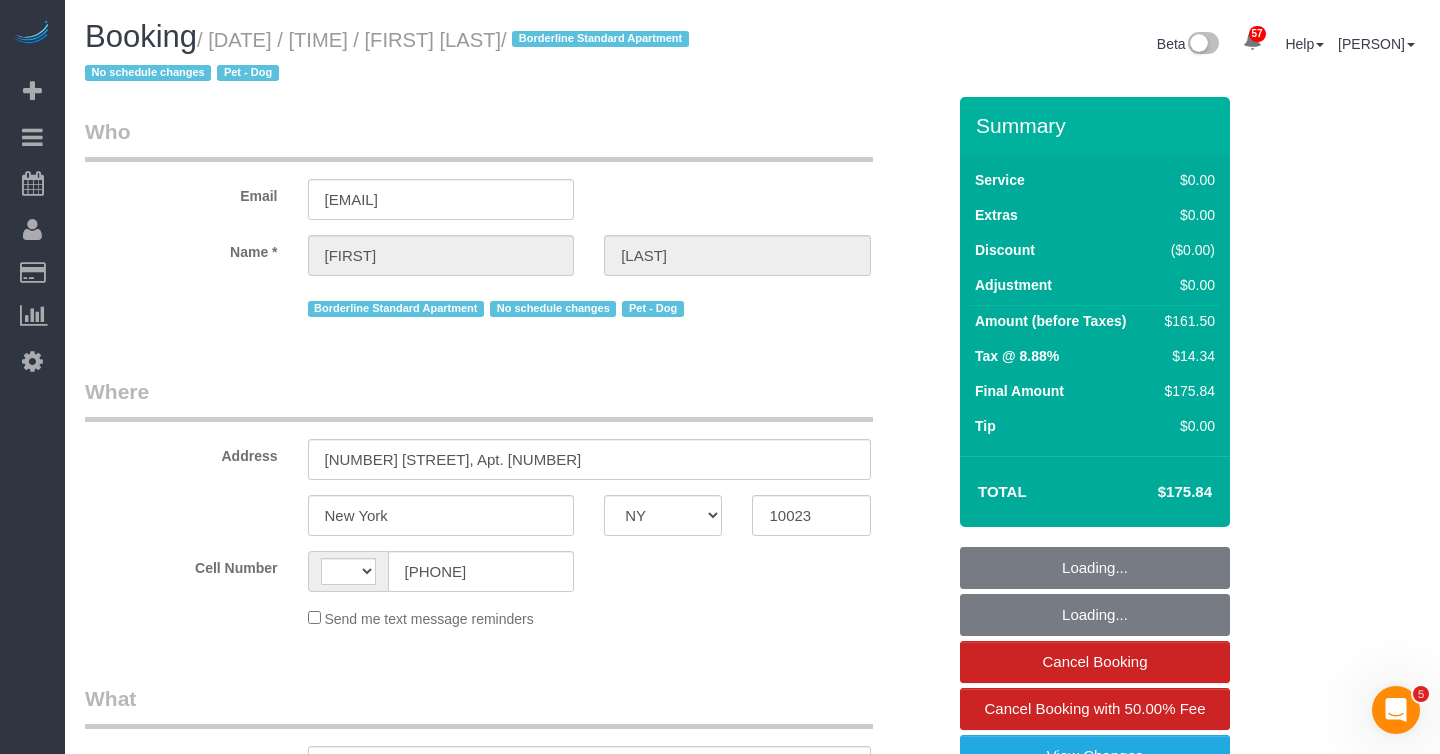 scroll, scrollTop: 0, scrollLeft: 0, axis: both 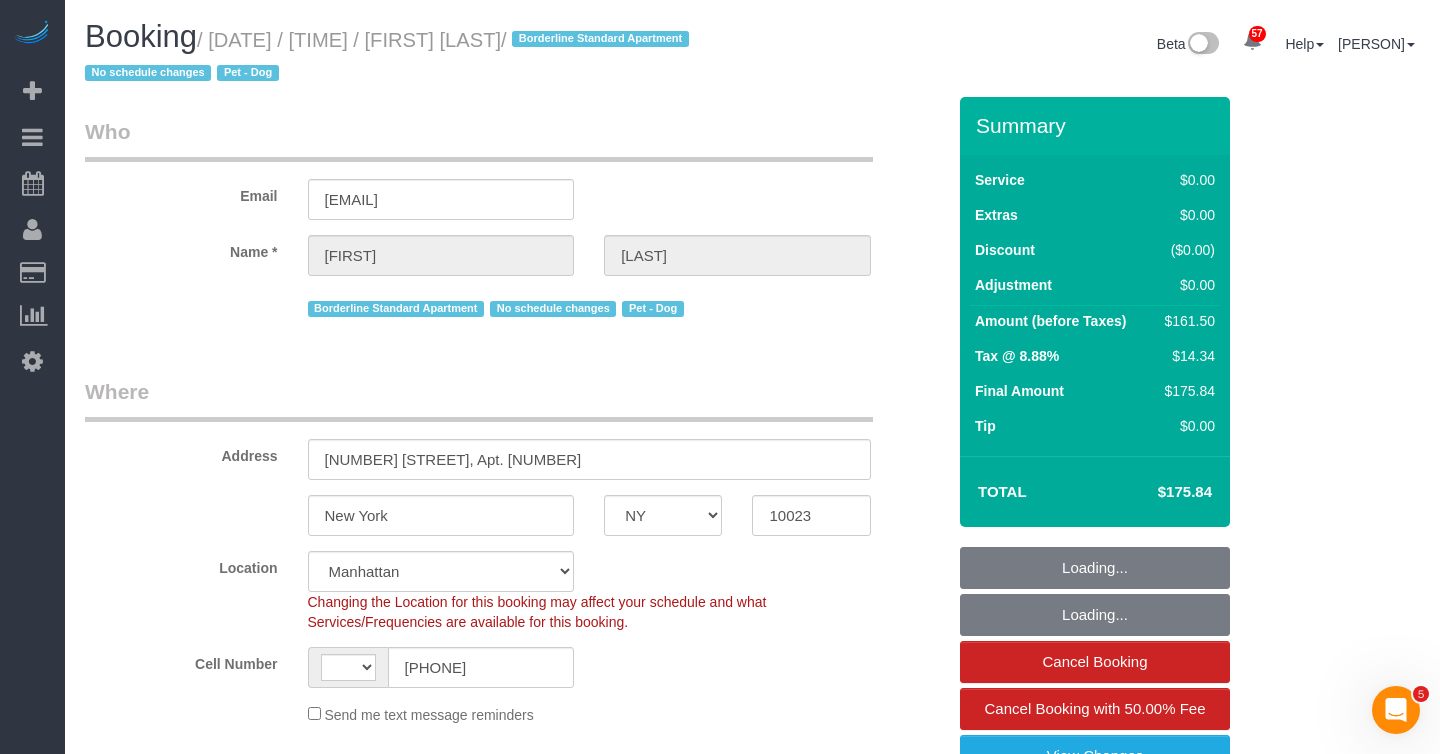 select on "object:689" 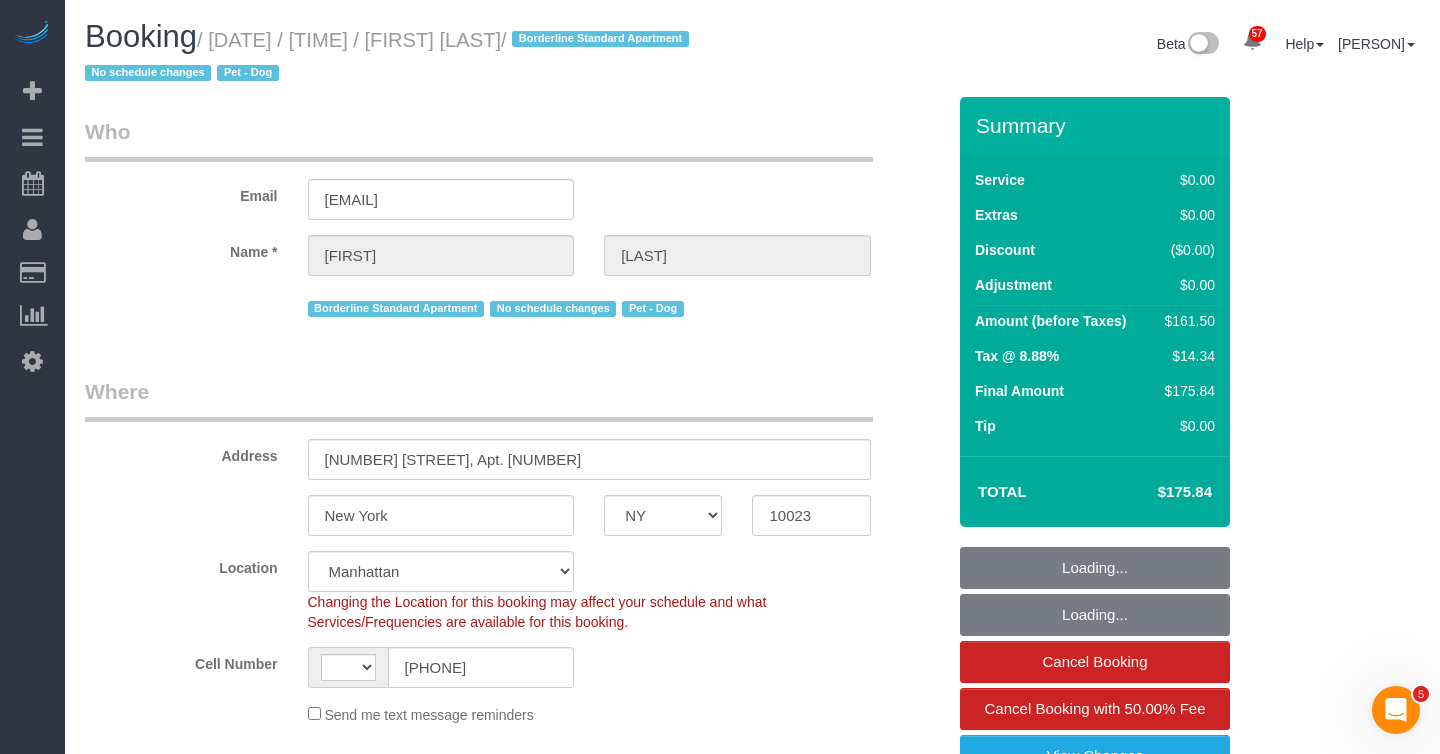 select on "string:US" 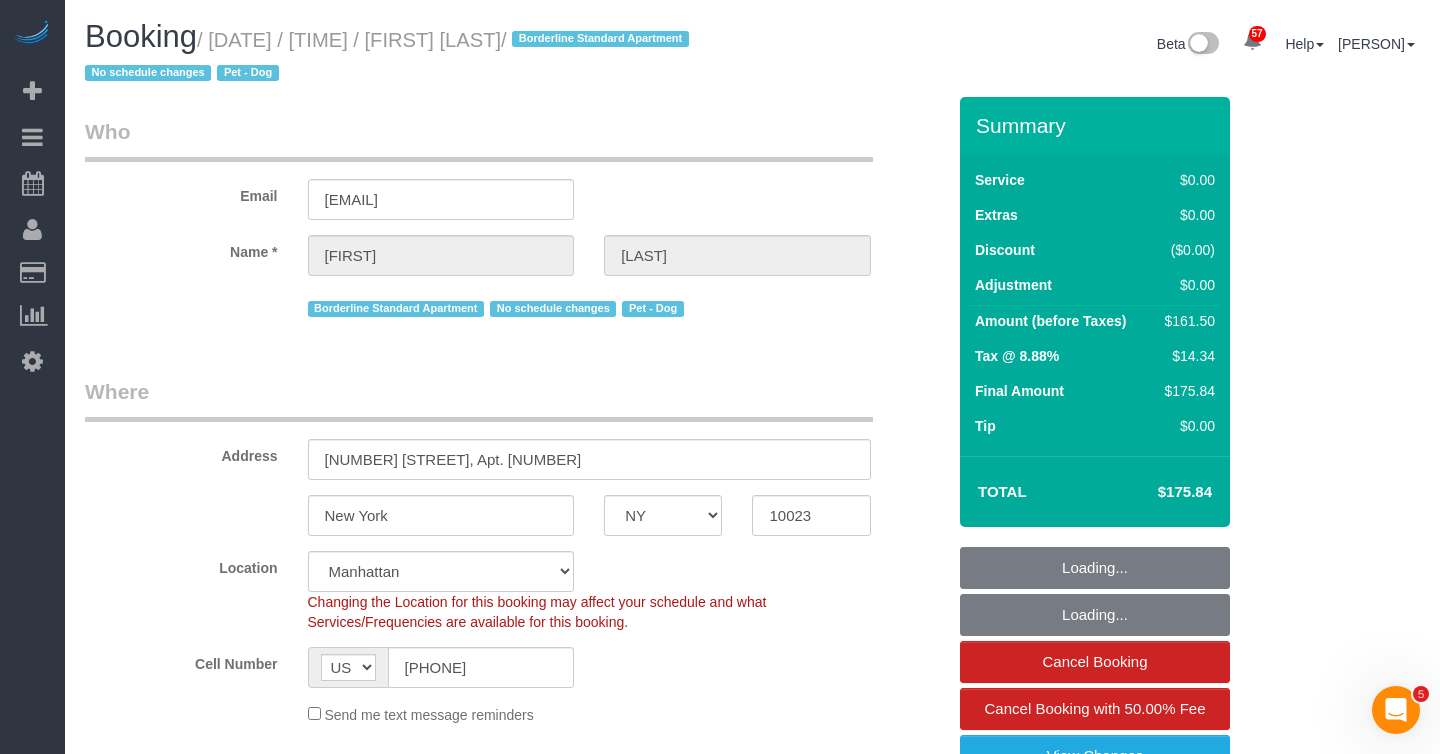 select on "1" 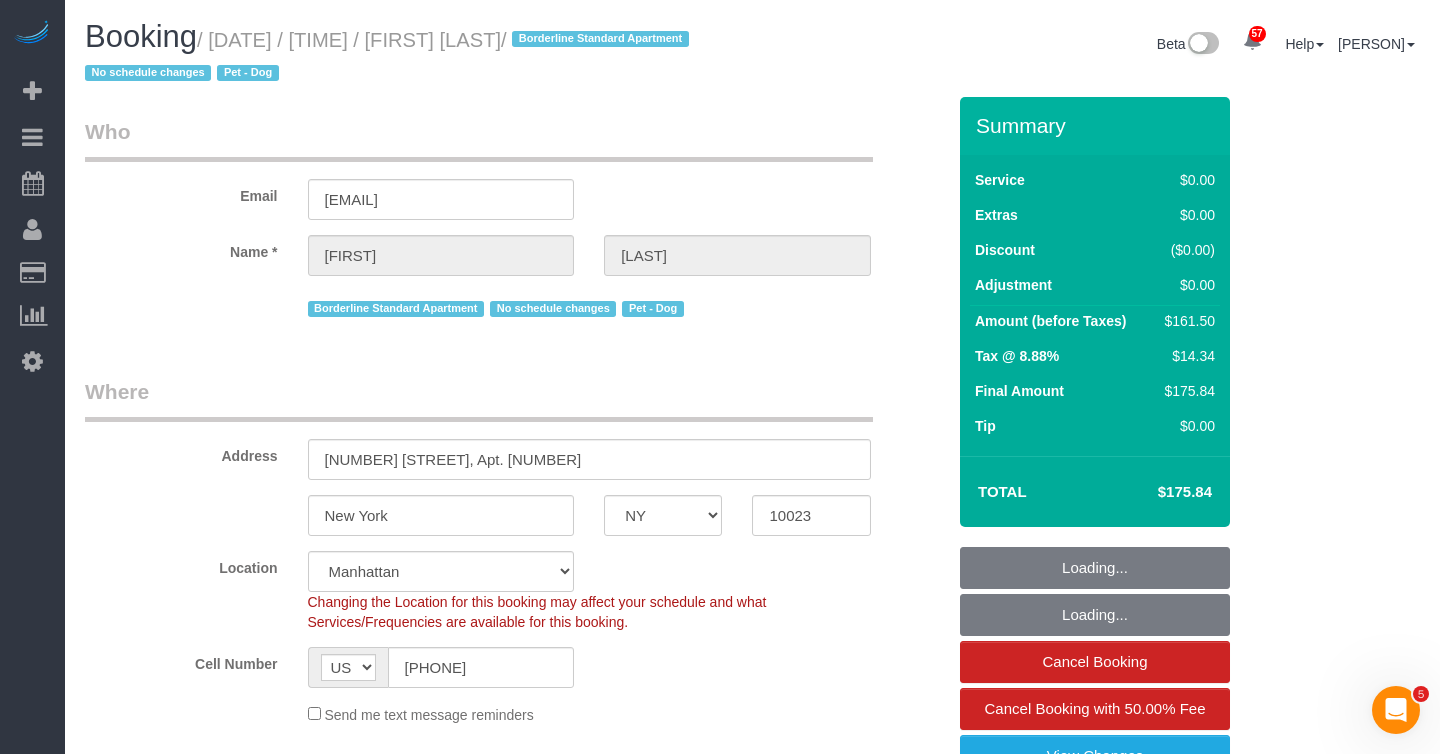 select on "2" 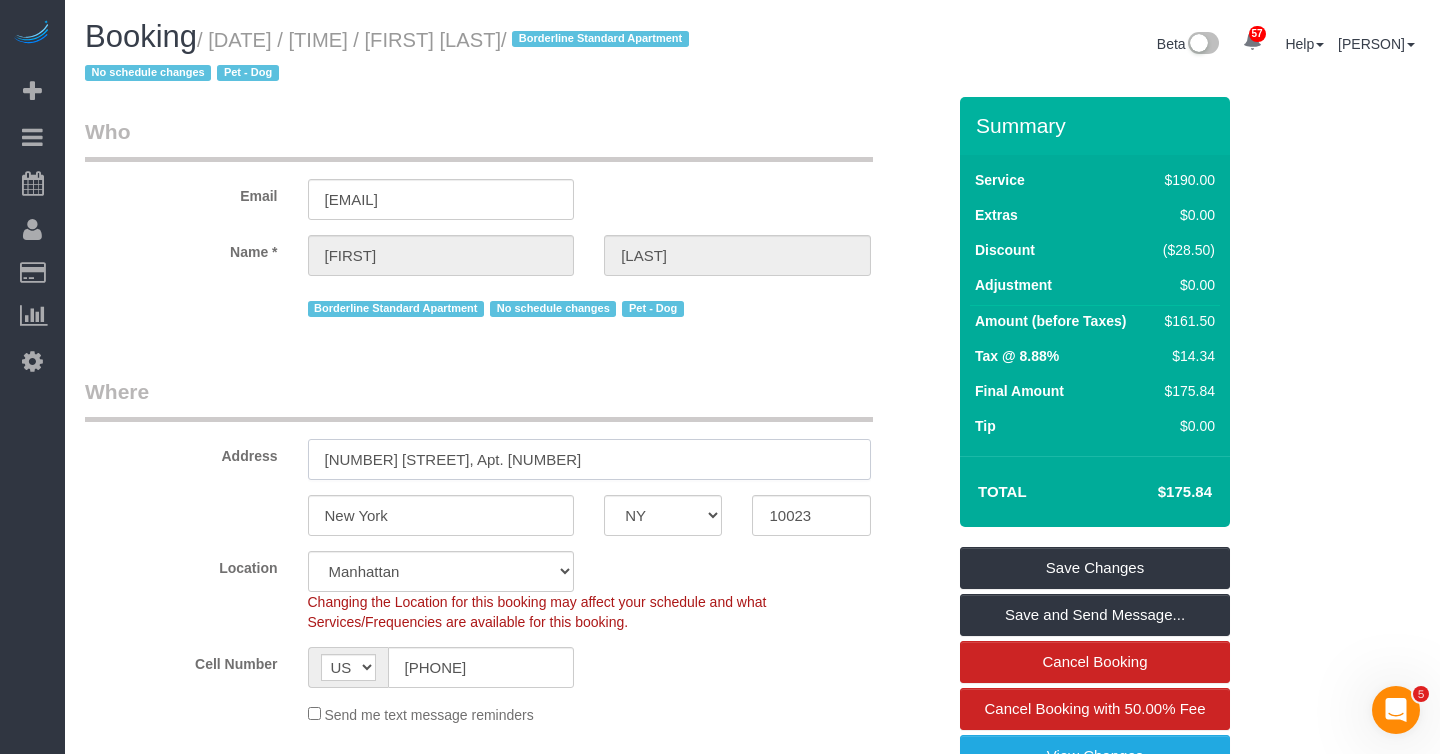 click on "[NUMBER] [STREET], Apt. [NUMBER]" at bounding box center [589, 459] 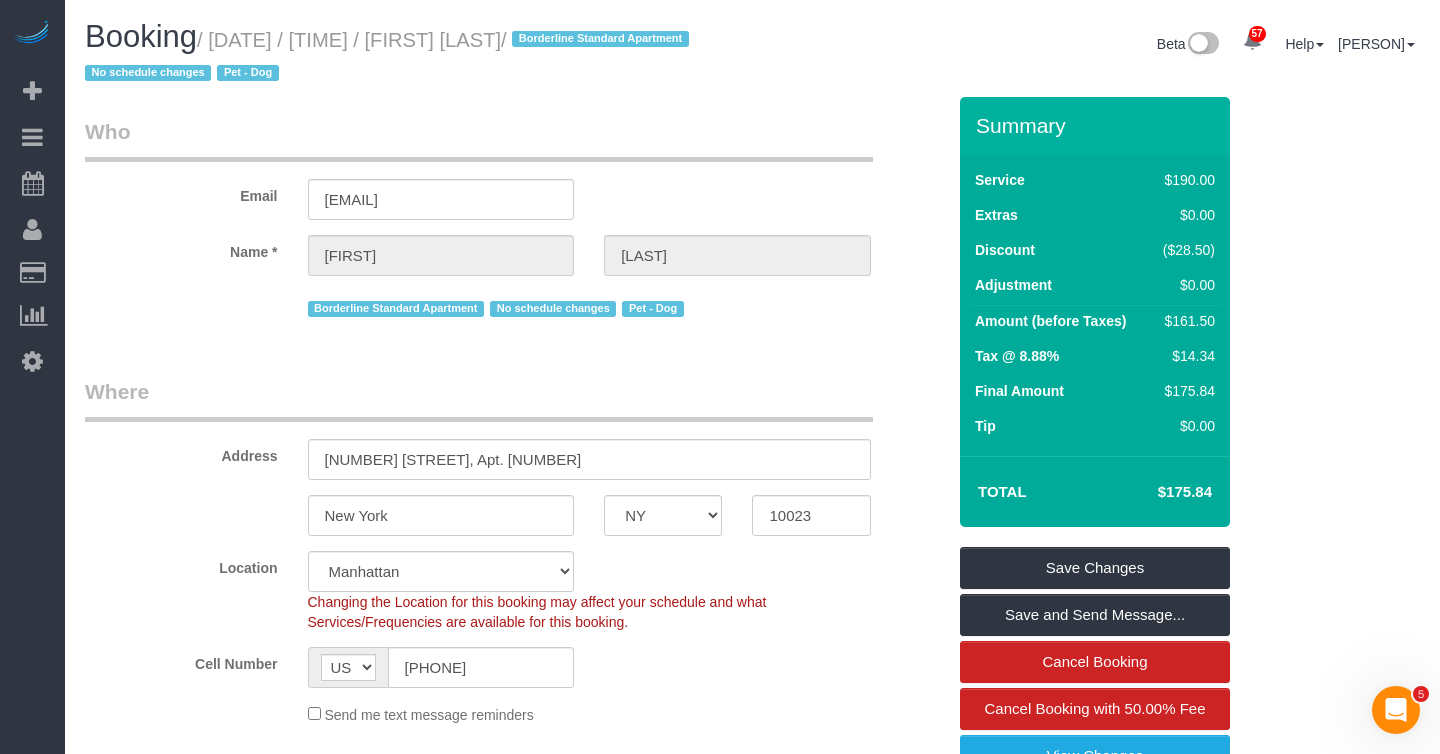 click on "Who
Email
[EMAIL]
Name *
[FIRST]
[LAST]
Borderline Standard Apartment
No schedule changes
Pet - Dog
Where
Address
[NUMBER] [STREET], Apt. [NUMBER]
[CITY]
AK
AL
AR
AZ
CA
CO
CT
DC
DE
FL
GA
HI
IA
ID
IL
IN
KS
KY
LA
MA
MD
ME
MI
MN
MO" at bounding box center (515, 1781) 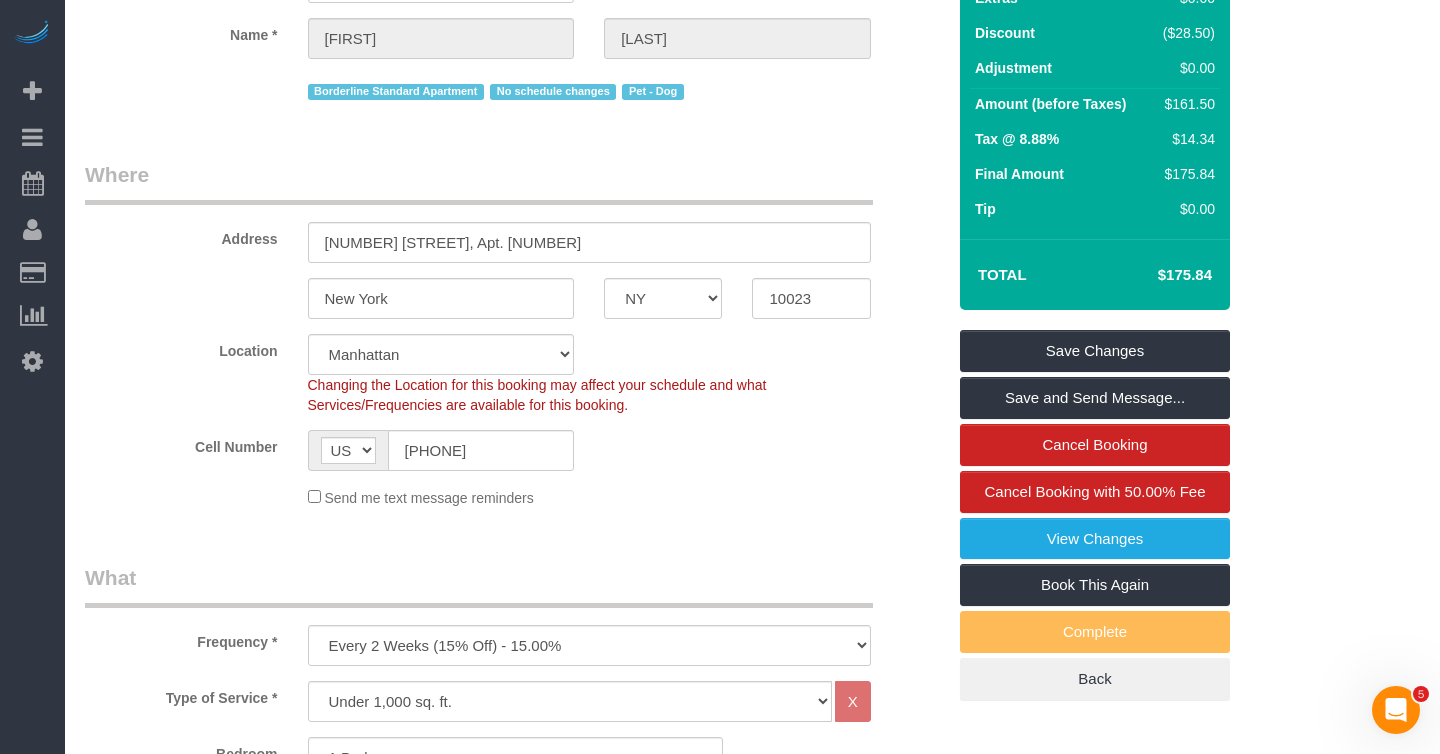 scroll, scrollTop: 0, scrollLeft: 0, axis: both 